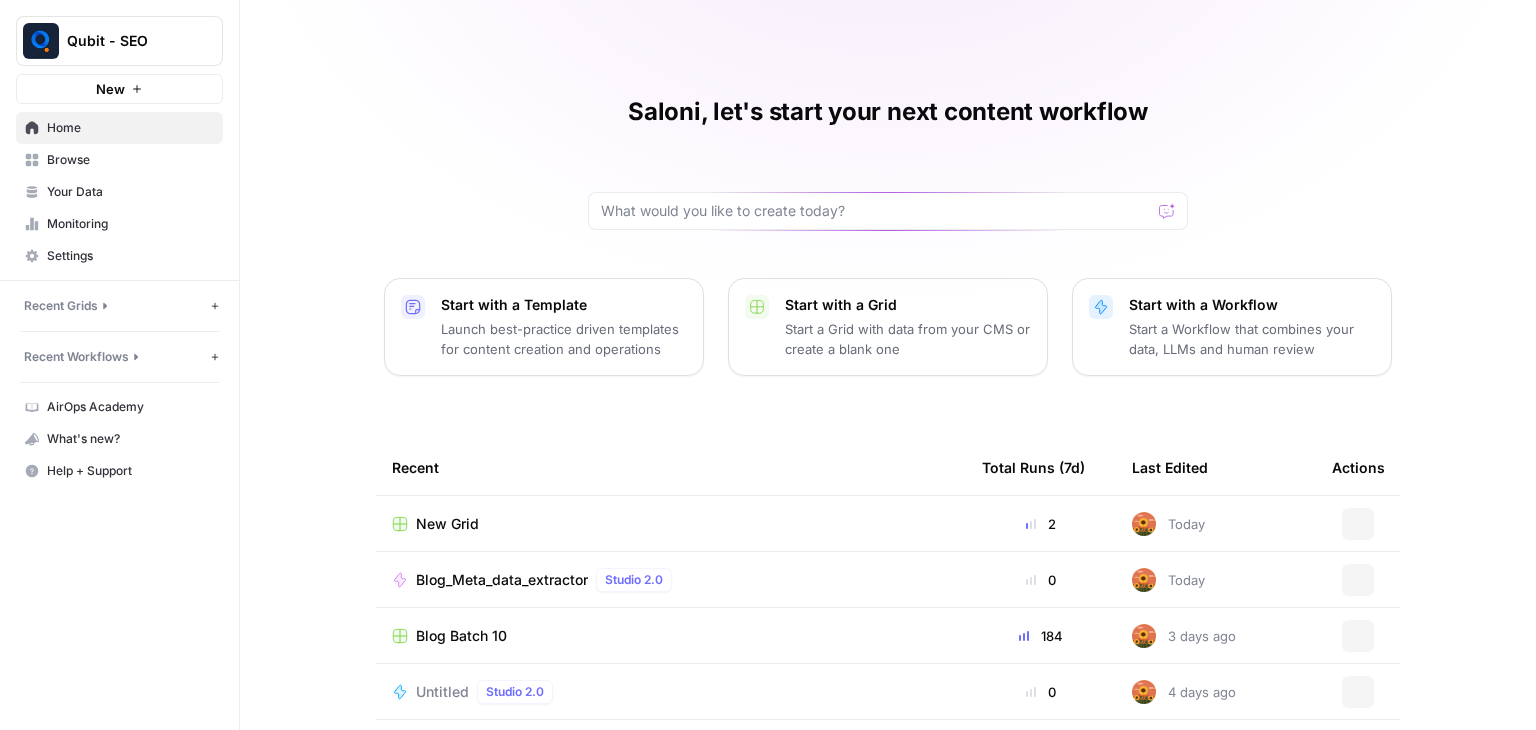 scroll, scrollTop: 0, scrollLeft: 0, axis: both 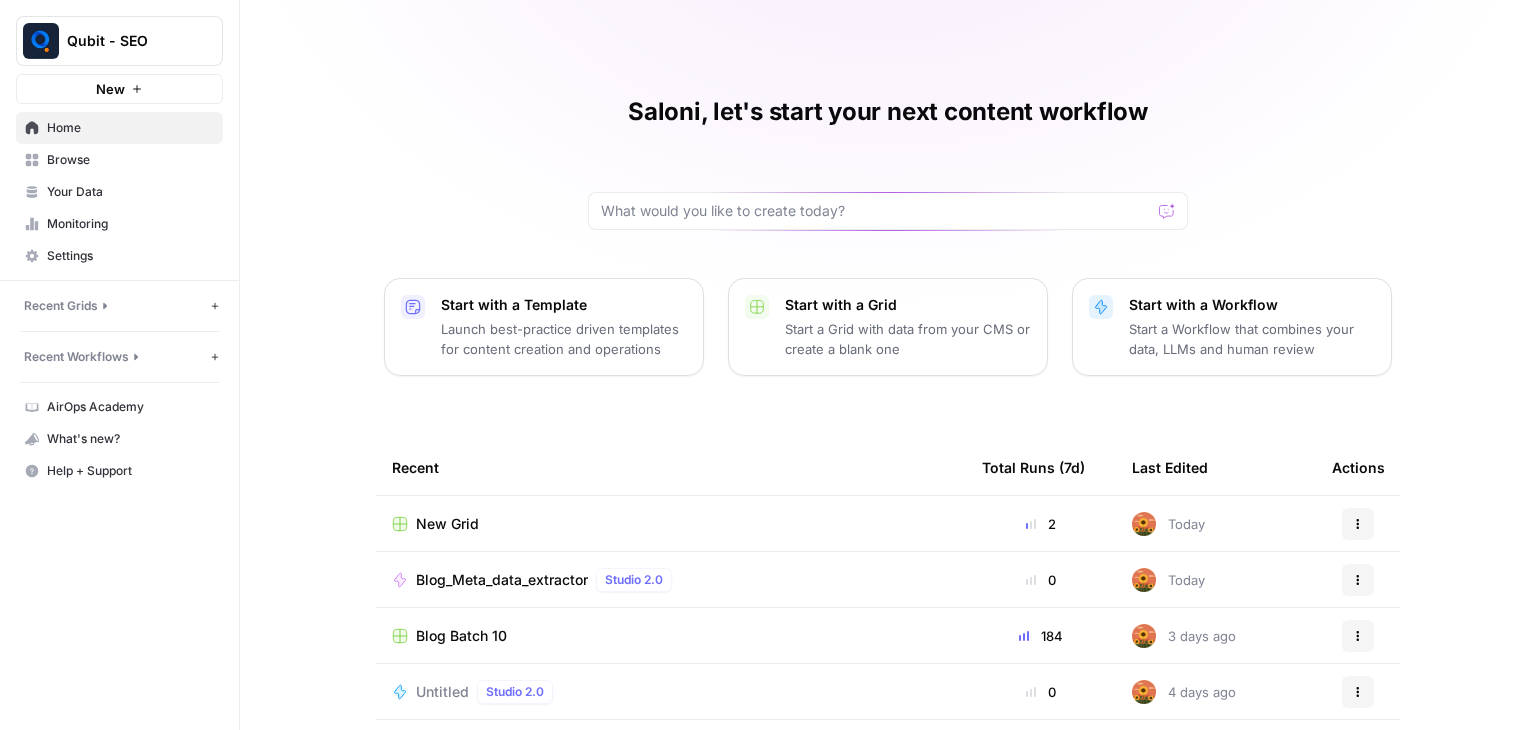click on "New Grid" at bounding box center [447, 524] 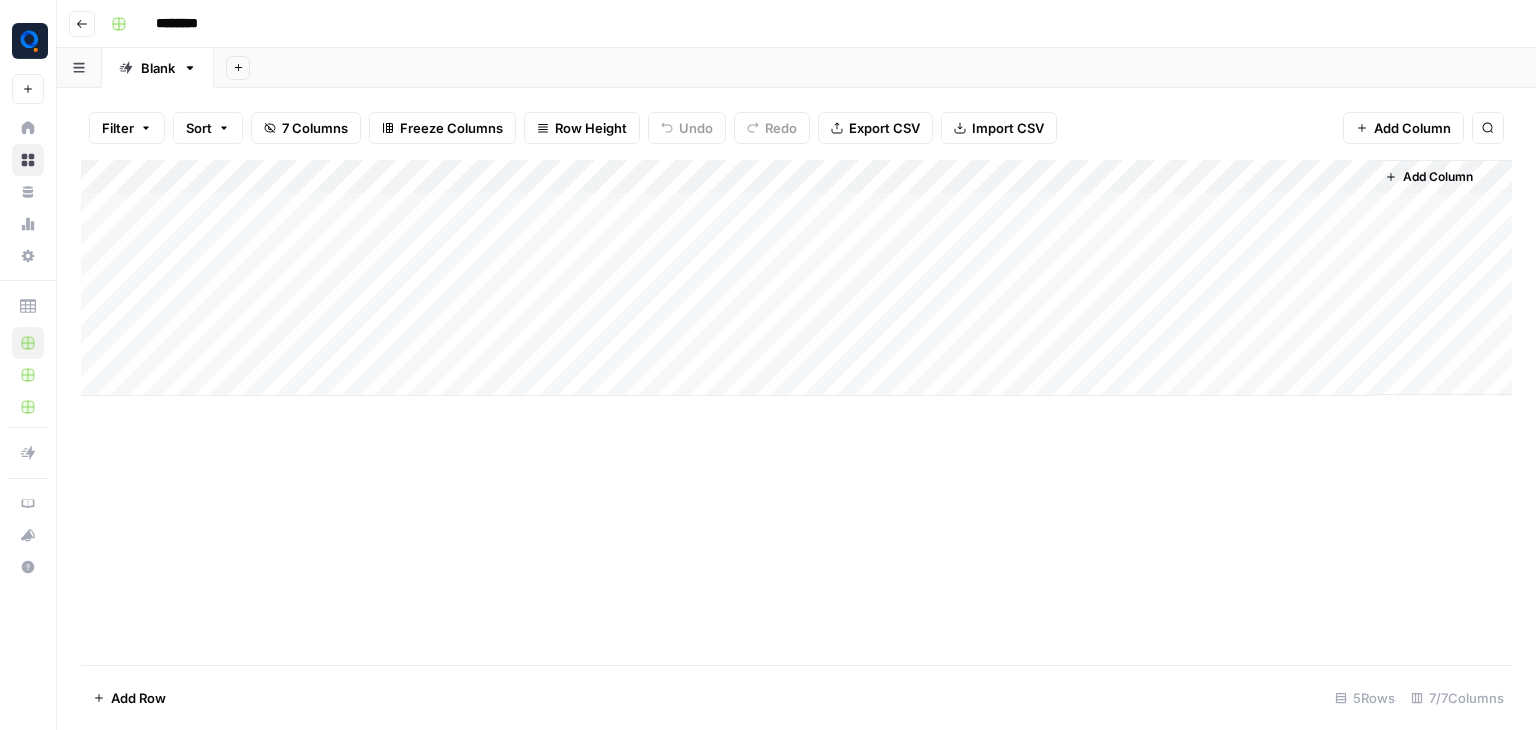 click on "Add Column" at bounding box center [796, 278] 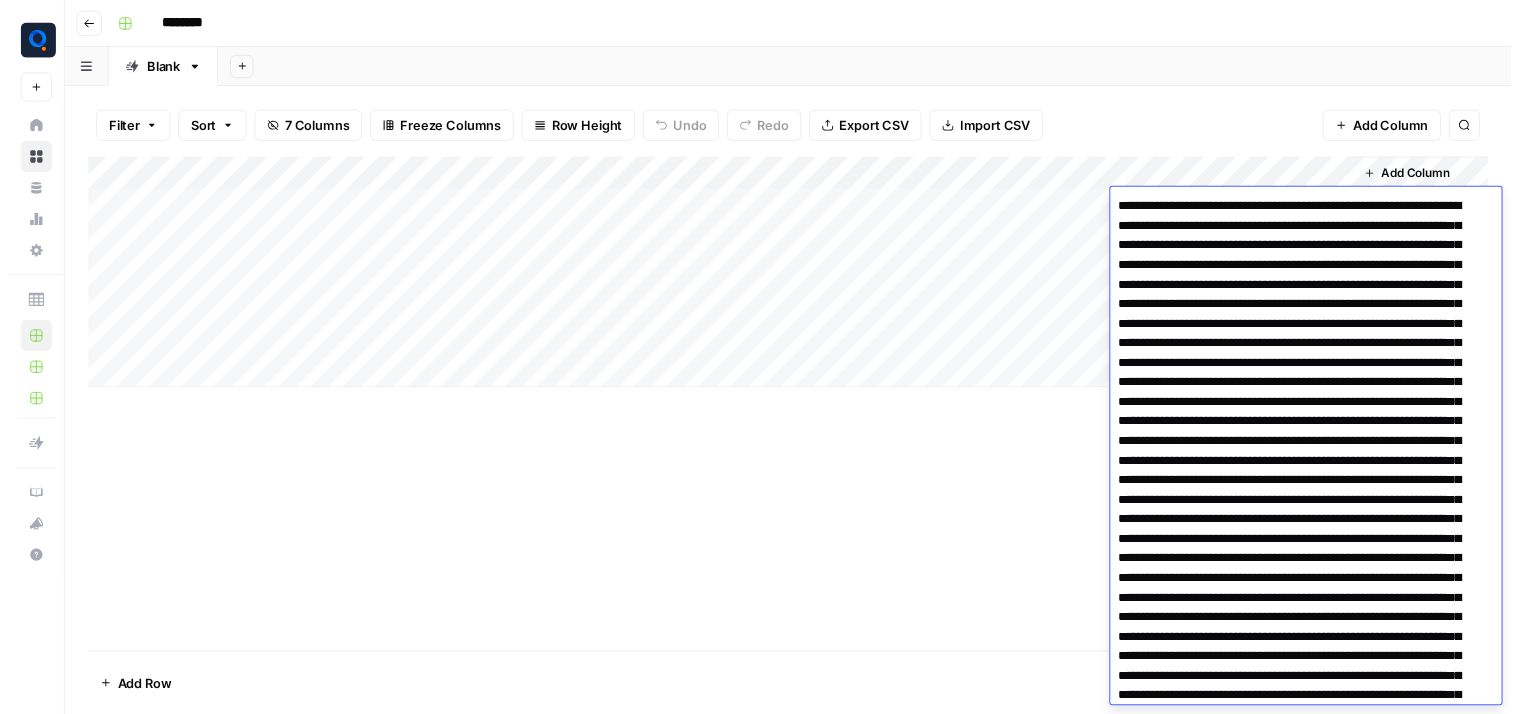 scroll, scrollTop: 4285, scrollLeft: 0, axis: vertical 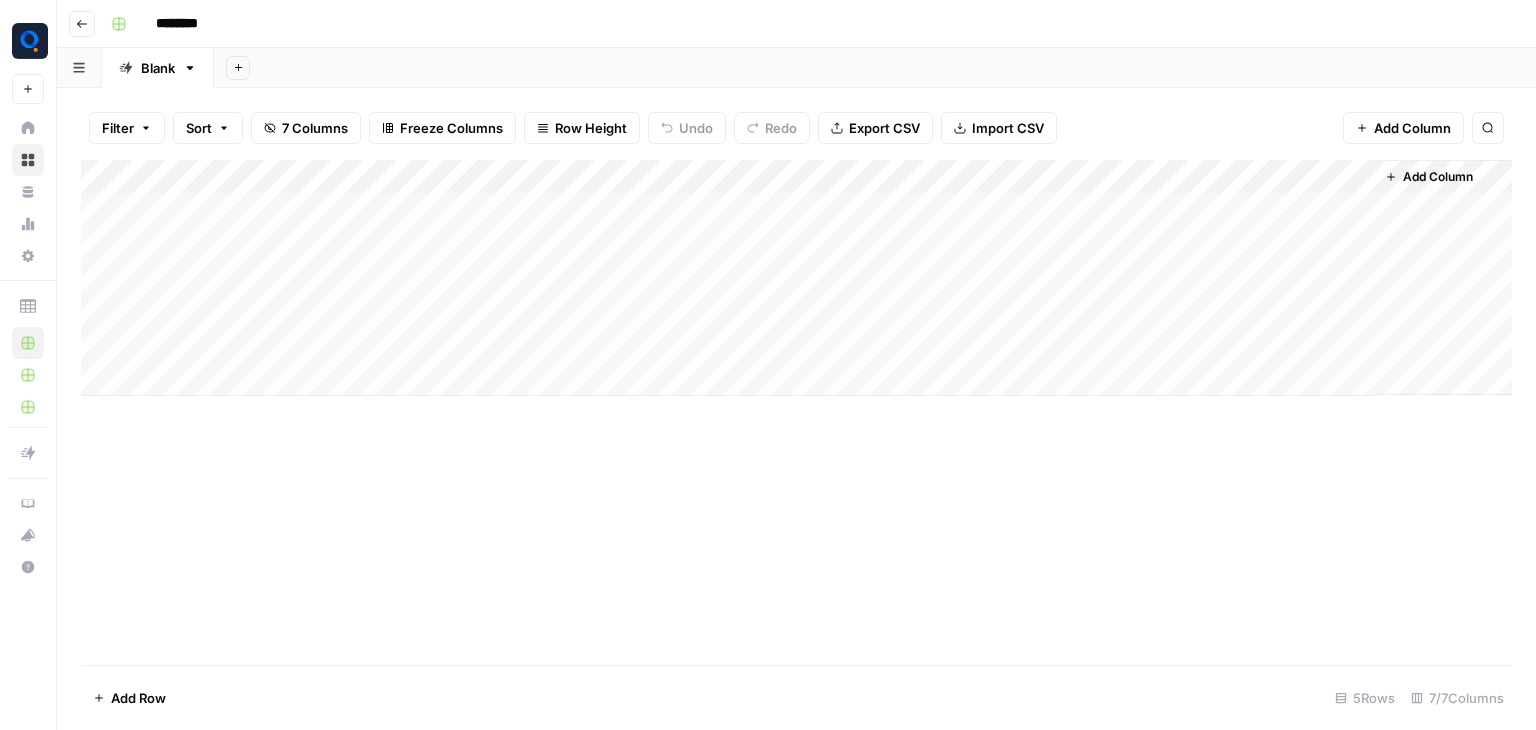 click on "Add Sheet" at bounding box center [875, 68] 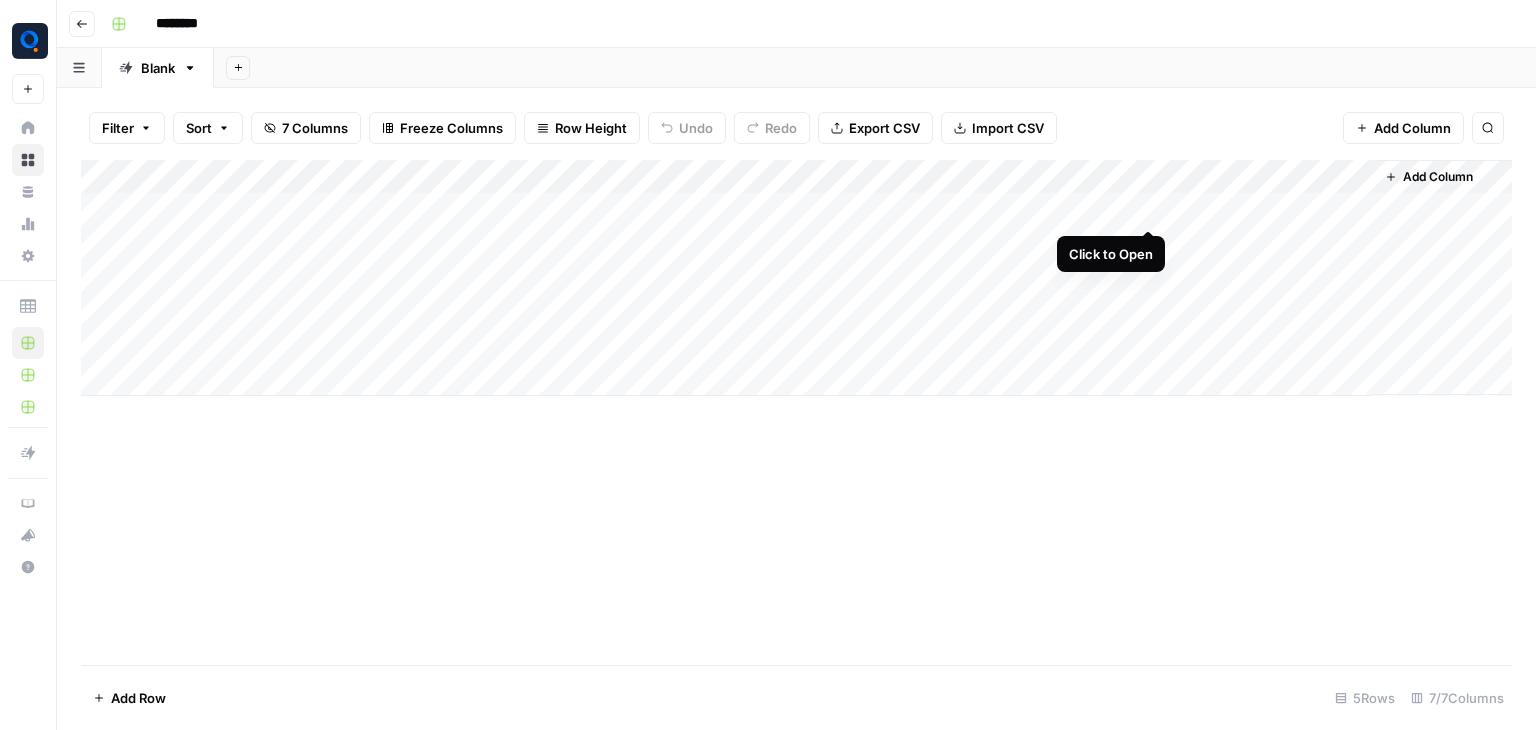 click on "Add Column" at bounding box center (796, 278) 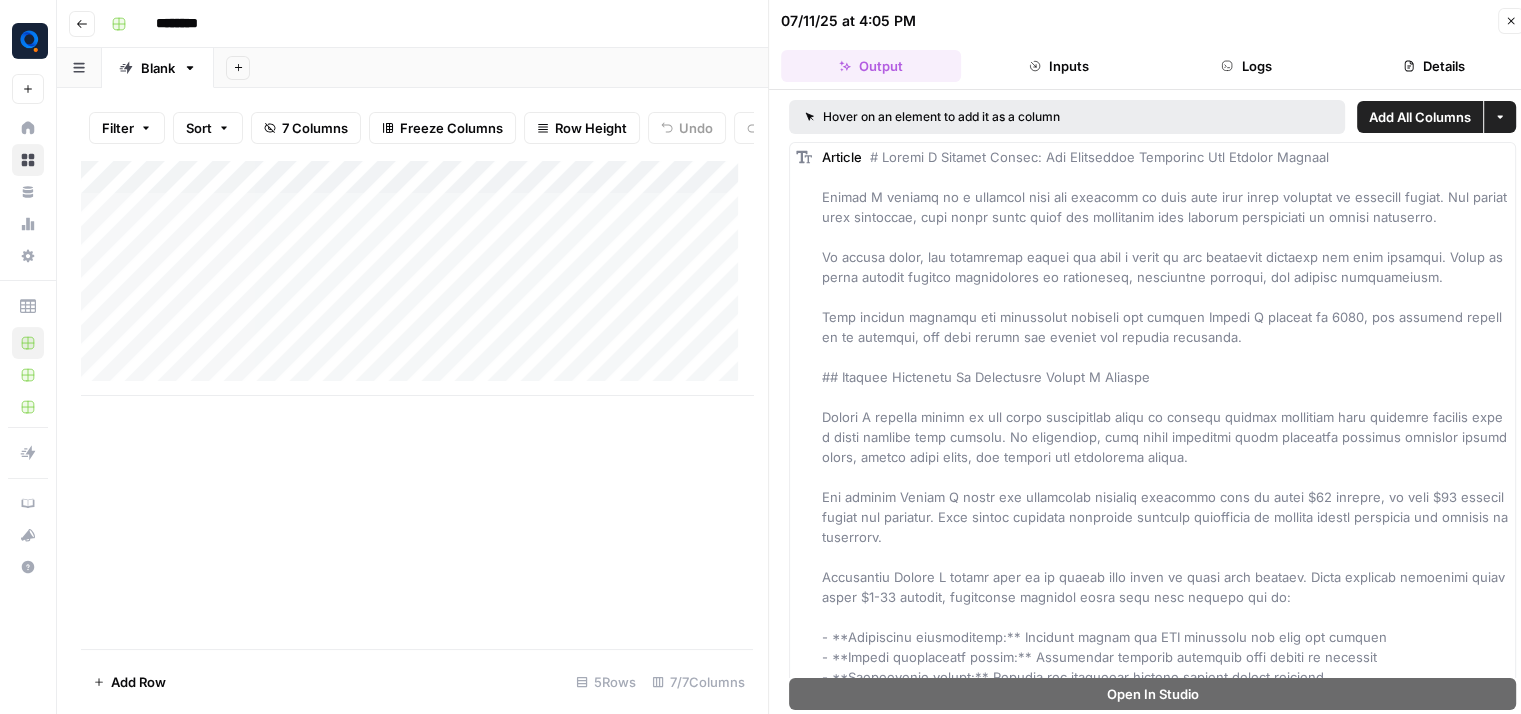 click on "Logs" at bounding box center [1247, 66] 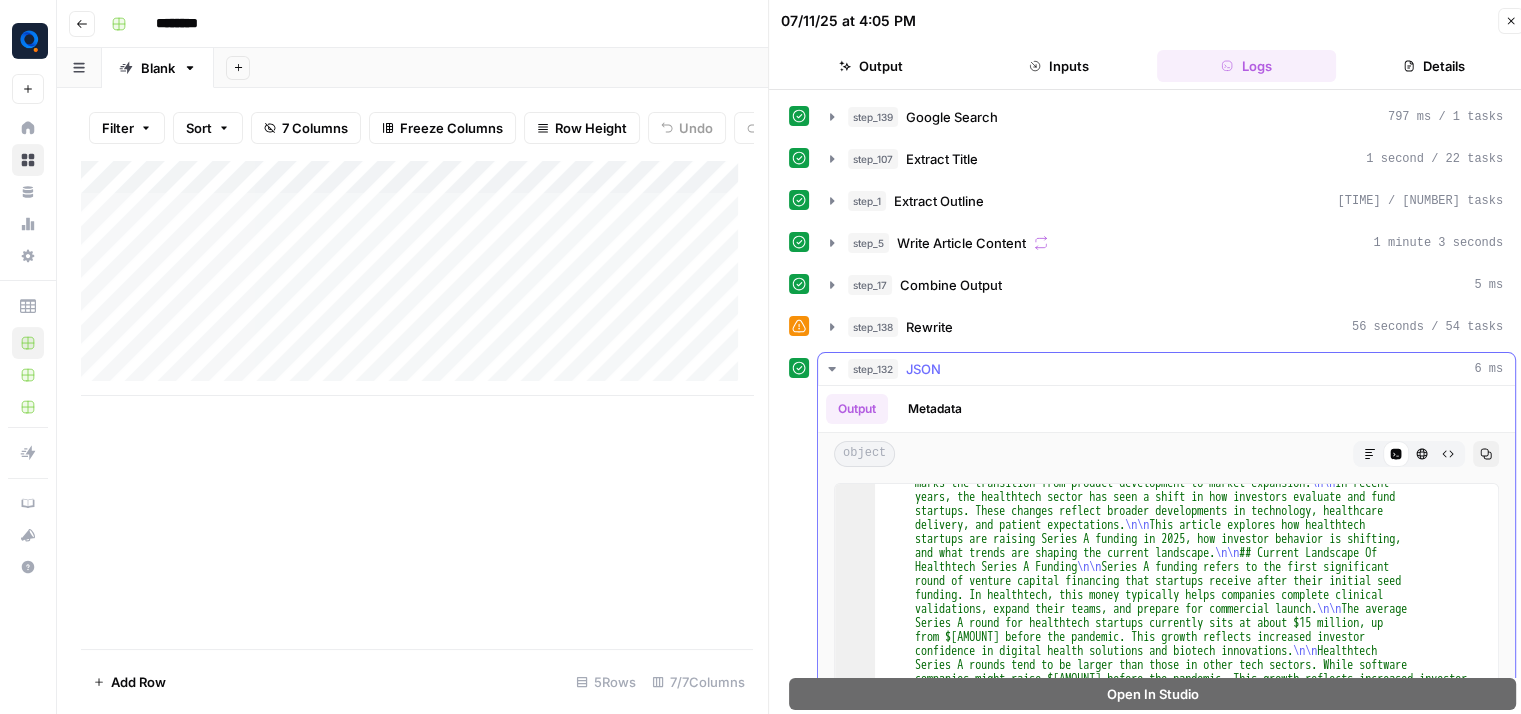 scroll, scrollTop: 215, scrollLeft: 0, axis: vertical 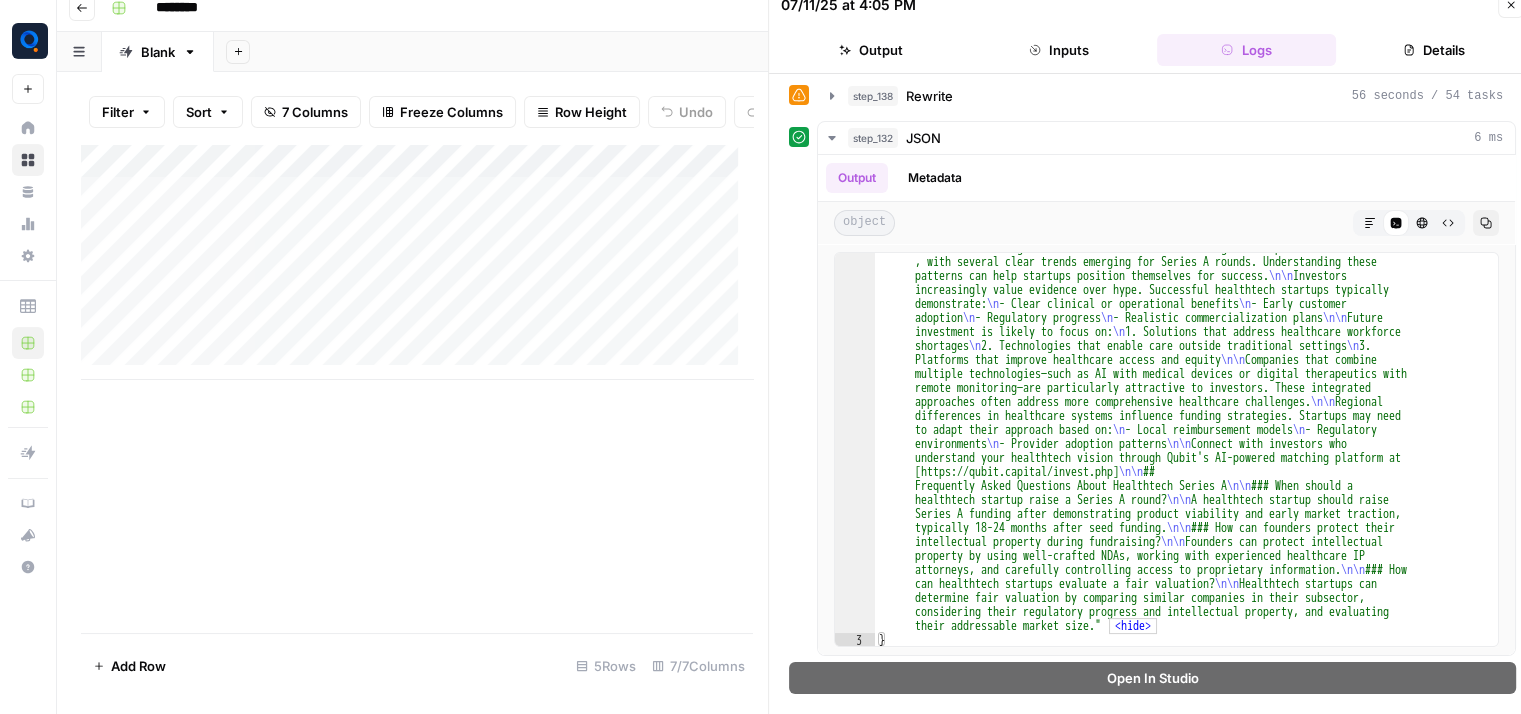 click 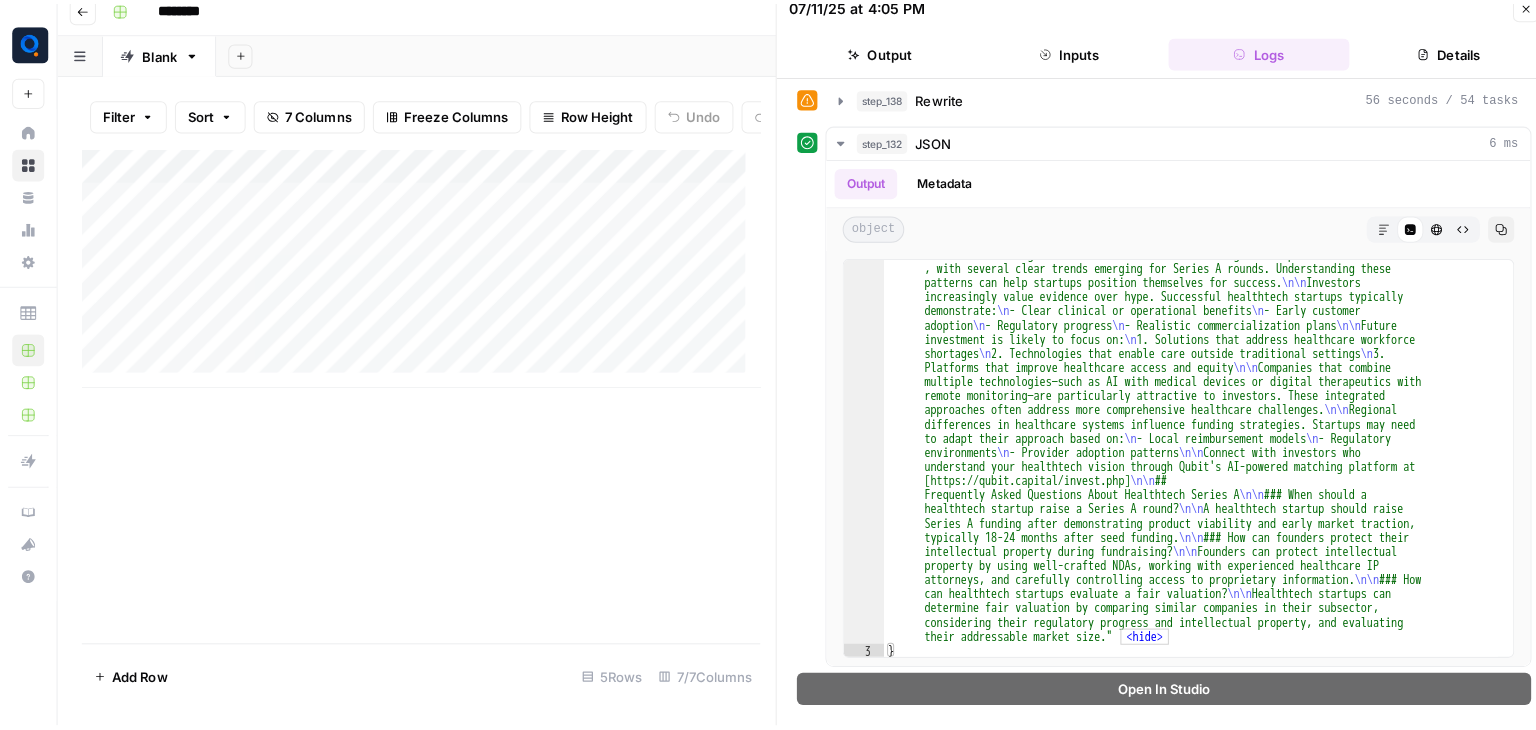 scroll, scrollTop: 0, scrollLeft: 0, axis: both 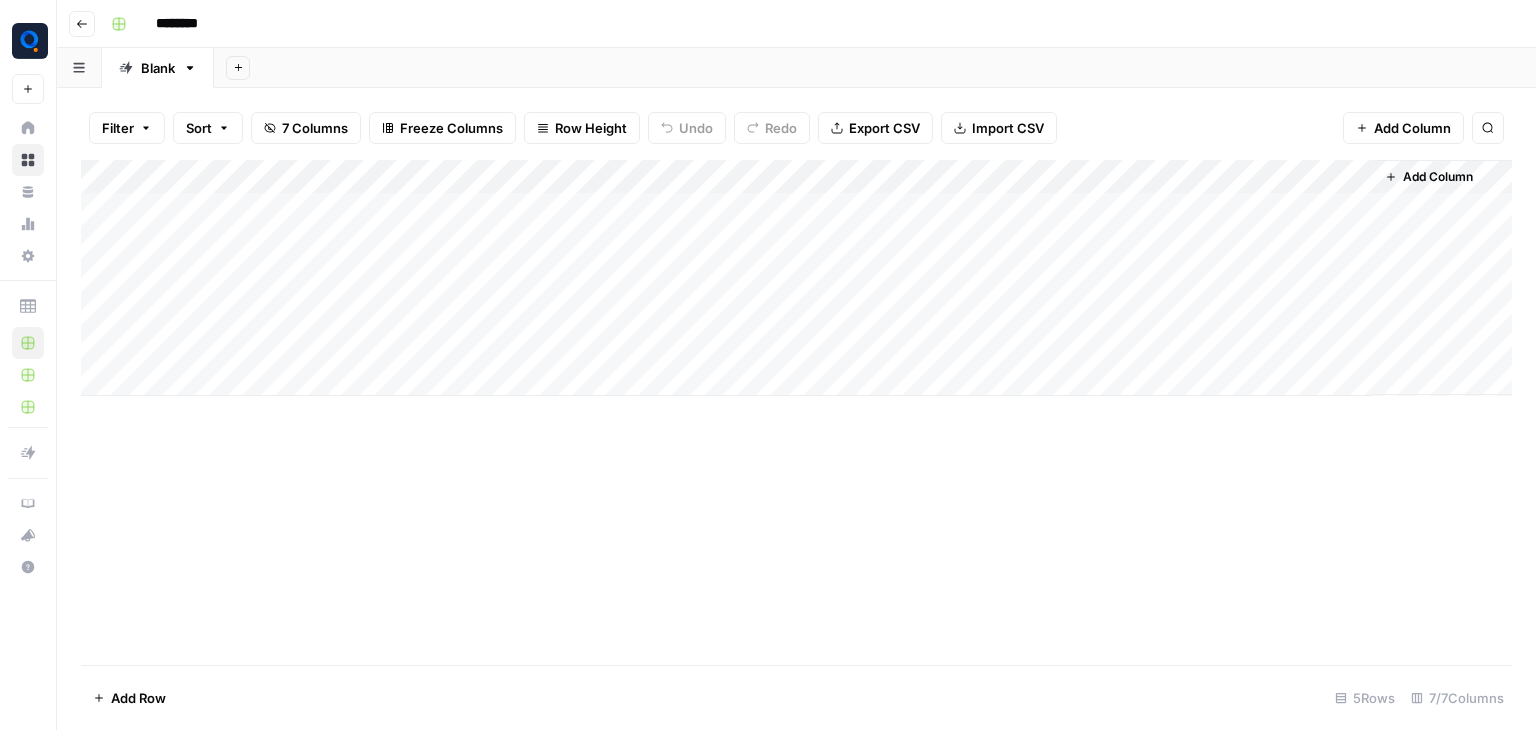 click on "Add Column" at bounding box center [796, 278] 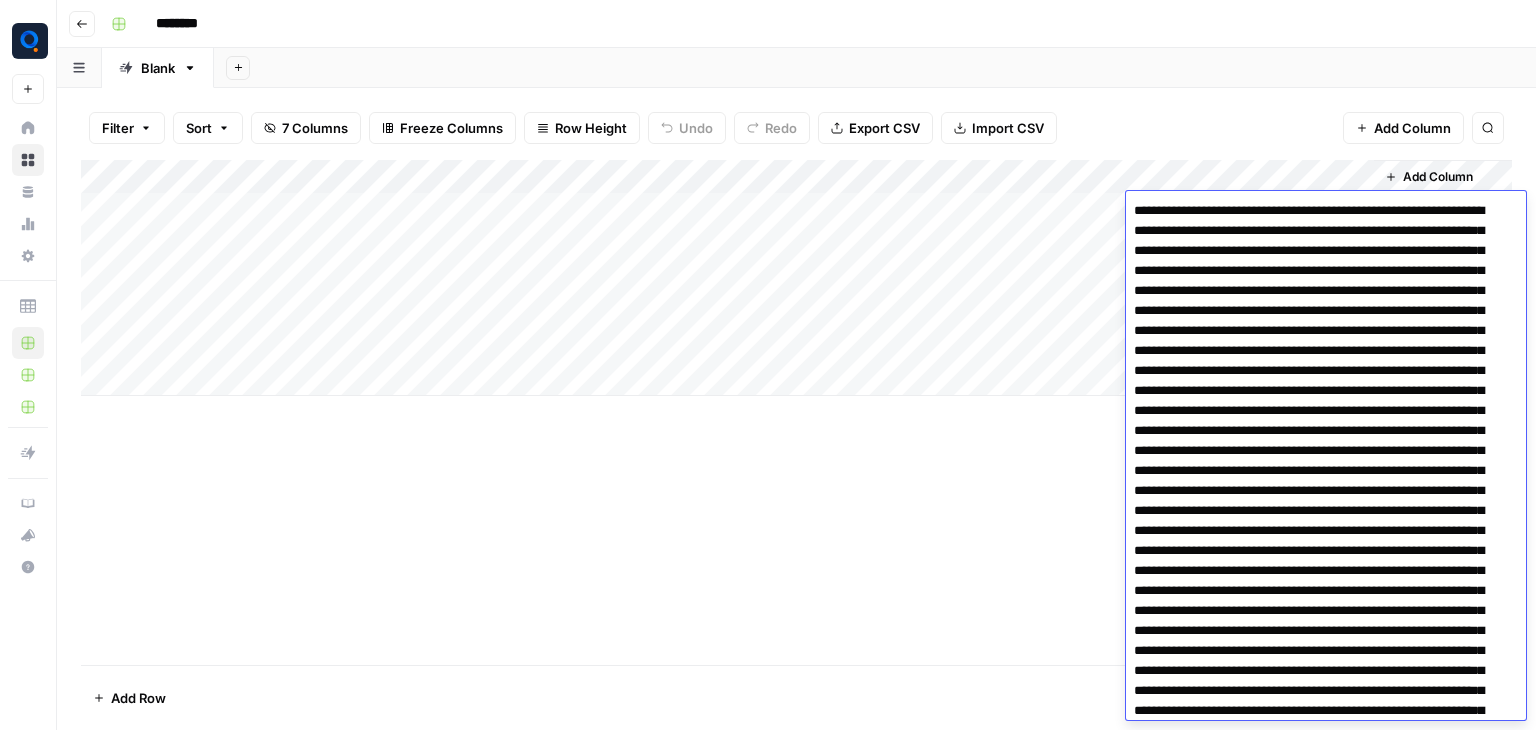 scroll, scrollTop: 4285, scrollLeft: 0, axis: vertical 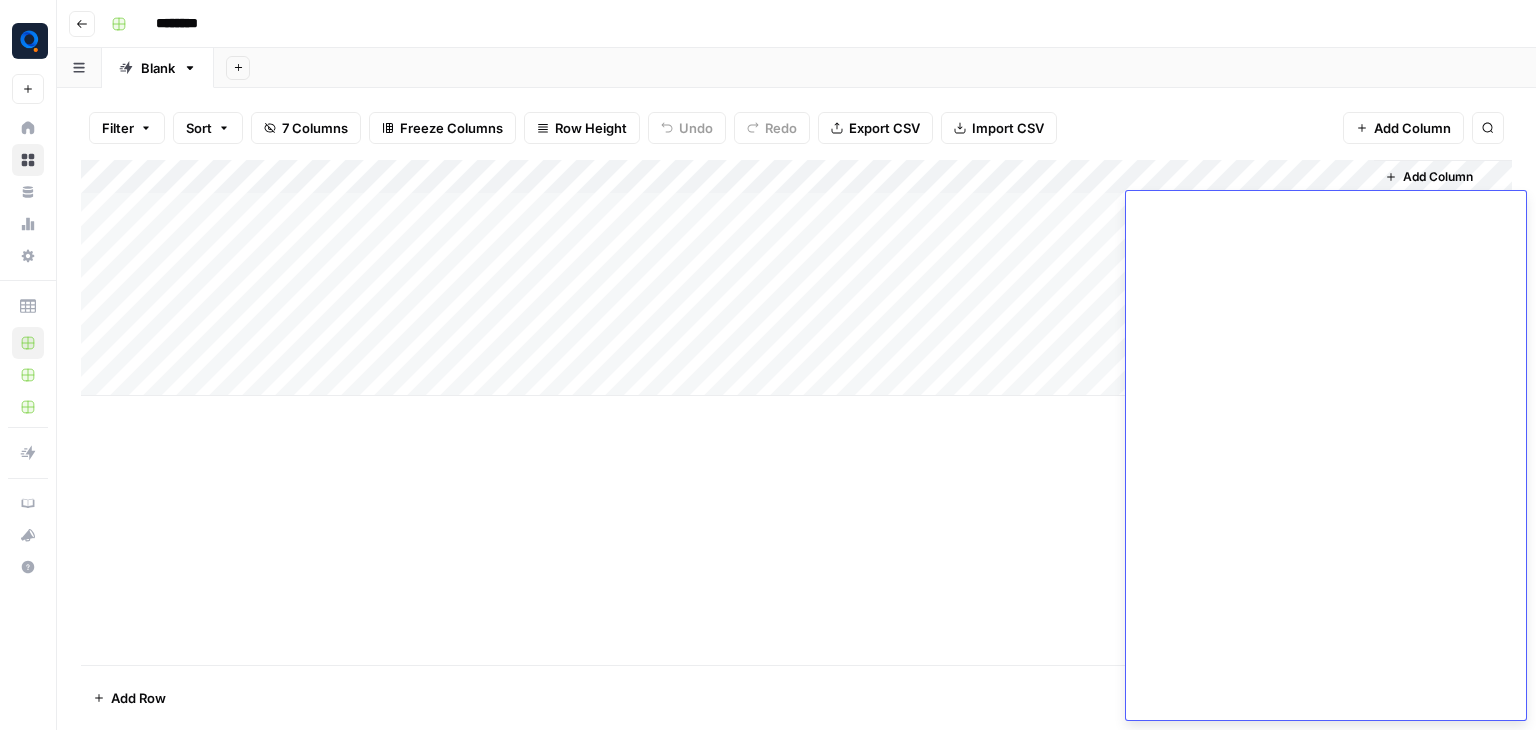 click at bounding box center [1318, -1684] 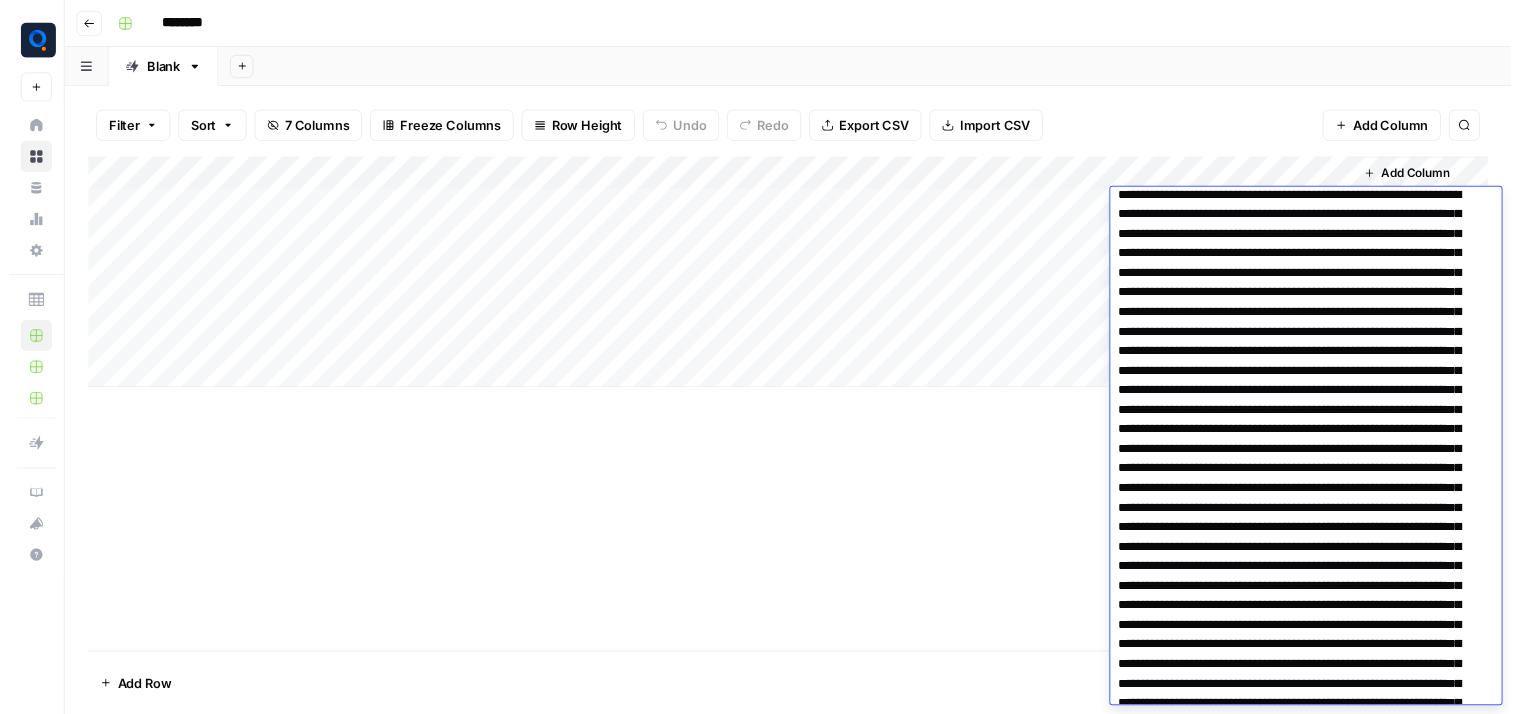 scroll, scrollTop: 0, scrollLeft: 0, axis: both 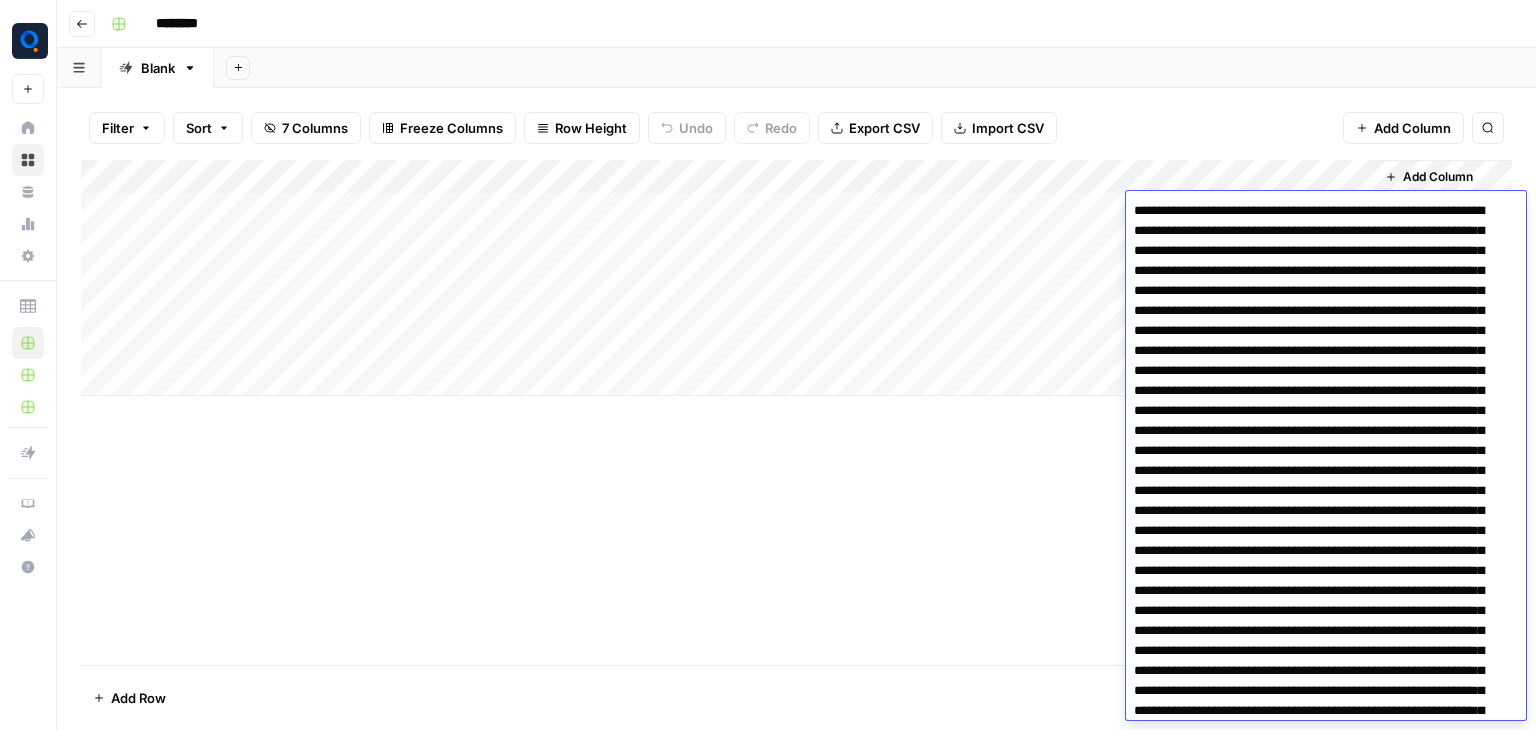 click at bounding box center (1318, 2601) 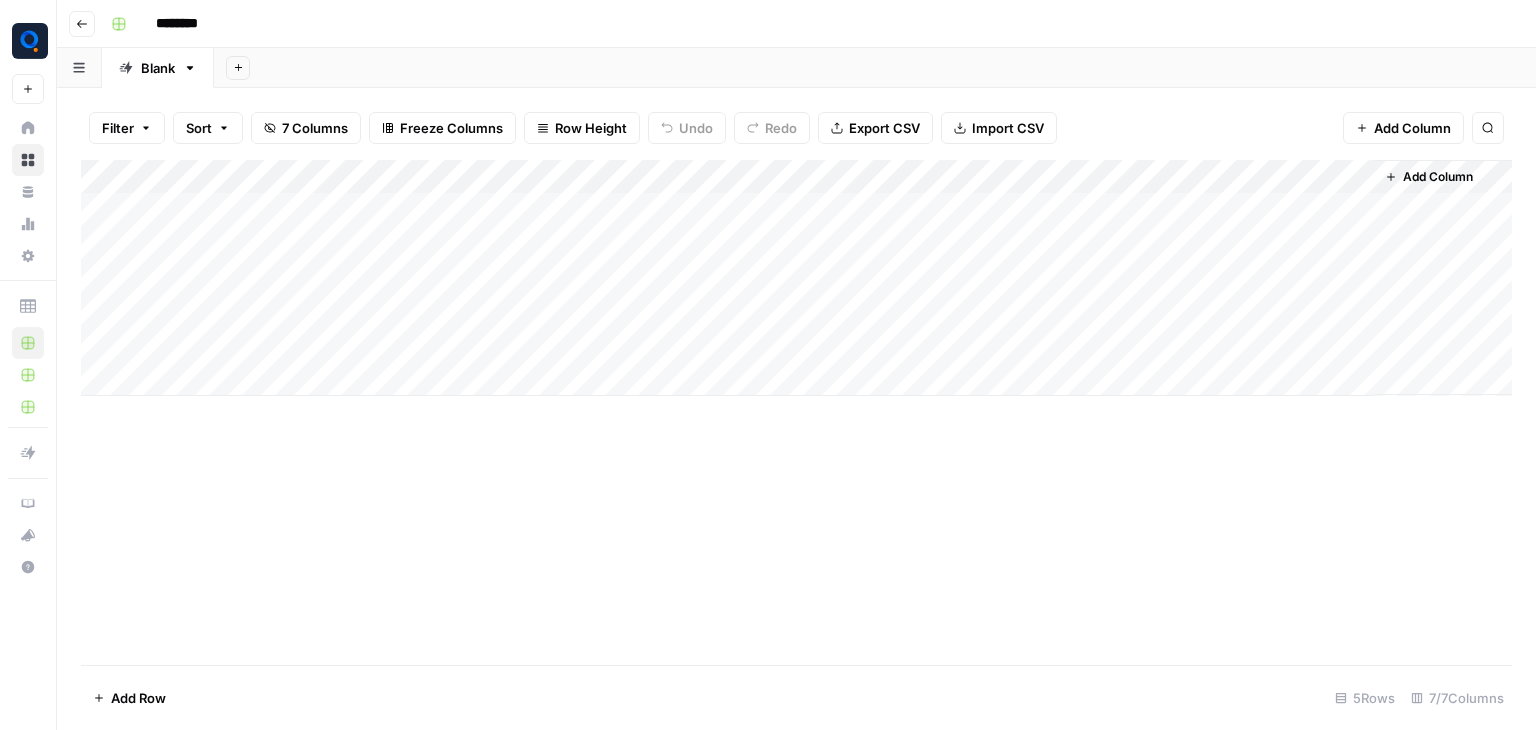 click on "Add Column" at bounding box center (796, 278) 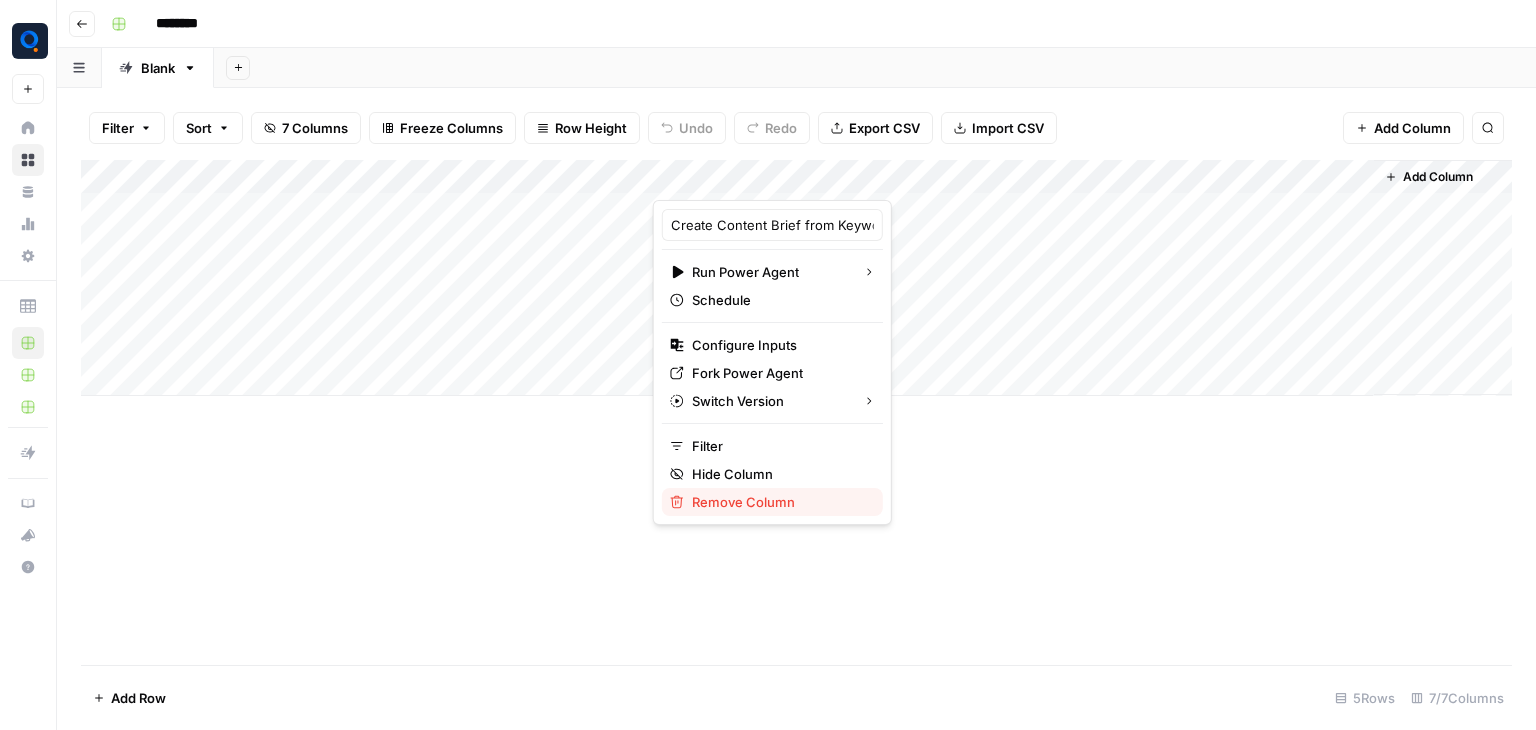 click on "Remove Column" at bounding box center (743, 502) 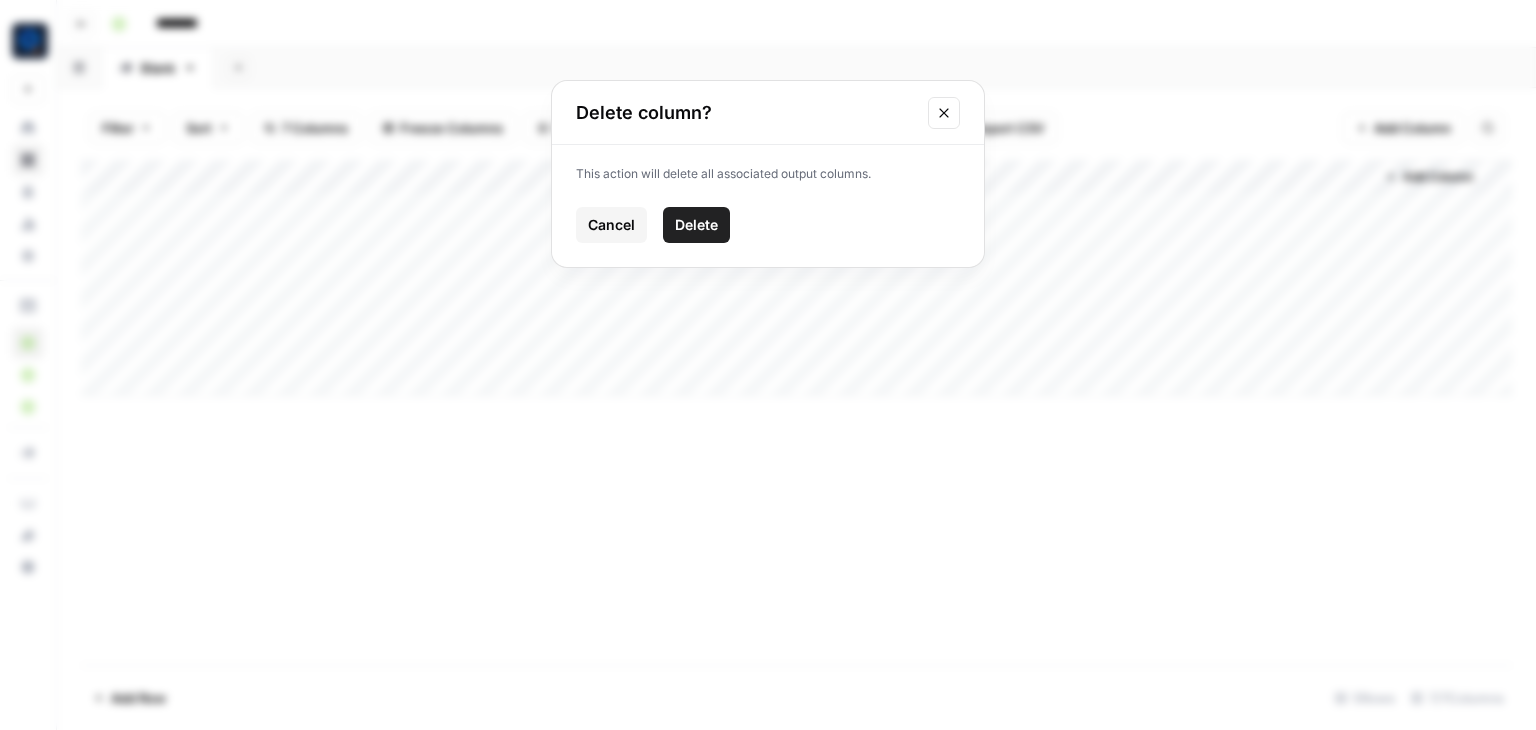 click on "Delete" at bounding box center (696, 225) 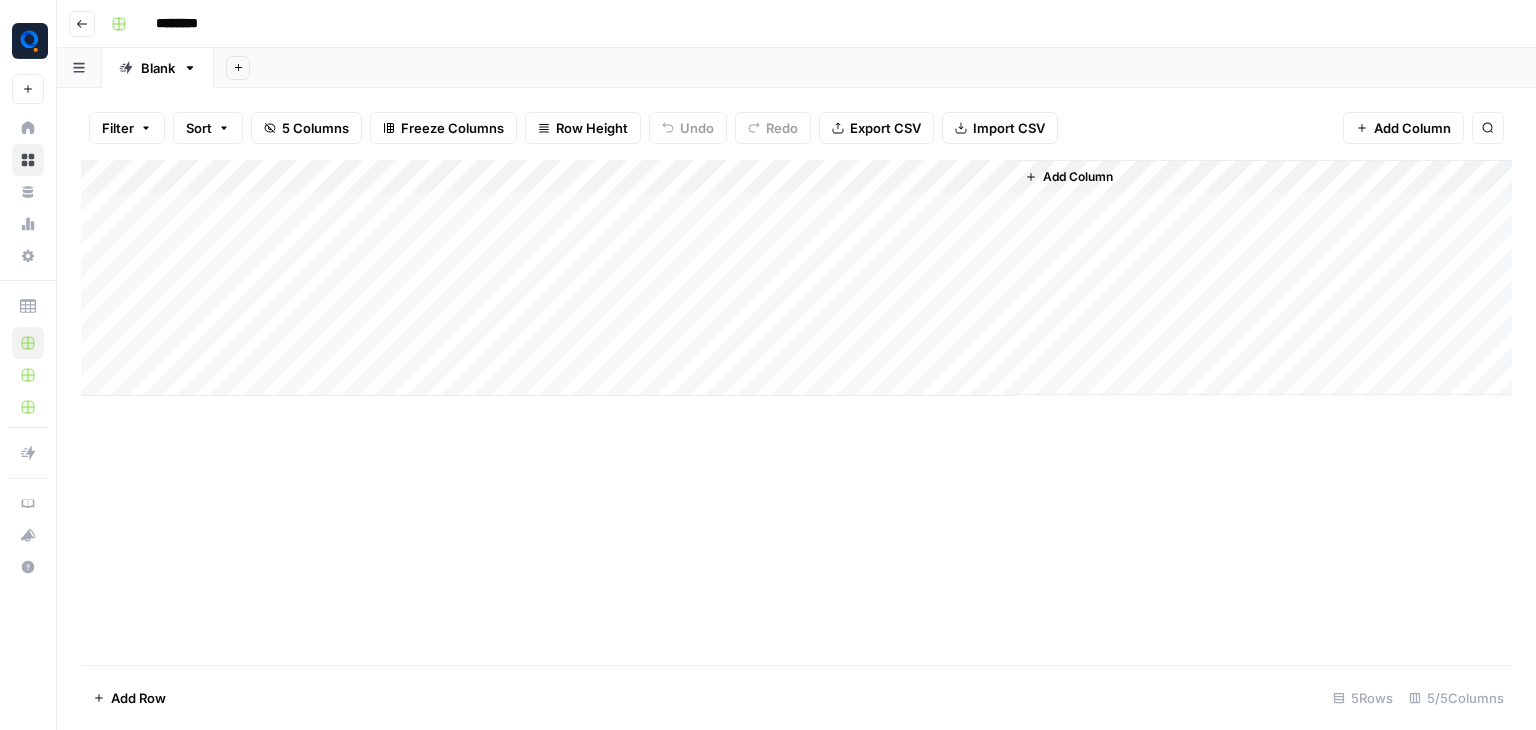 click on "Add Column" at bounding box center [796, 278] 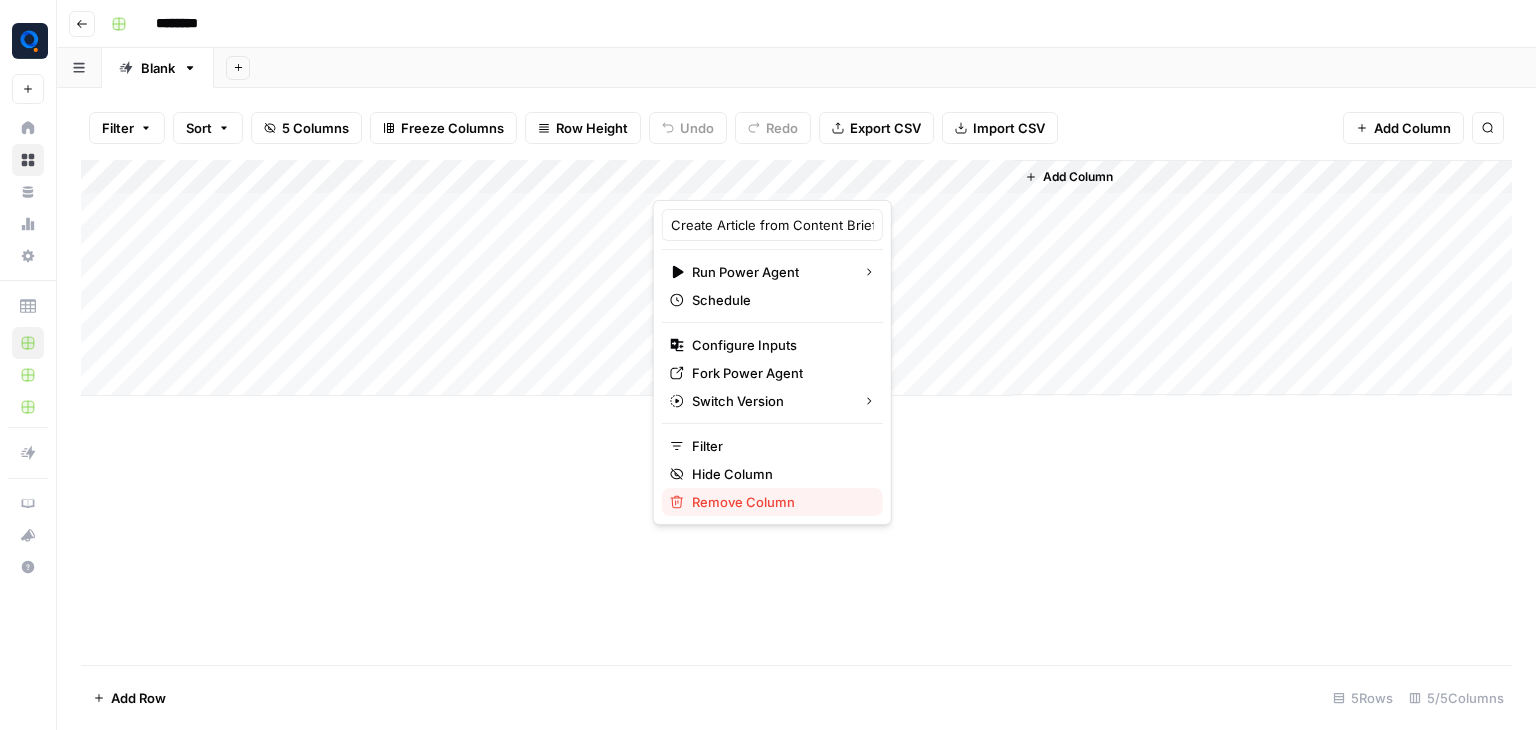 click on "Remove Column" at bounding box center [743, 502] 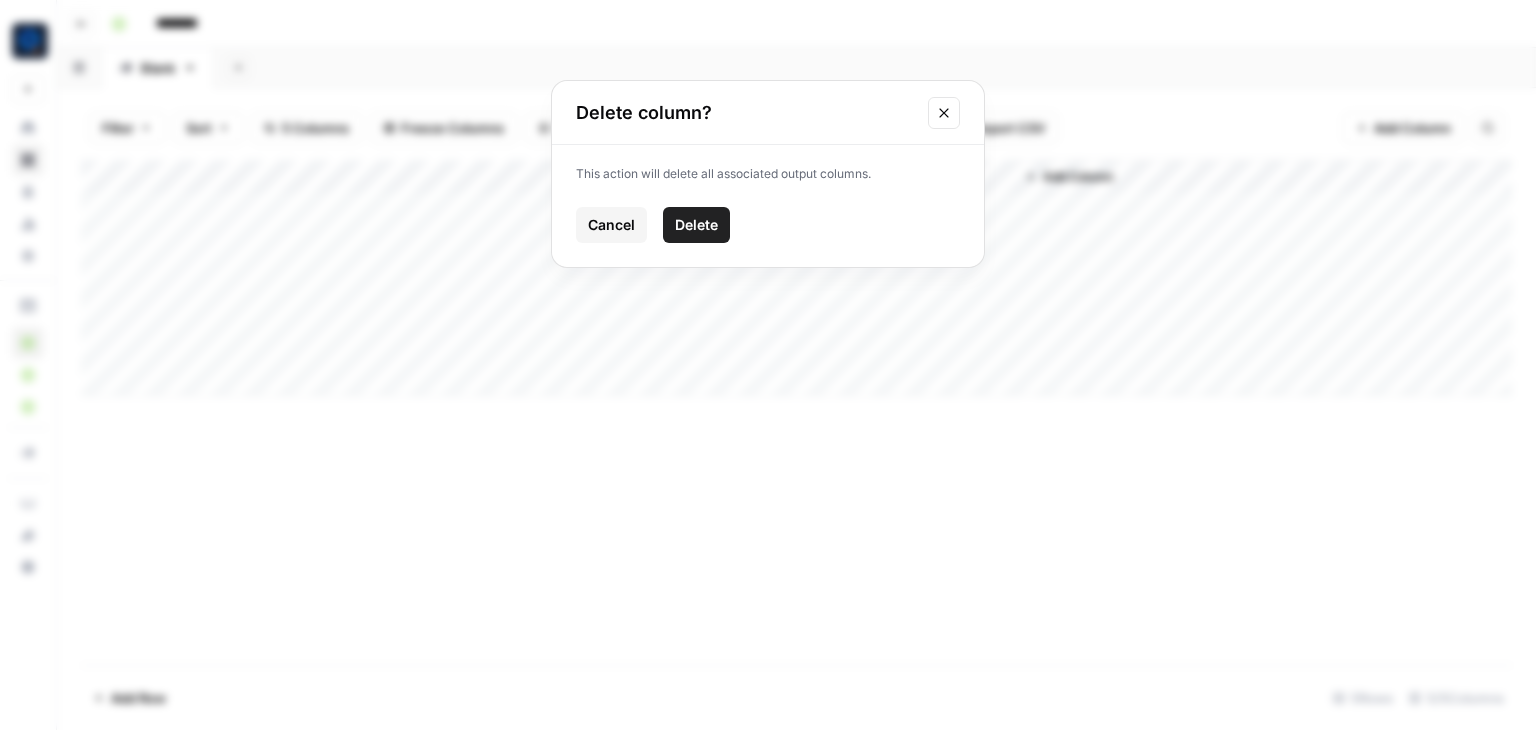 click on "Delete" at bounding box center (696, 225) 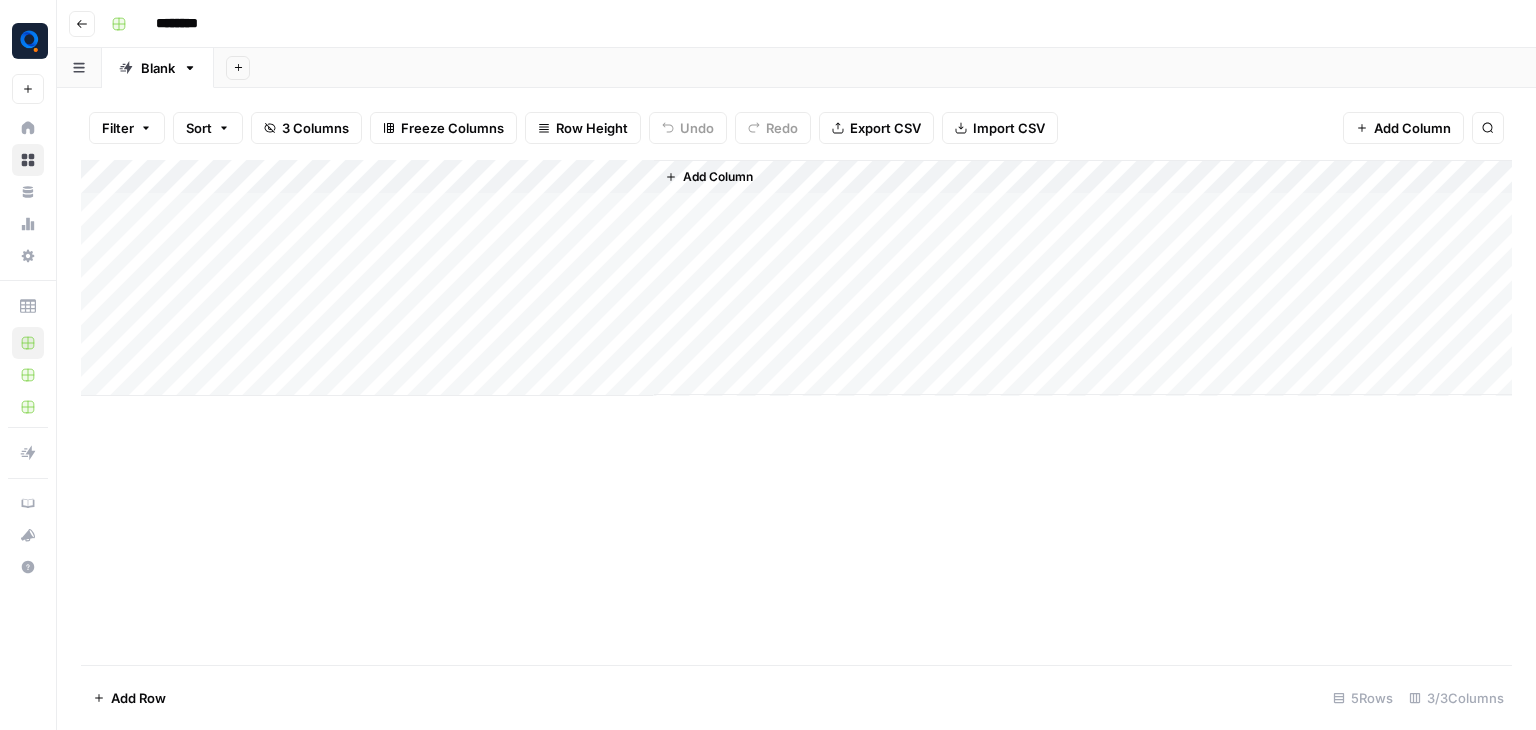 click on "Add Column" at bounding box center [718, 177] 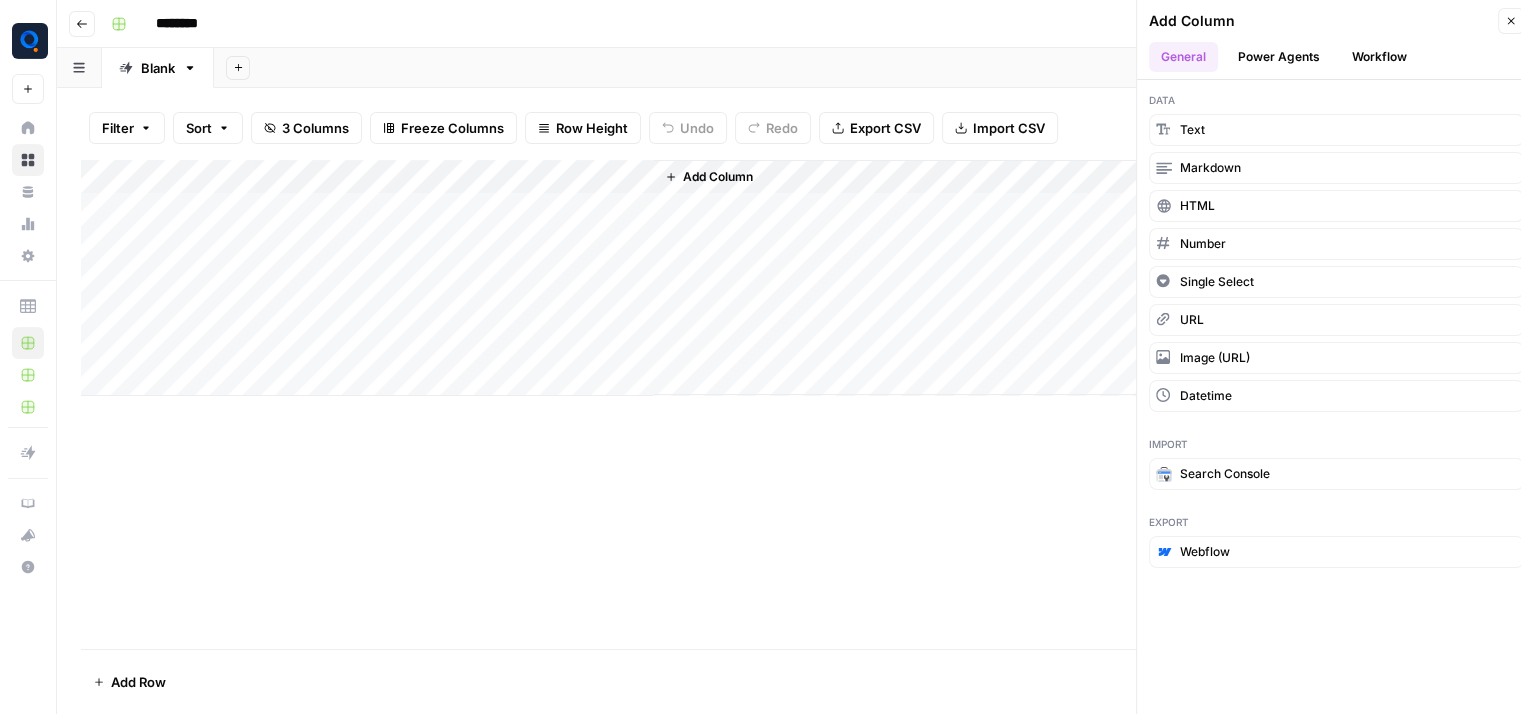 click on "Workflow" at bounding box center [1379, 57] 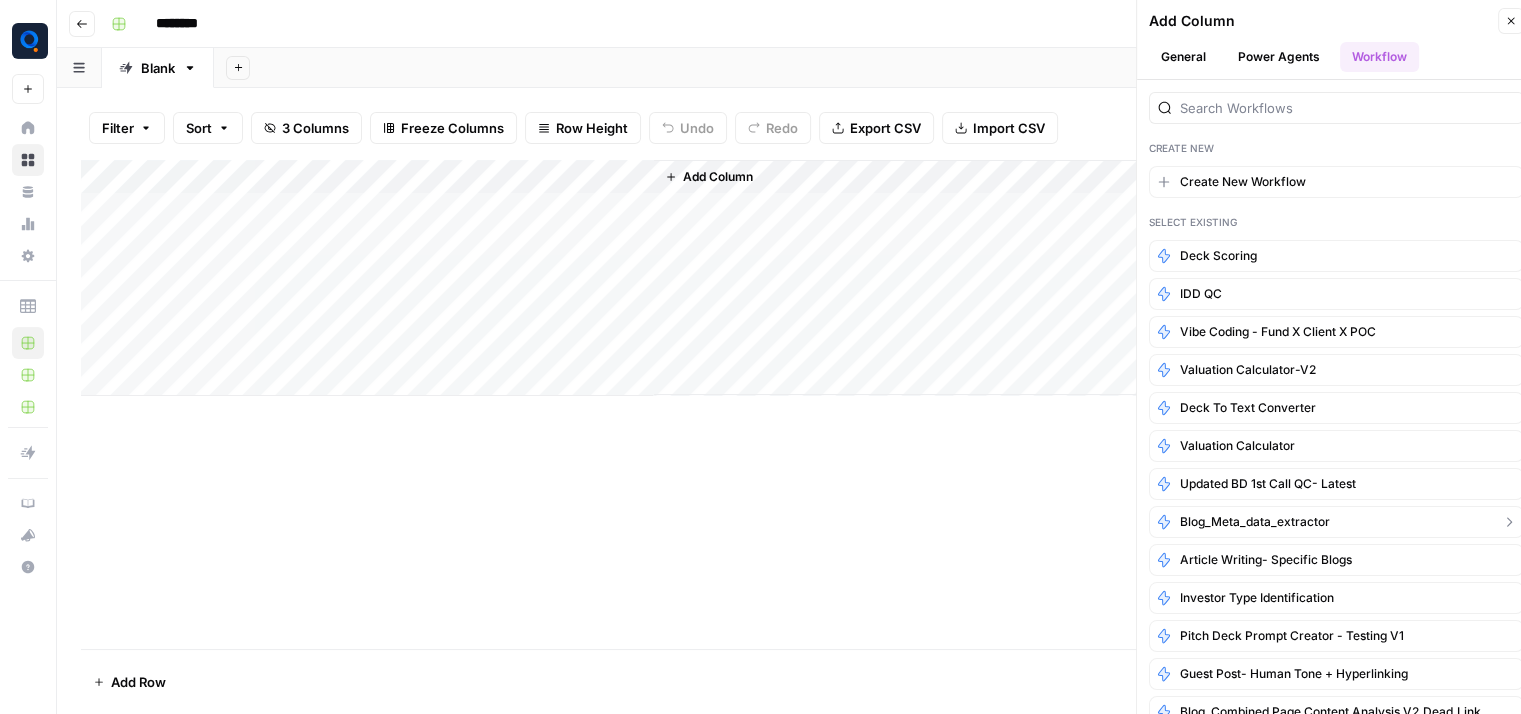 click on "Blog_Meta_data_extractor" at bounding box center (1255, 522) 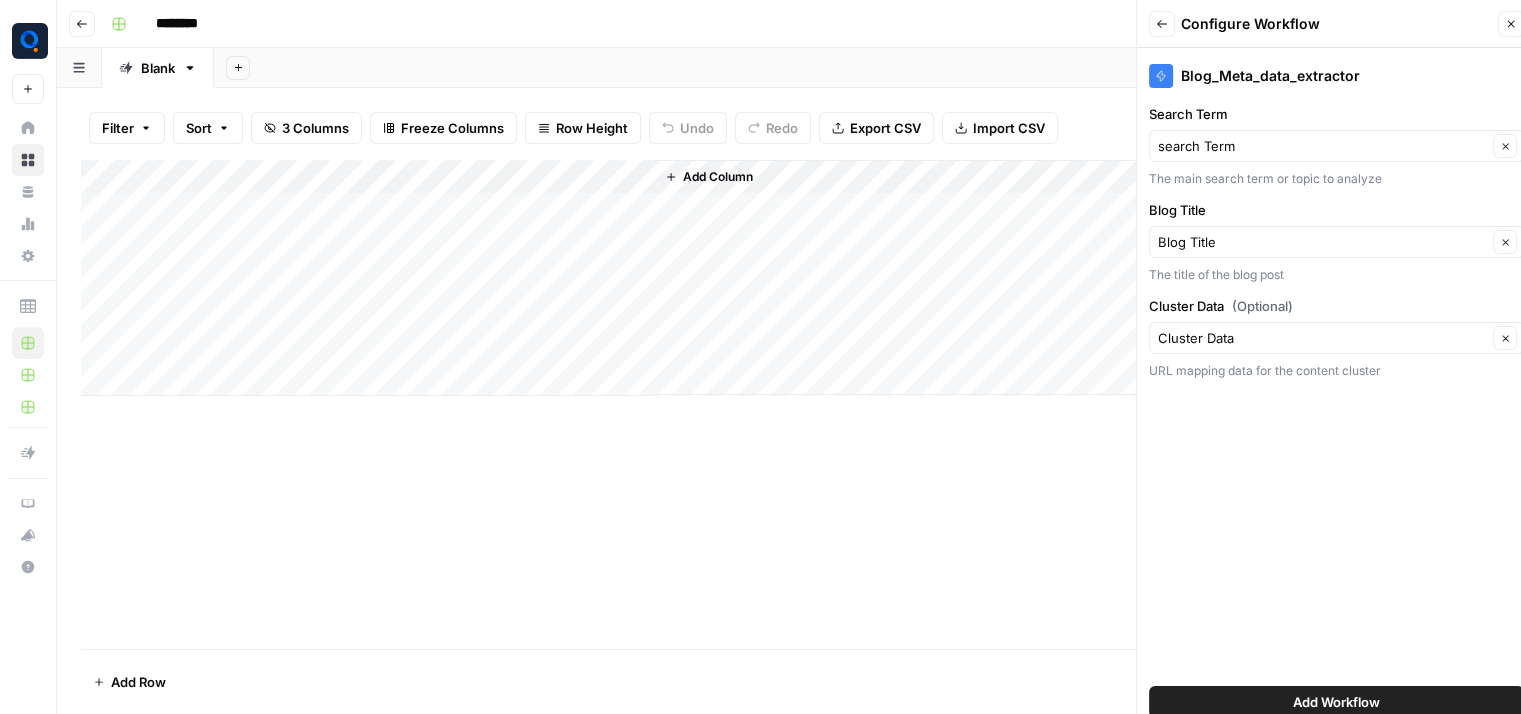 click on "Add Workflow" at bounding box center (1336, 702) 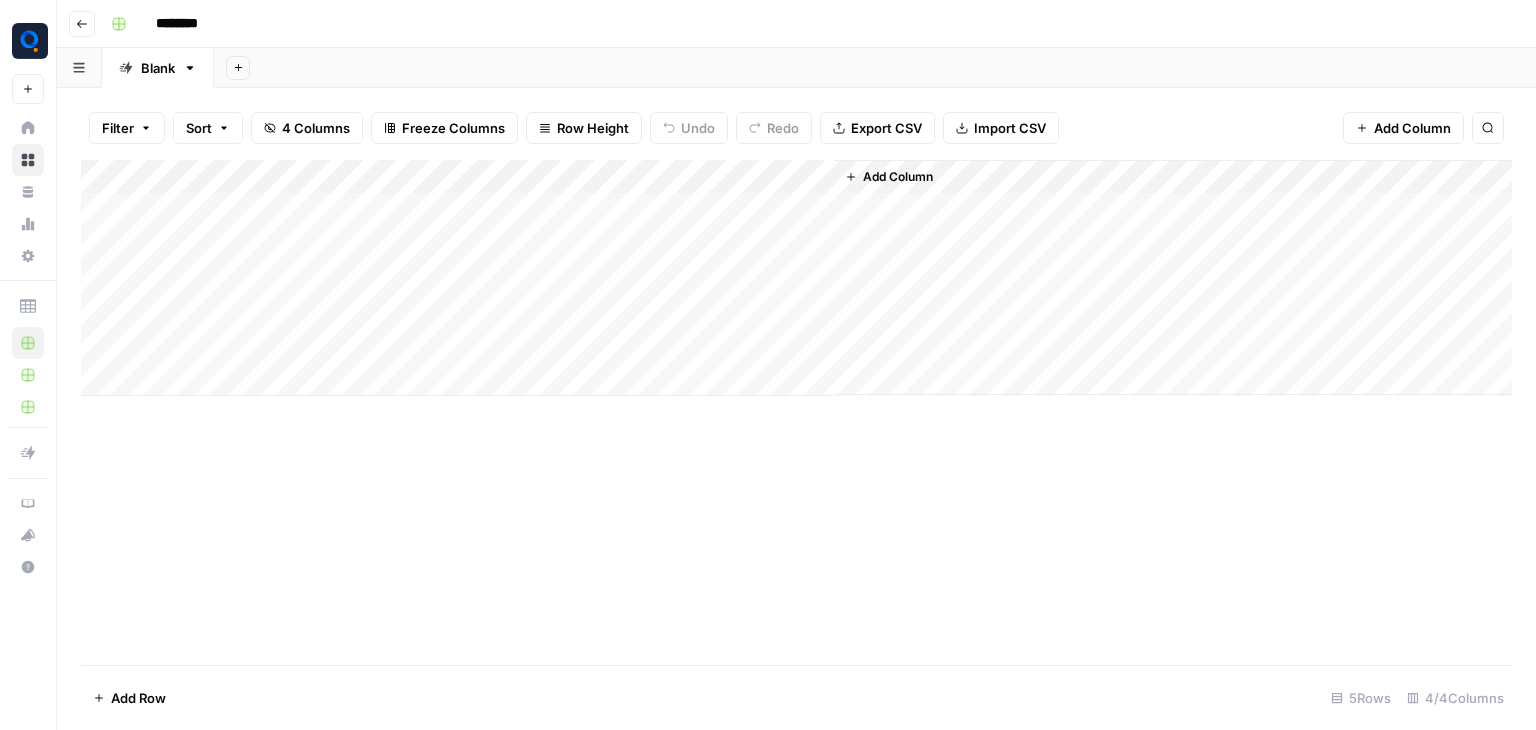 click on "Add Column" at bounding box center [796, 278] 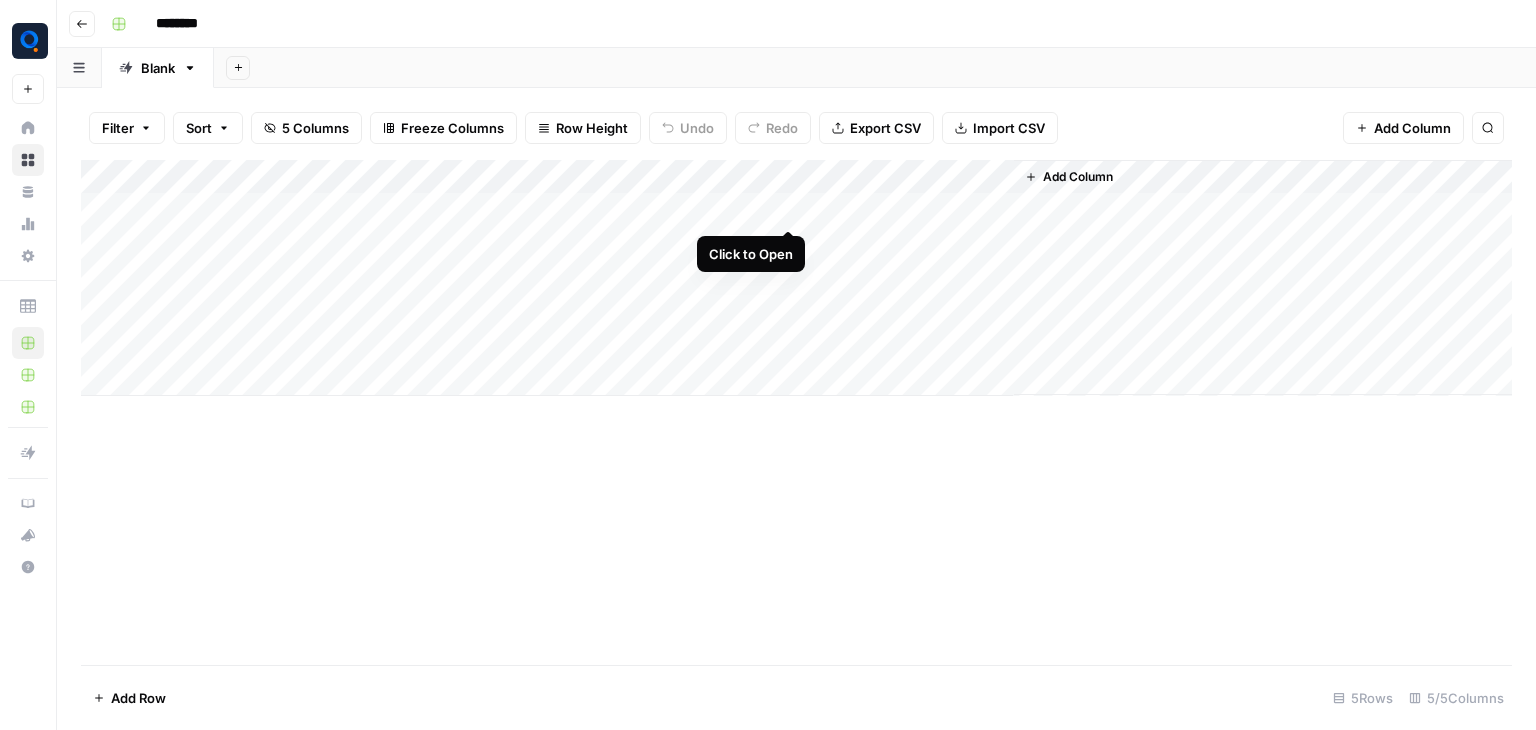 click on "Add Column" at bounding box center [796, 278] 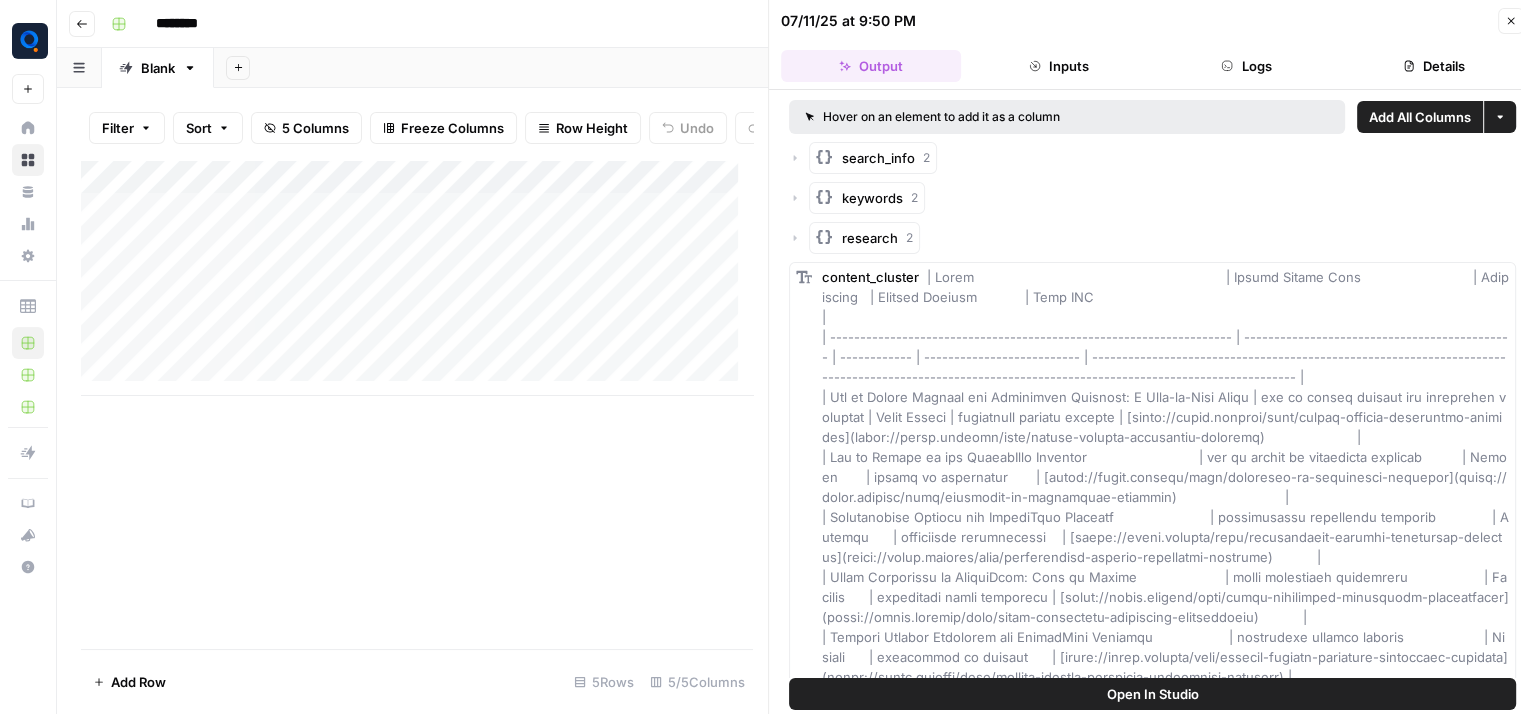 click on "Logs" at bounding box center (1247, 66) 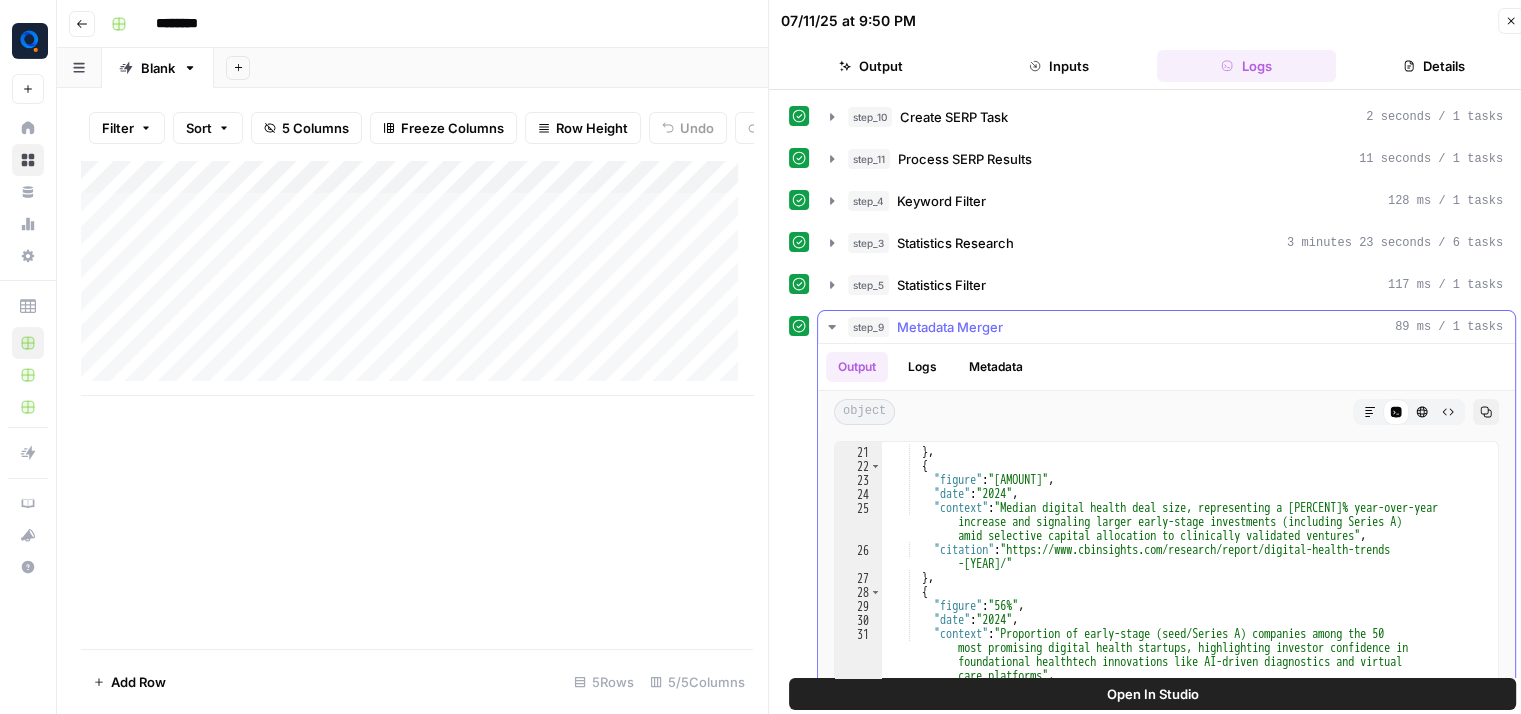 scroll, scrollTop: 319, scrollLeft: 0, axis: vertical 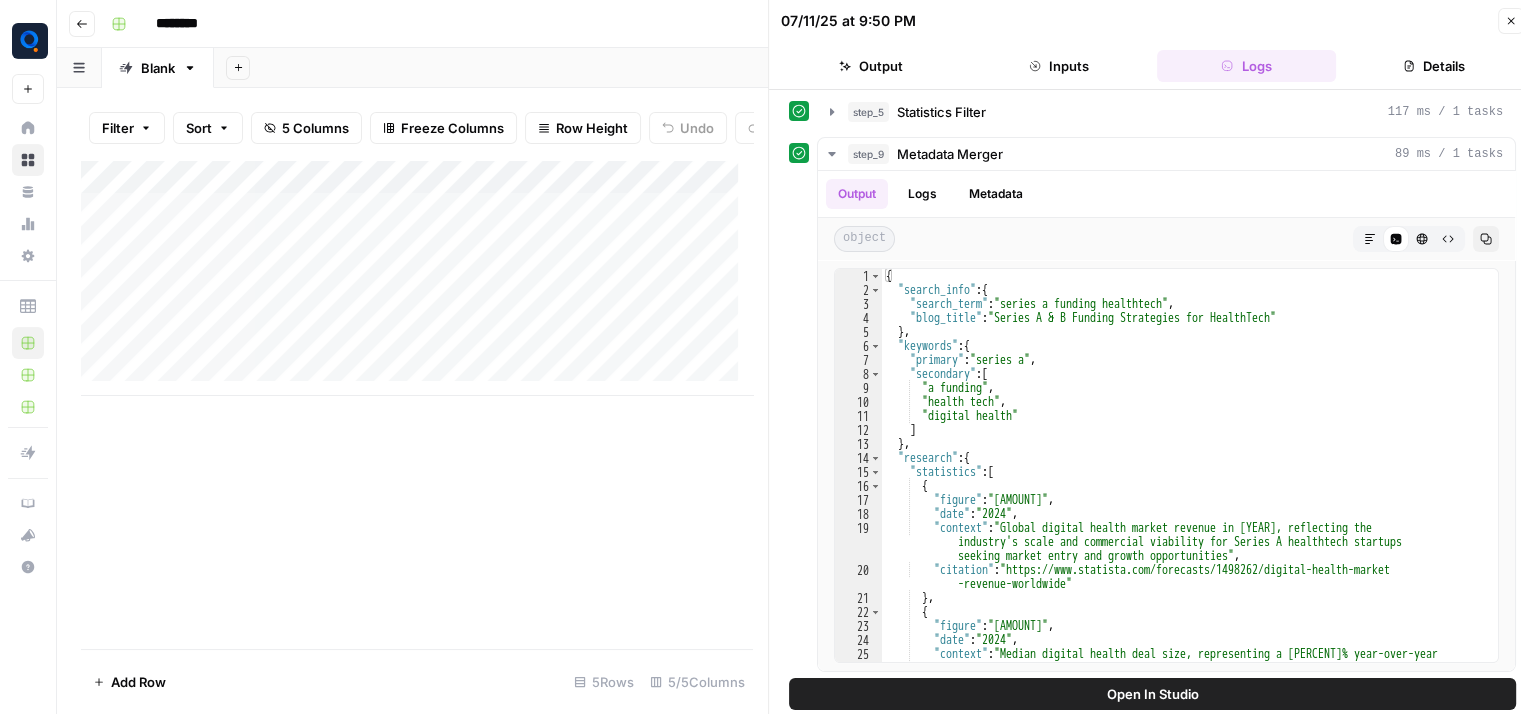 click 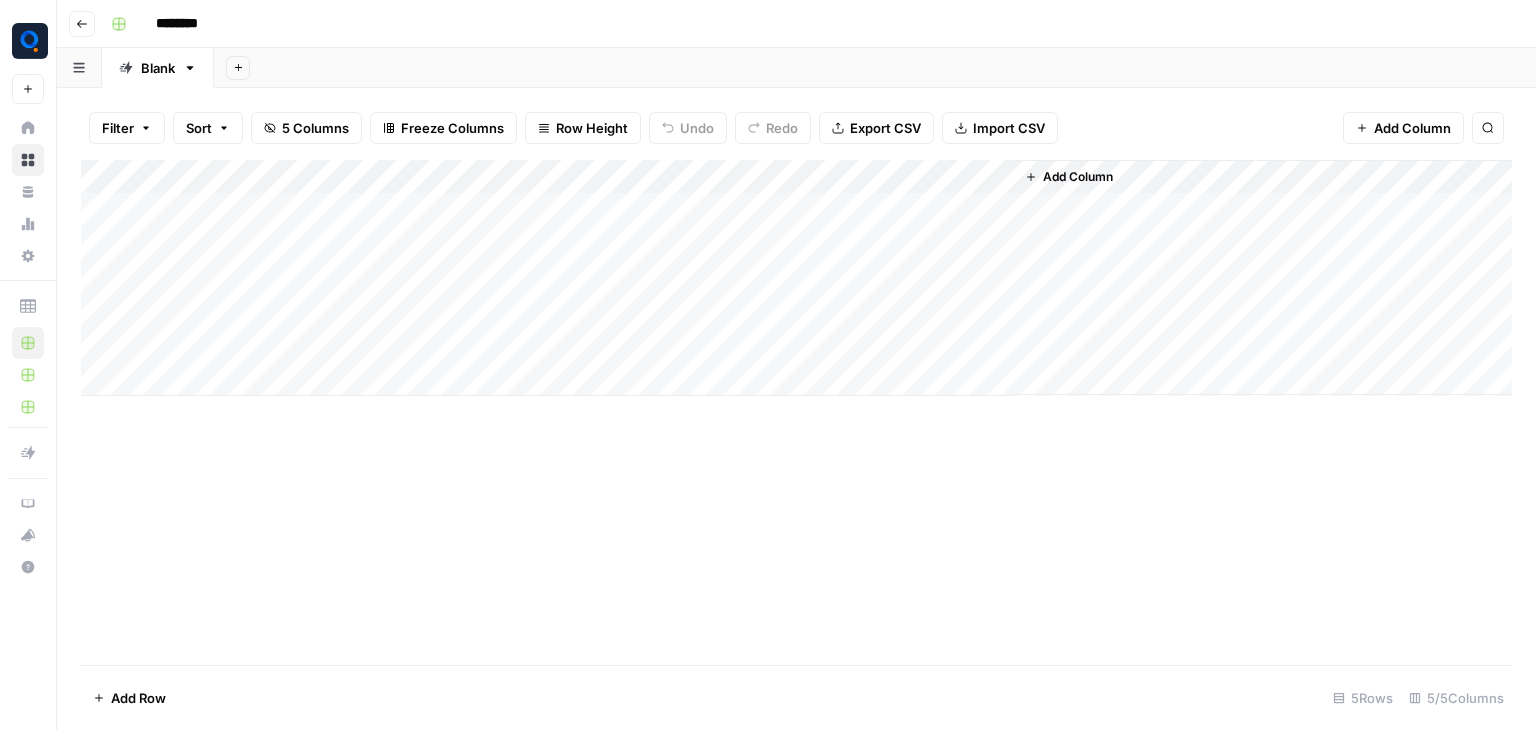 click on "Add Column" at bounding box center (796, 278) 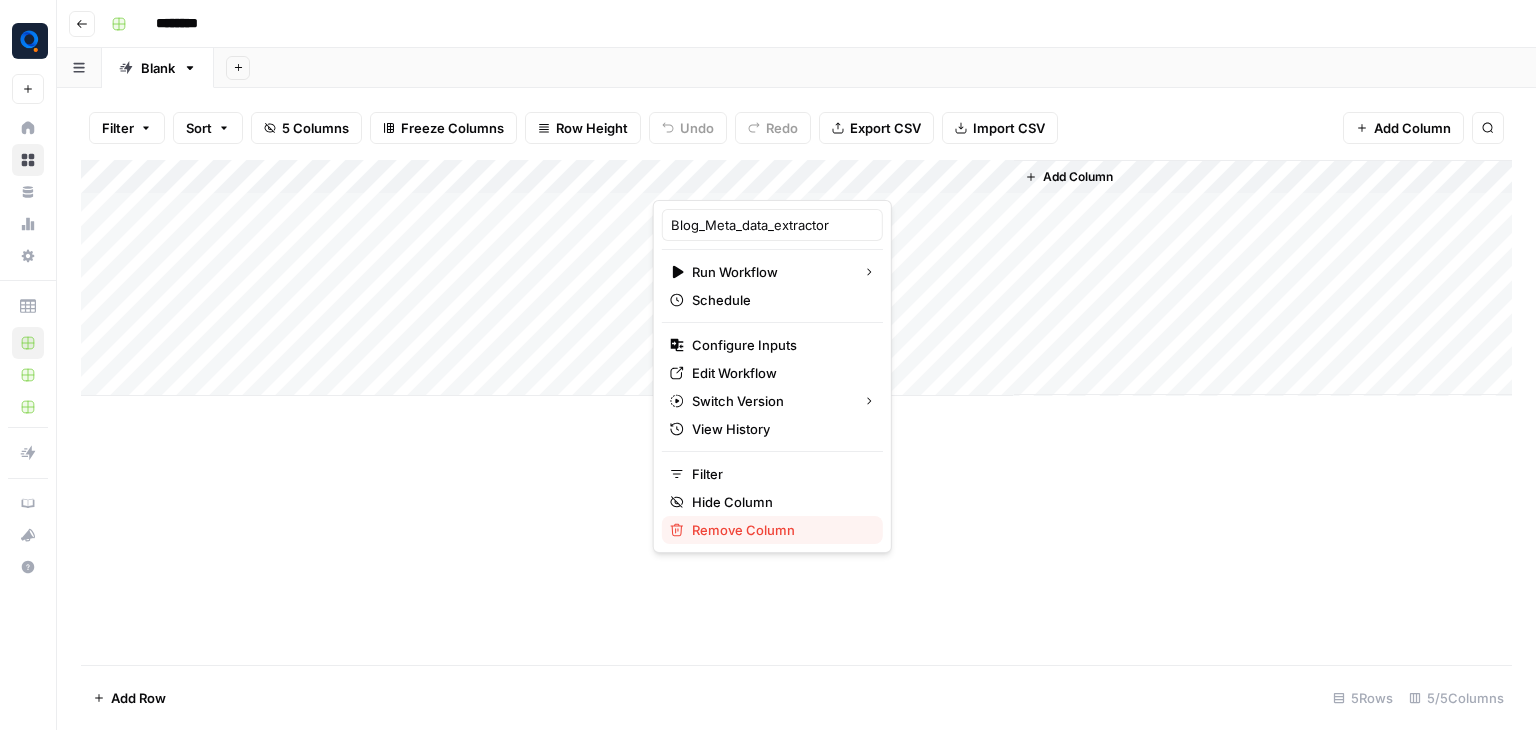 click on "Remove Column" at bounding box center [743, 530] 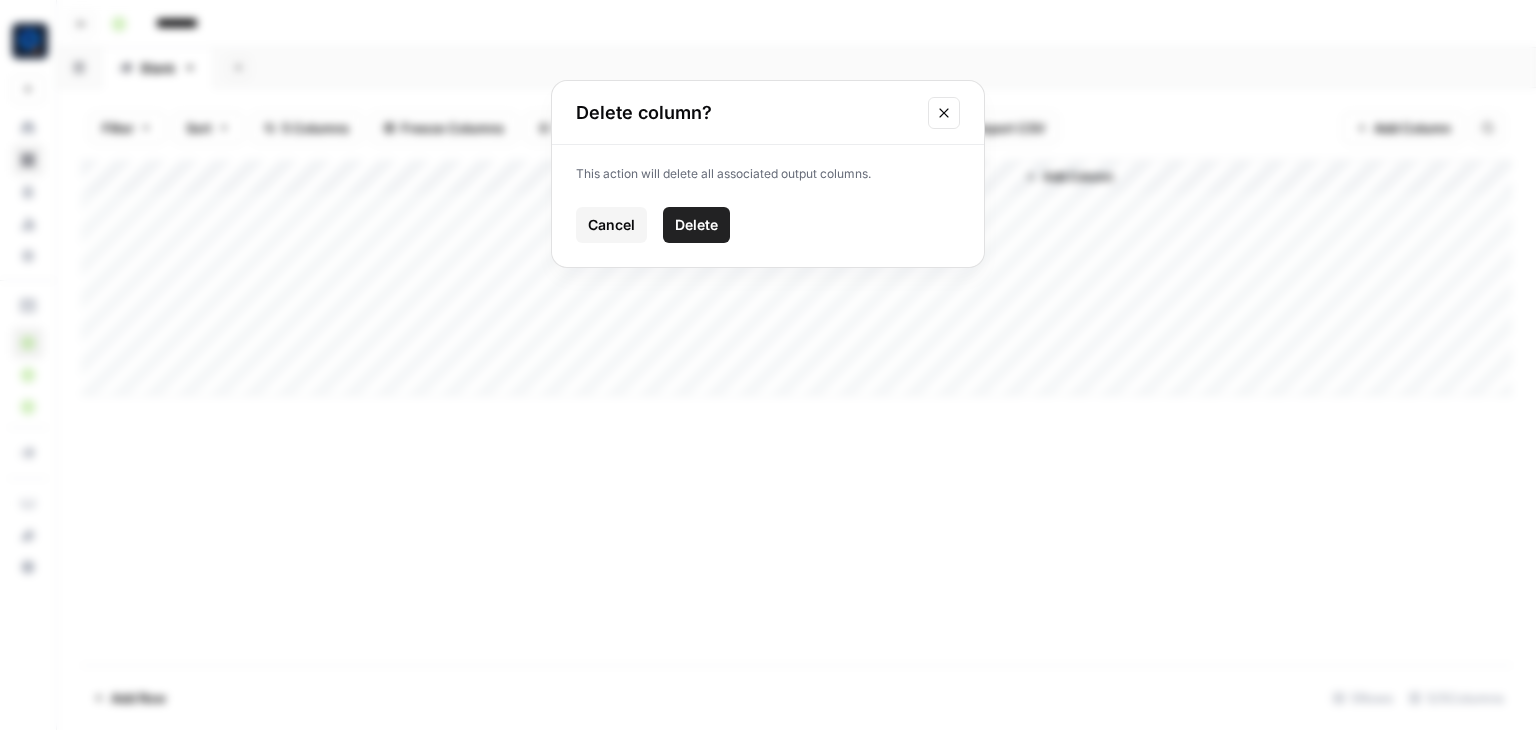 click on "Delete column? This action will delete all associated output columns. Cancel Delete" at bounding box center (768, 365) 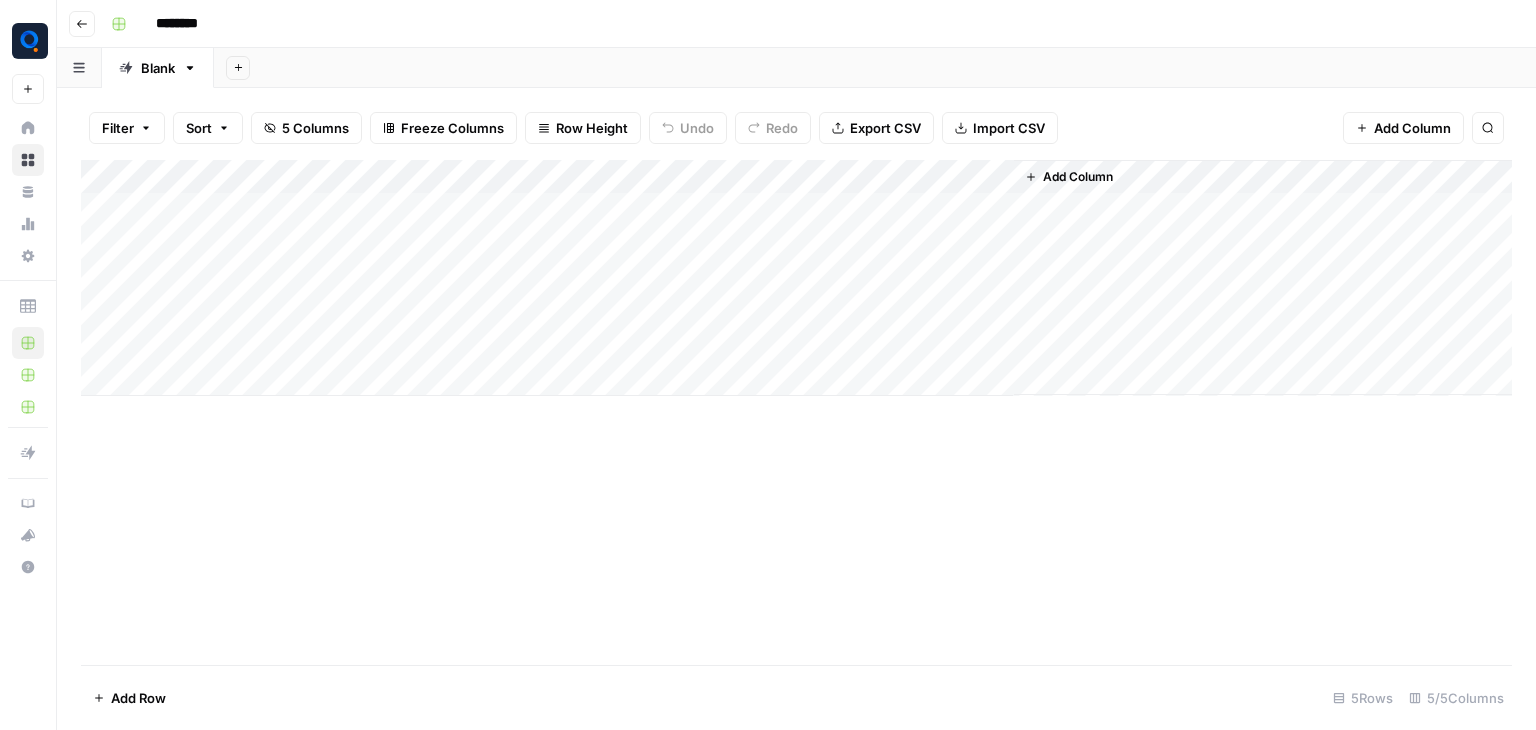 click on "Add Column" at bounding box center (796, 278) 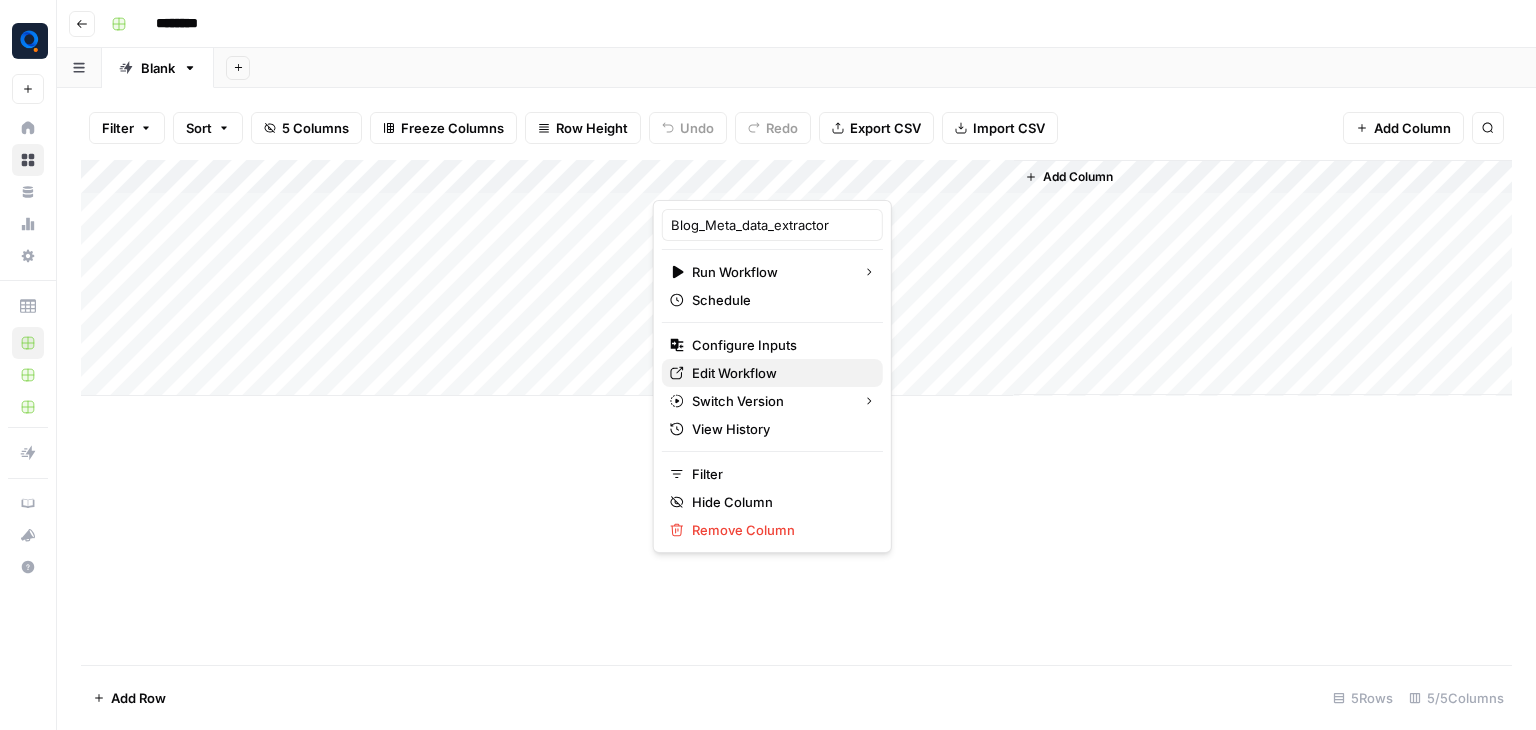 click on "Edit Workflow" at bounding box center (734, 373) 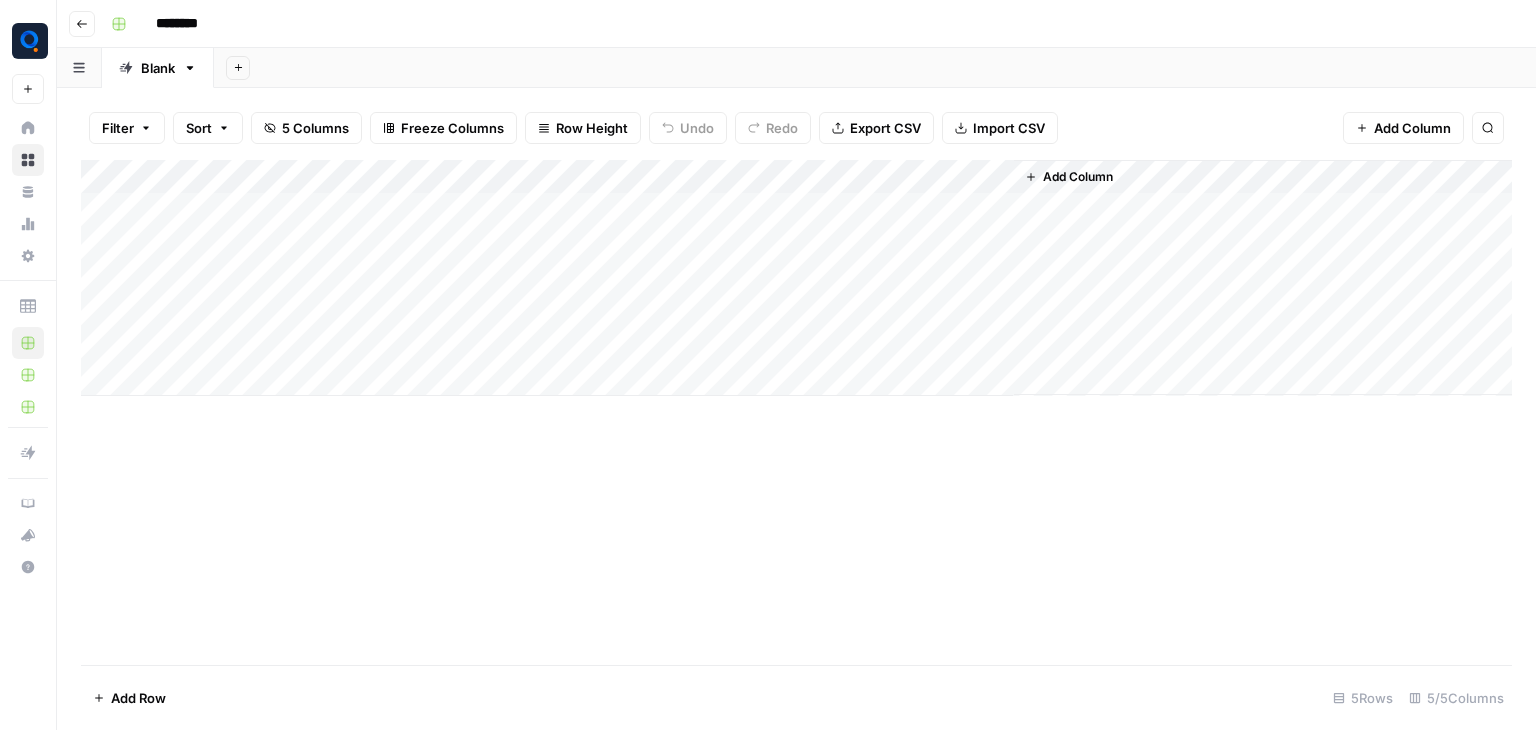 click on "Add Column" at bounding box center (796, 412) 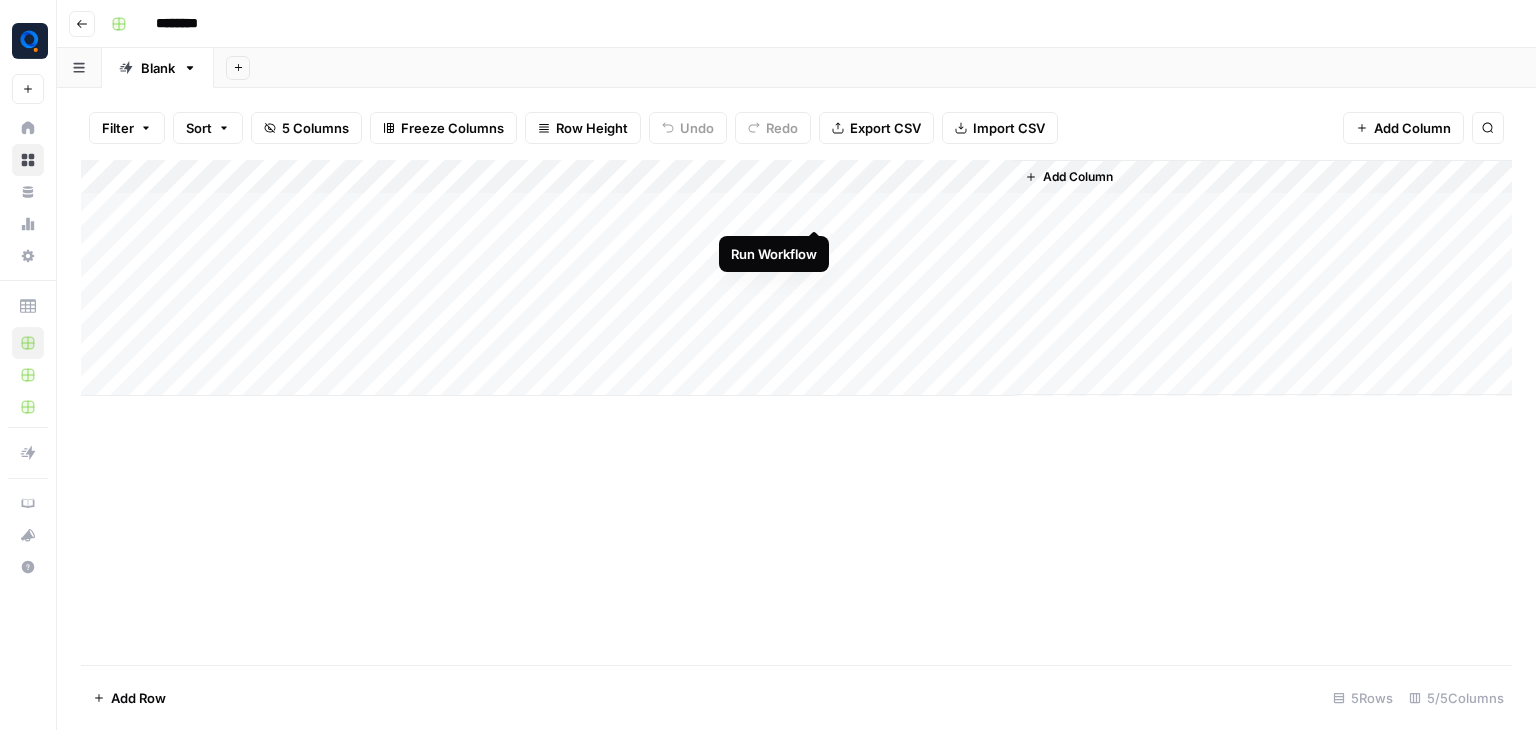 click on "Add Column" at bounding box center (796, 278) 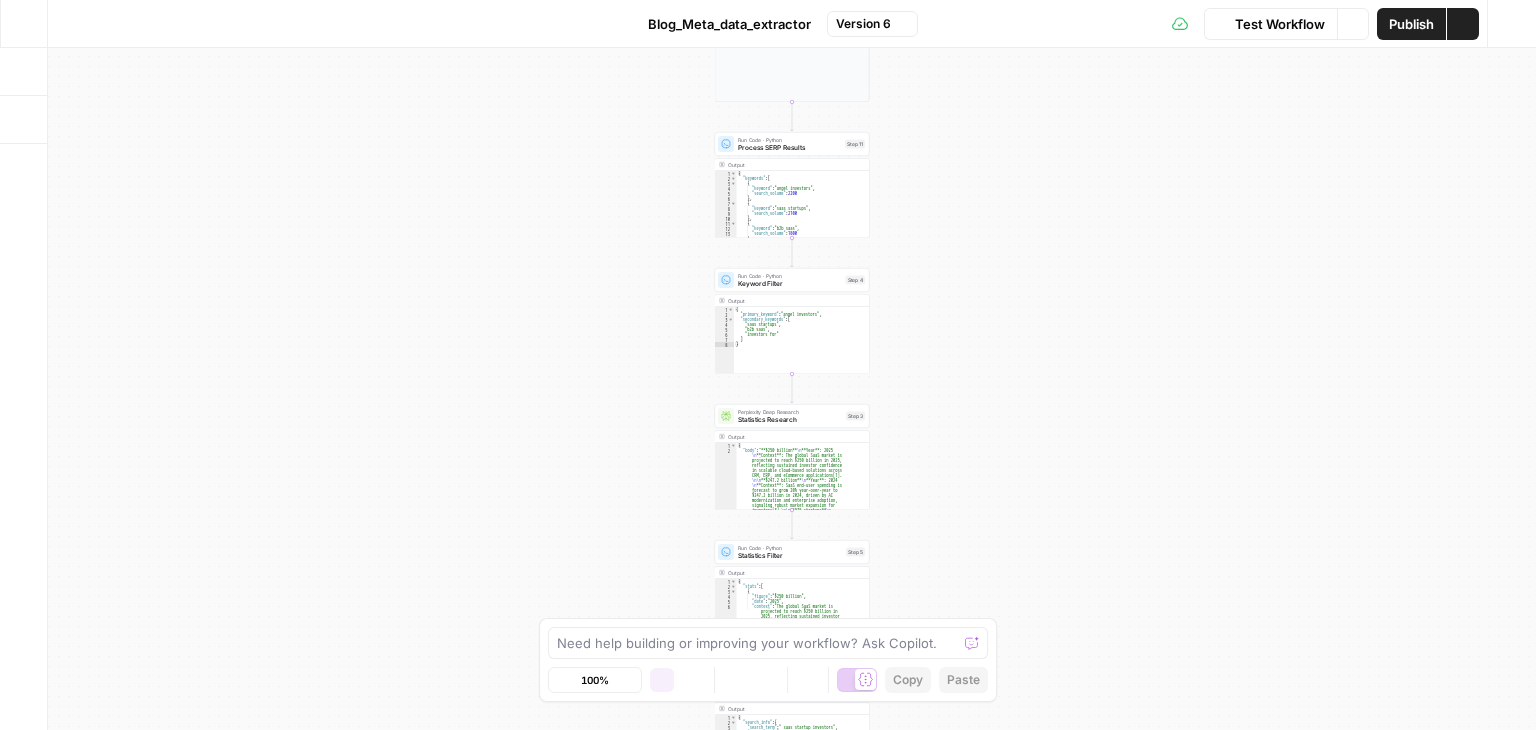 scroll, scrollTop: 0, scrollLeft: 0, axis: both 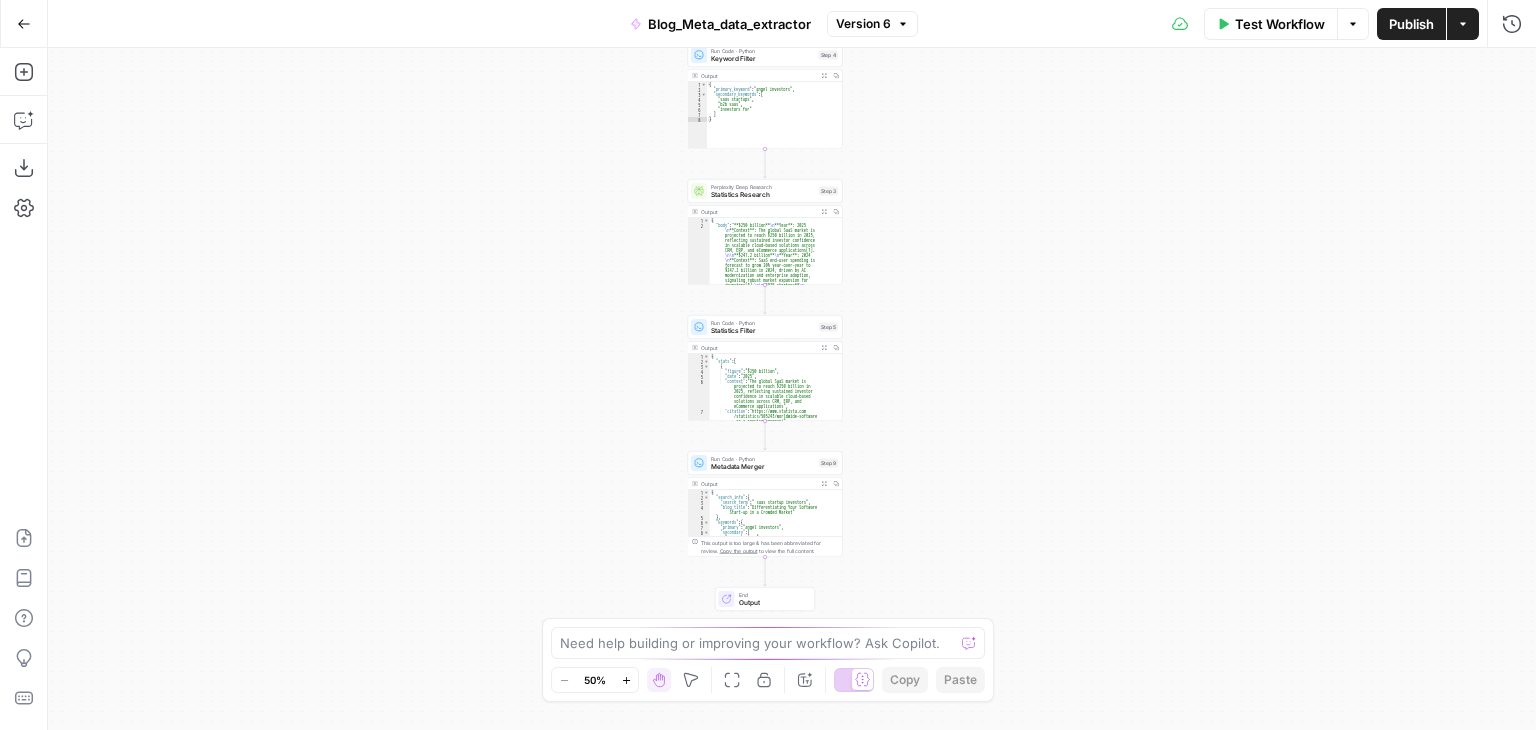 drag, startPoint x: 429, startPoint y: 342, endPoint x: 400, endPoint y: 89, distance: 254.65663 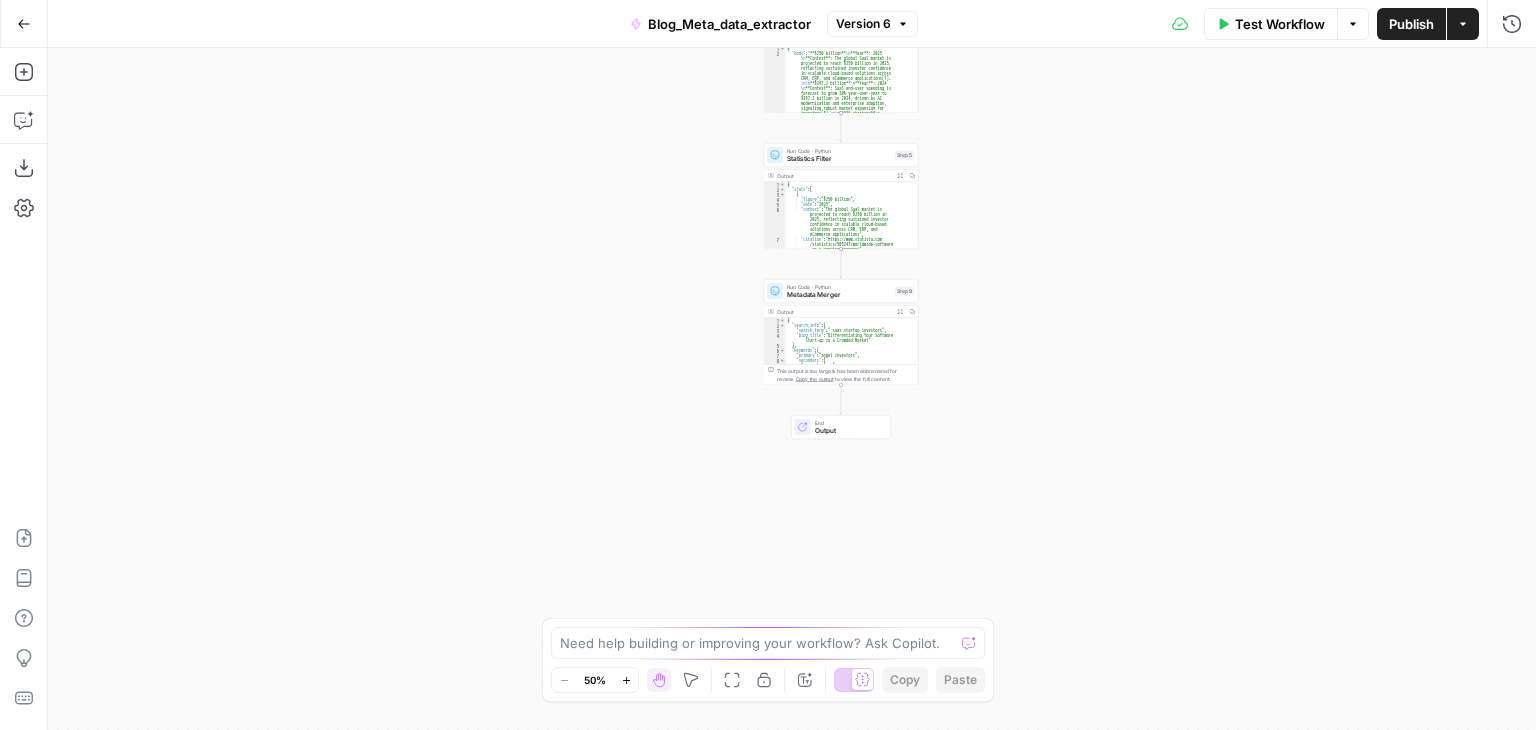 drag, startPoint x: 434, startPoint y: 443, endPoint x: 512, endPoint y: 299, distance: 163.76813 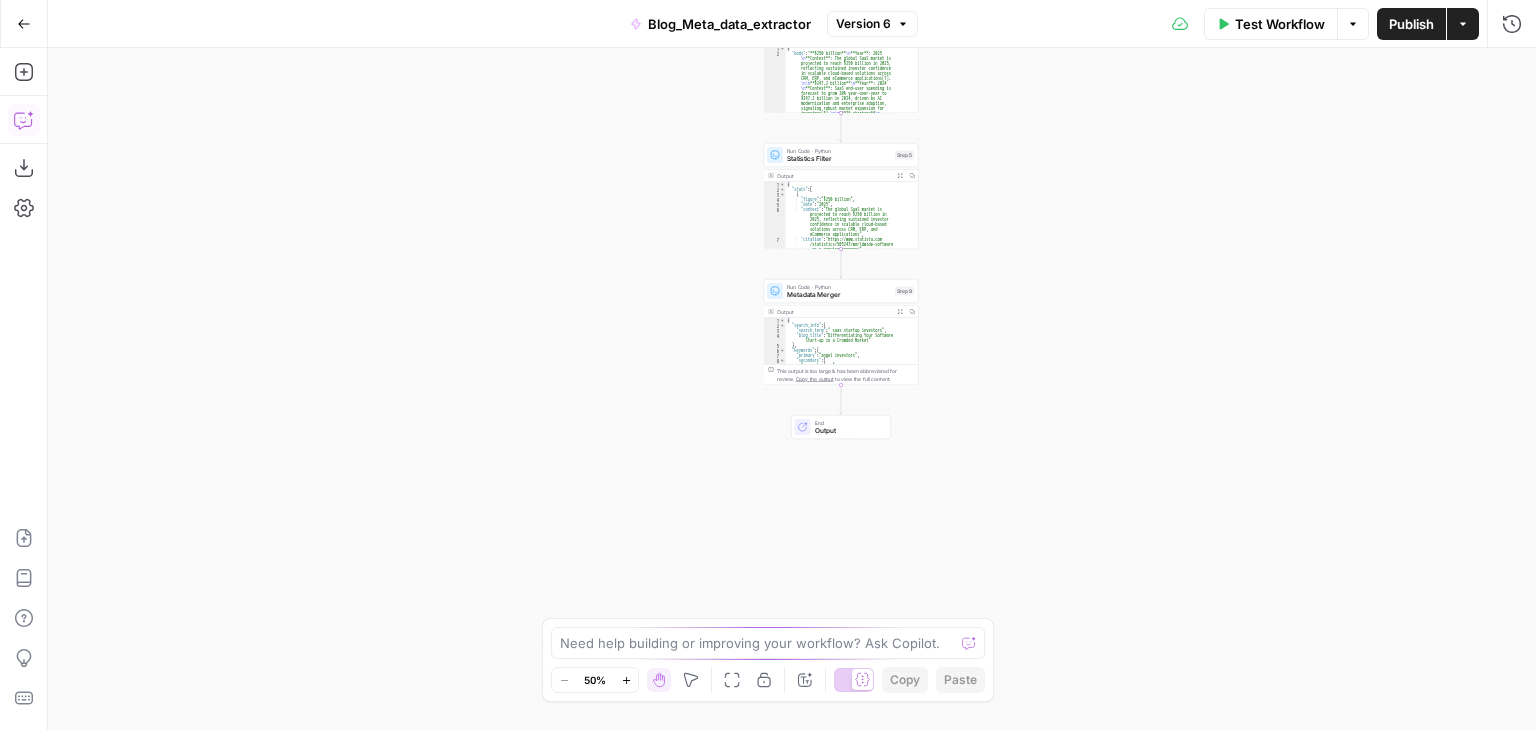 click 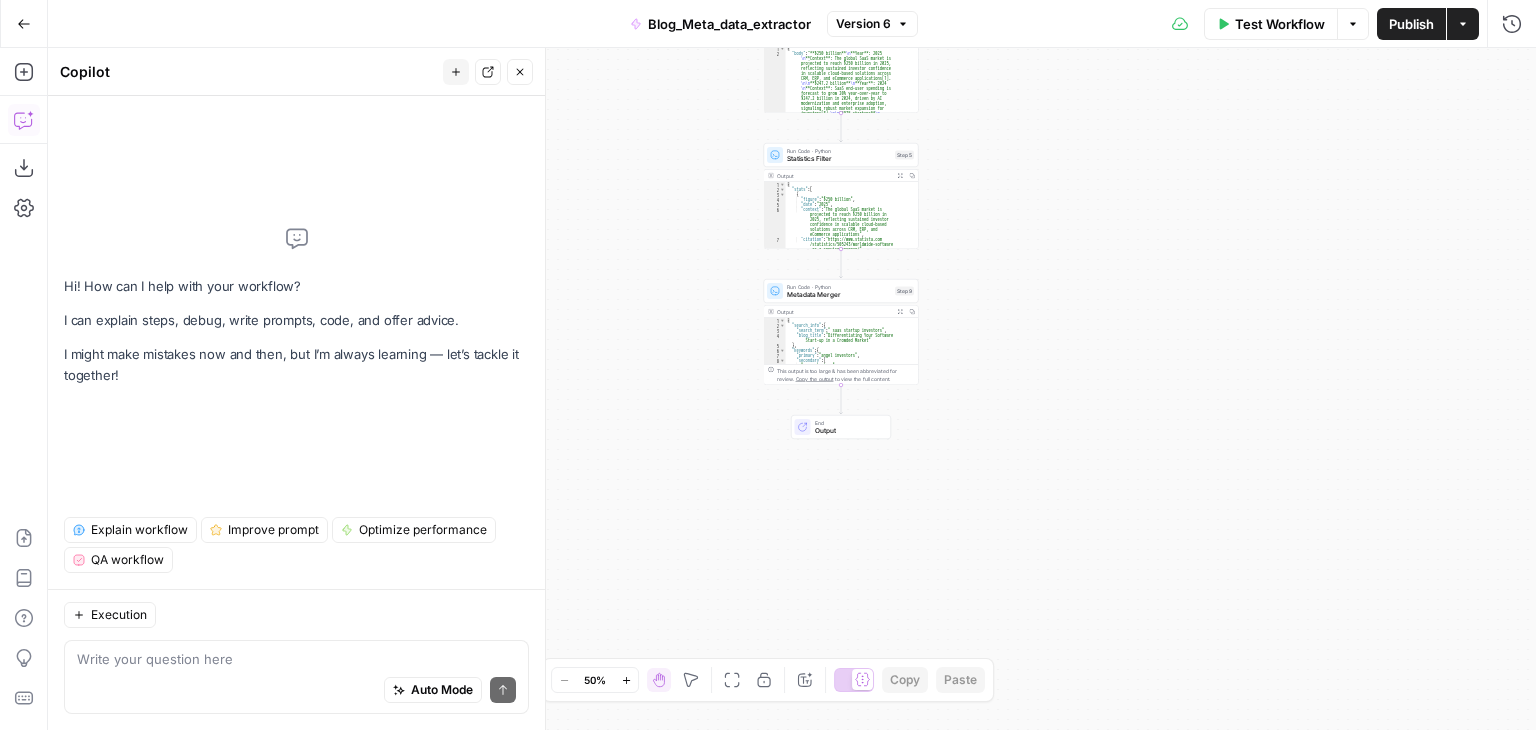 click at bounding box center [296, 659] 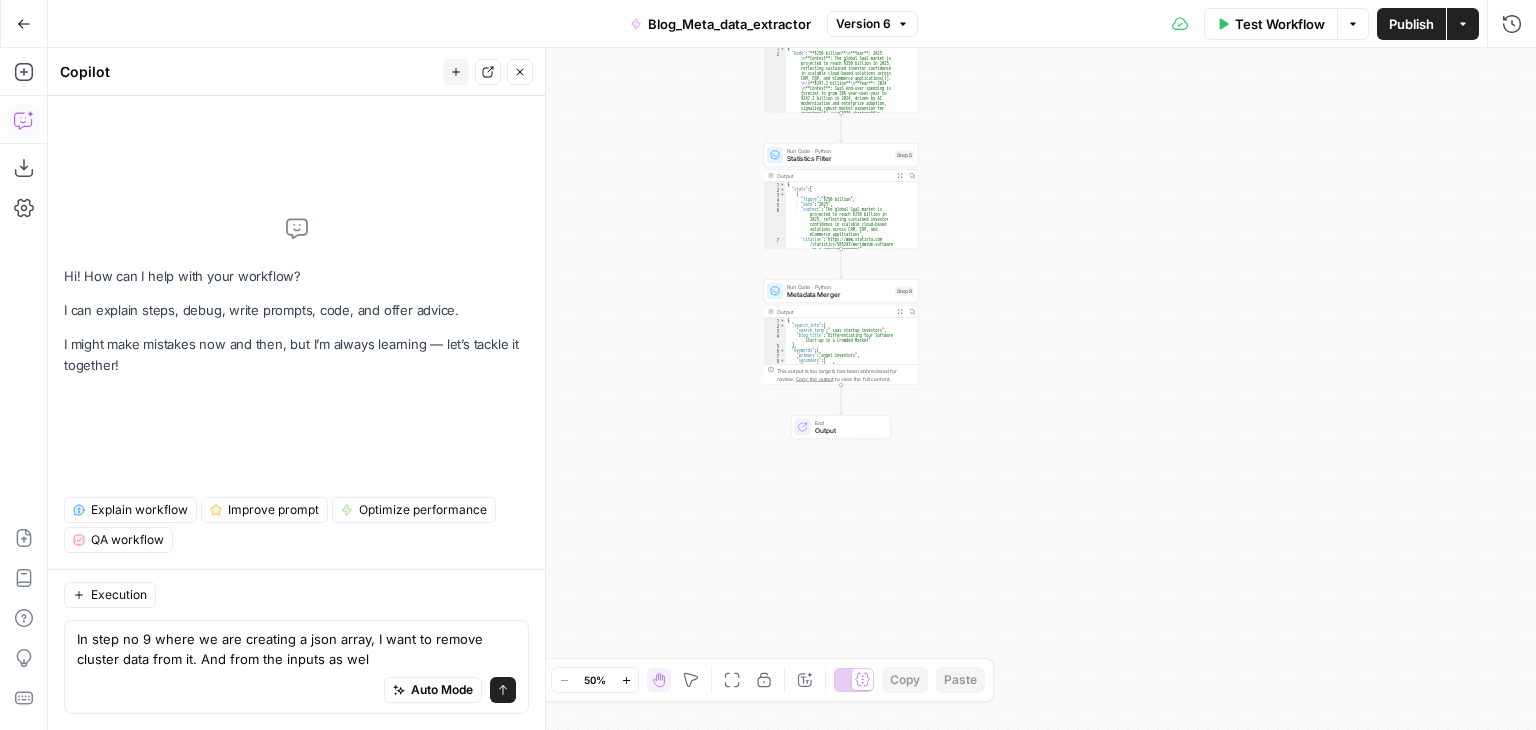 type on "In step no 9 where we are creating a json array, I want to remove cluster data from it. And from the inputs as well" 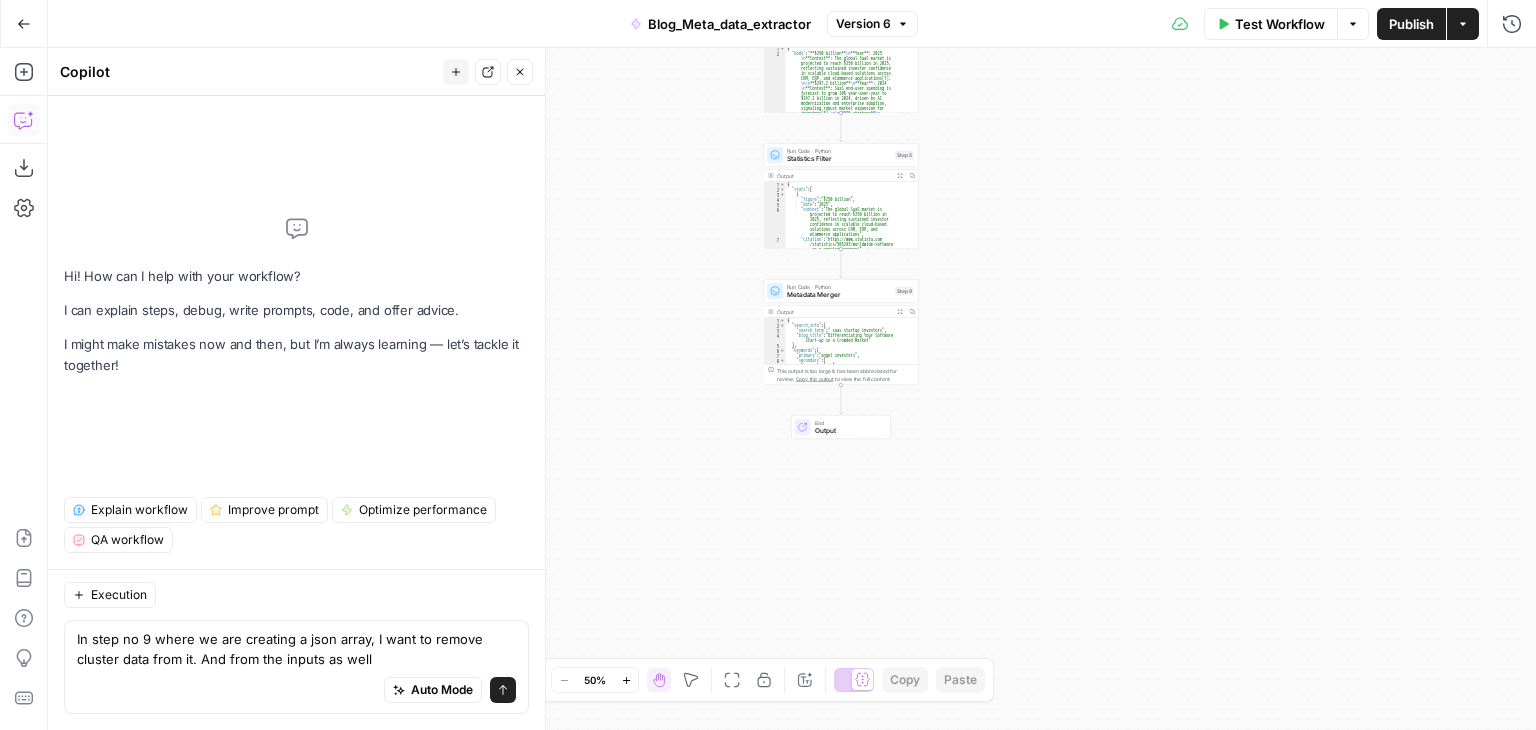 type 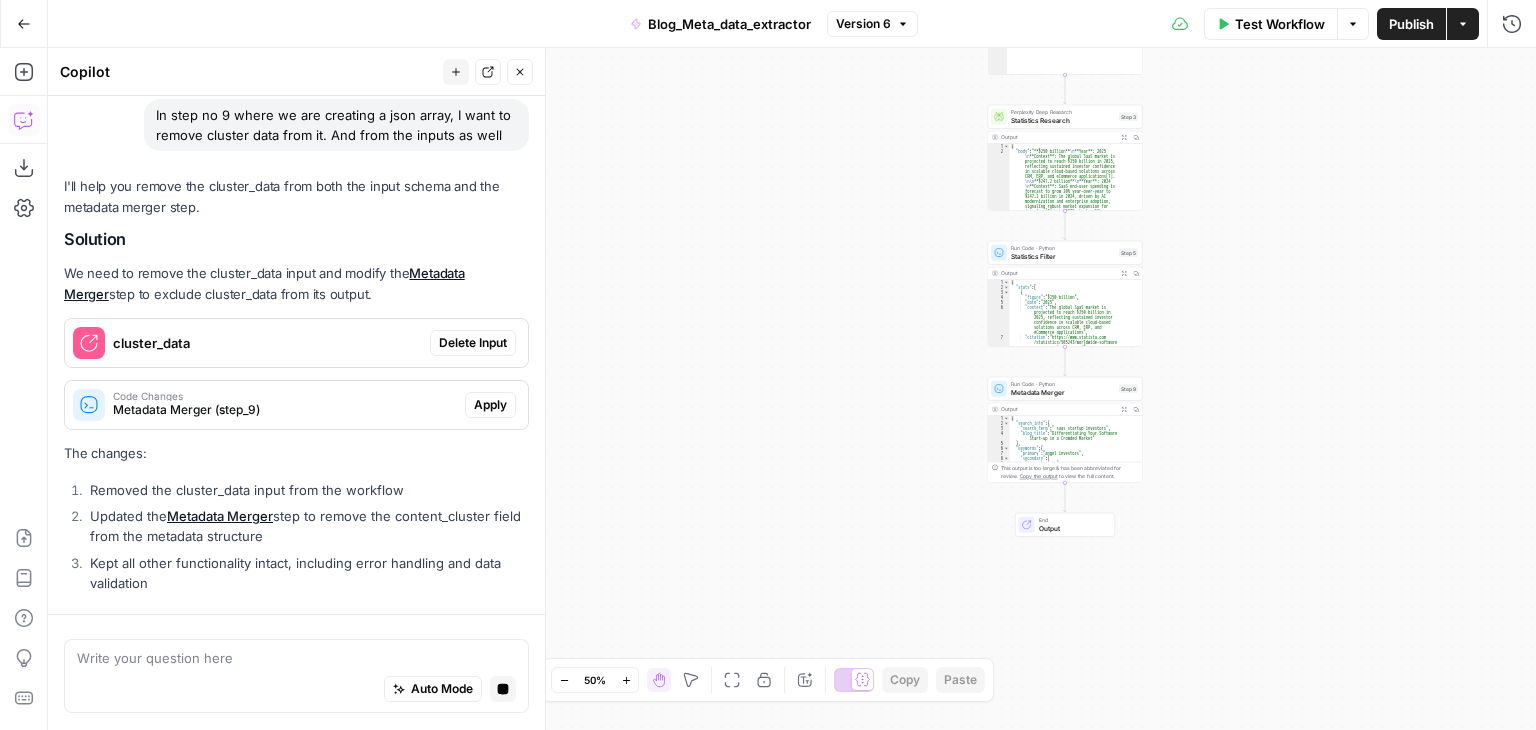 scroll, scrollTop: 226, scrollLeft: 0, axis: vertical 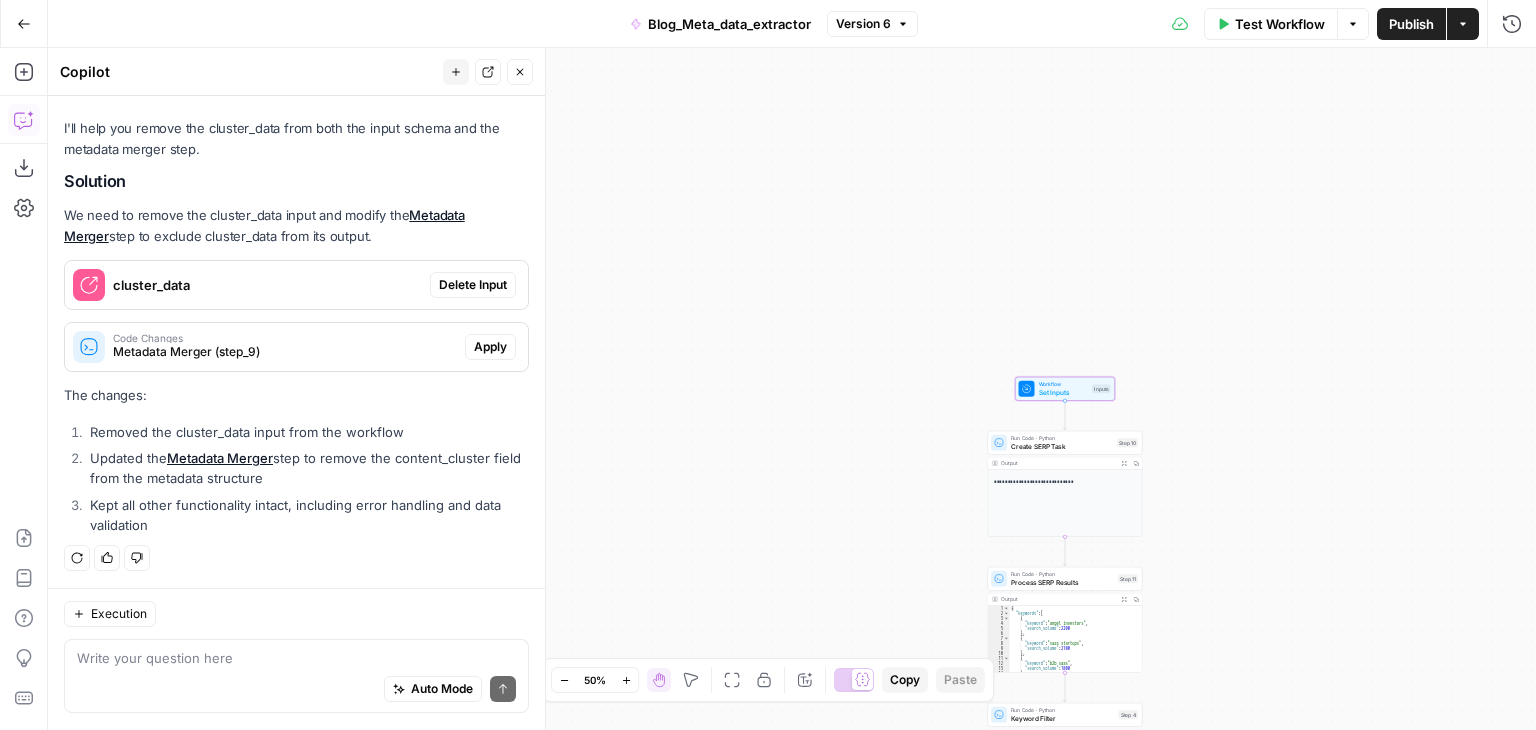 click on "Delete Input" at bounding box center (473, 285) 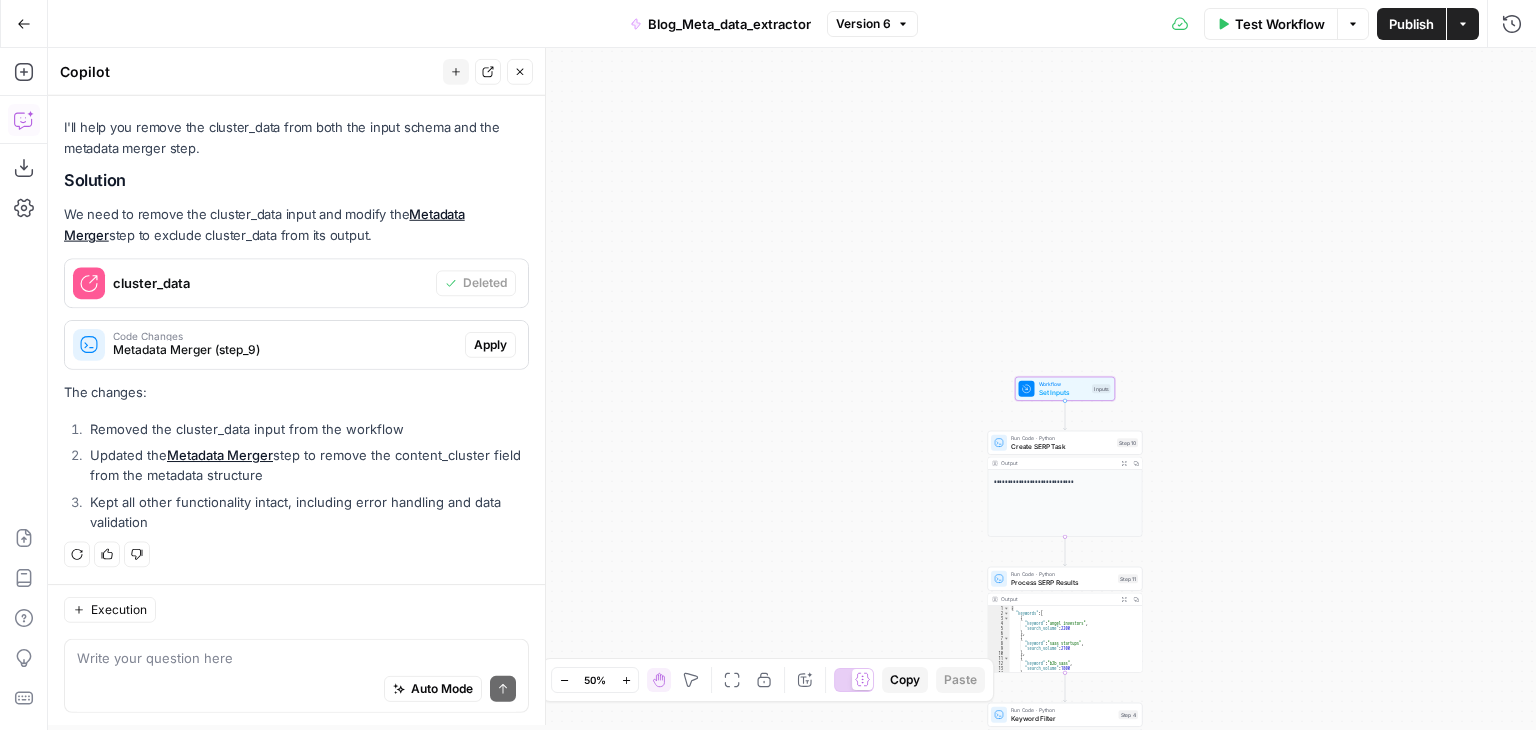 scroll, scrollTop: 226, scrollLeft: 0, axis: vertical 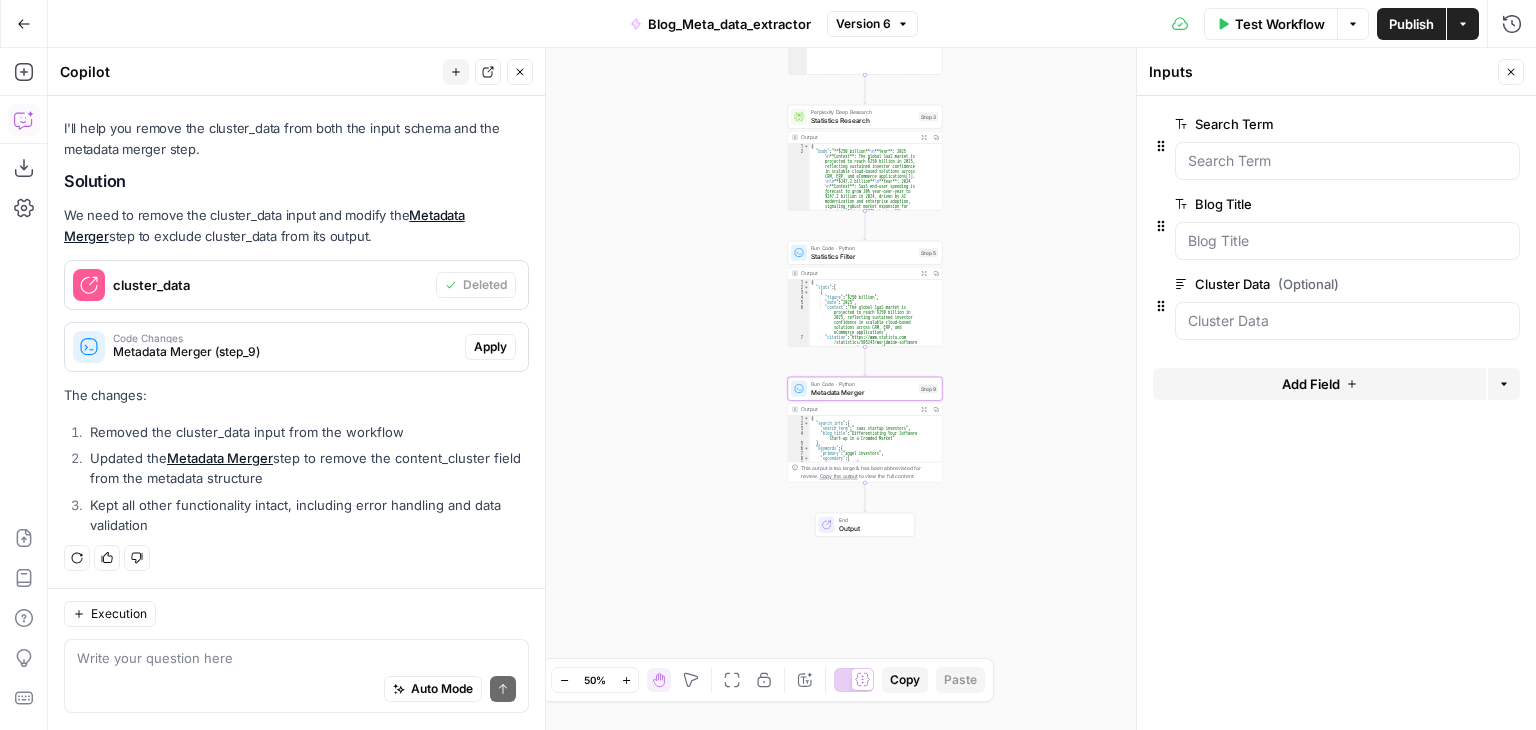 click on "Apply" at bounding box center (490, 347) 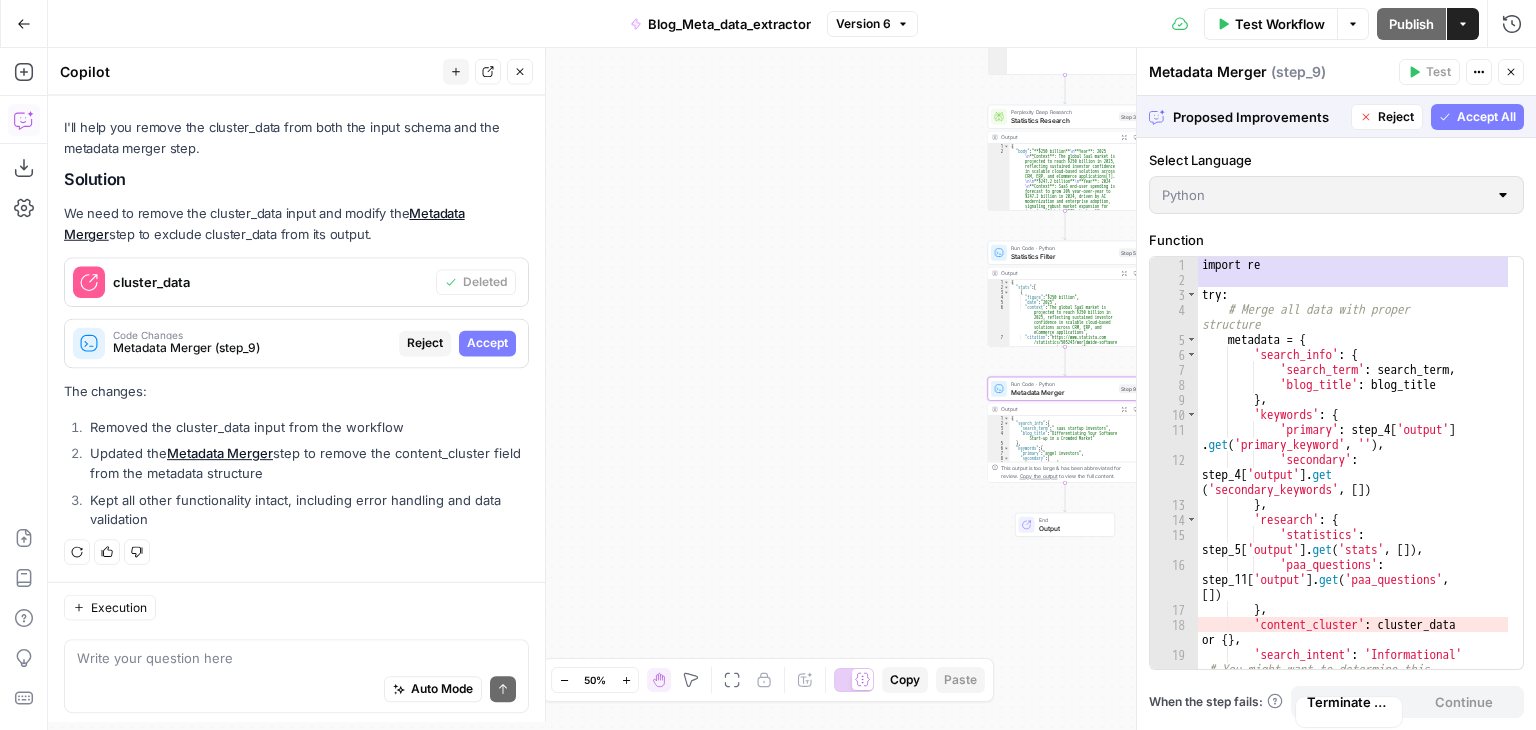 scroll, scrollTop: 226, scrollLeft: 0, axis: vertical 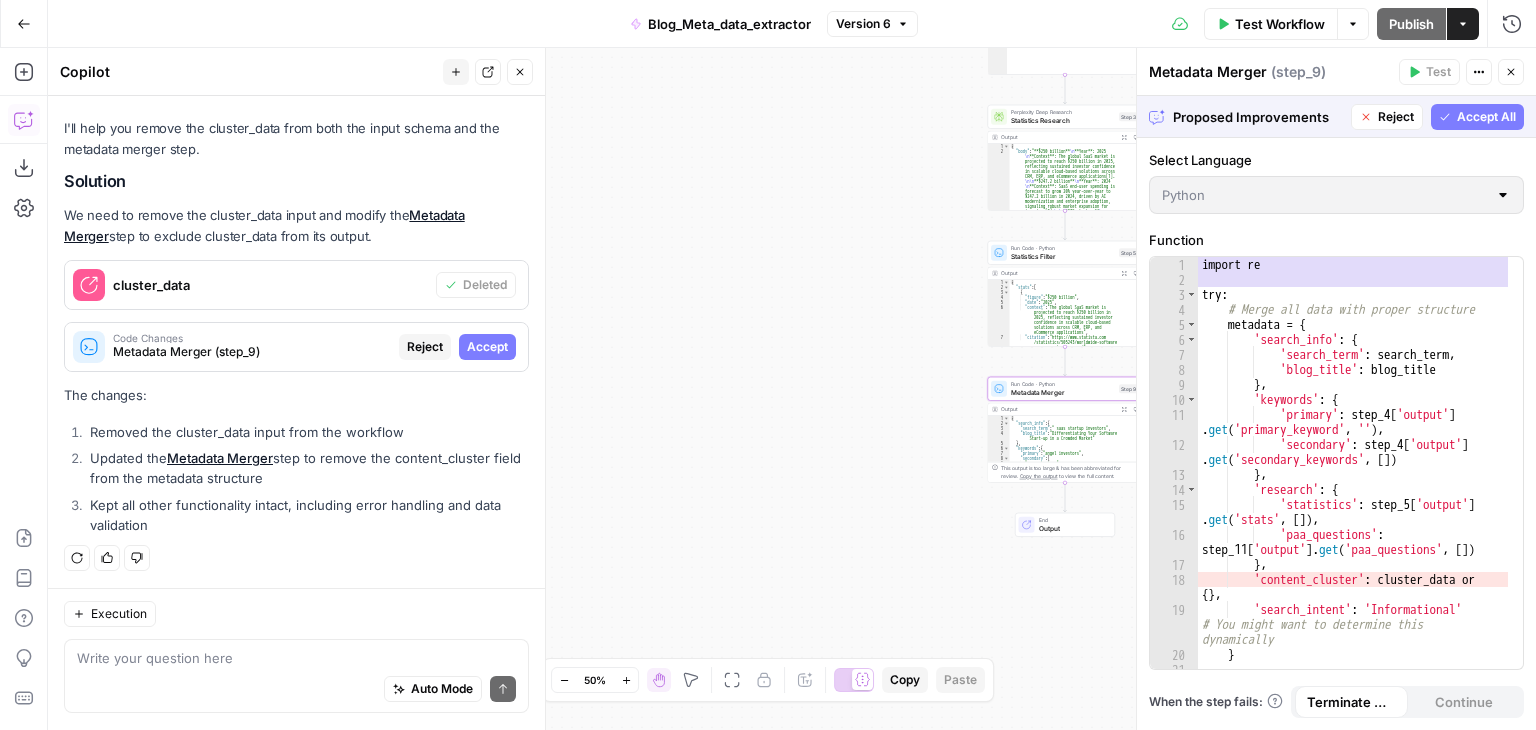 click on "Accept" at bounding box center [487, 347] 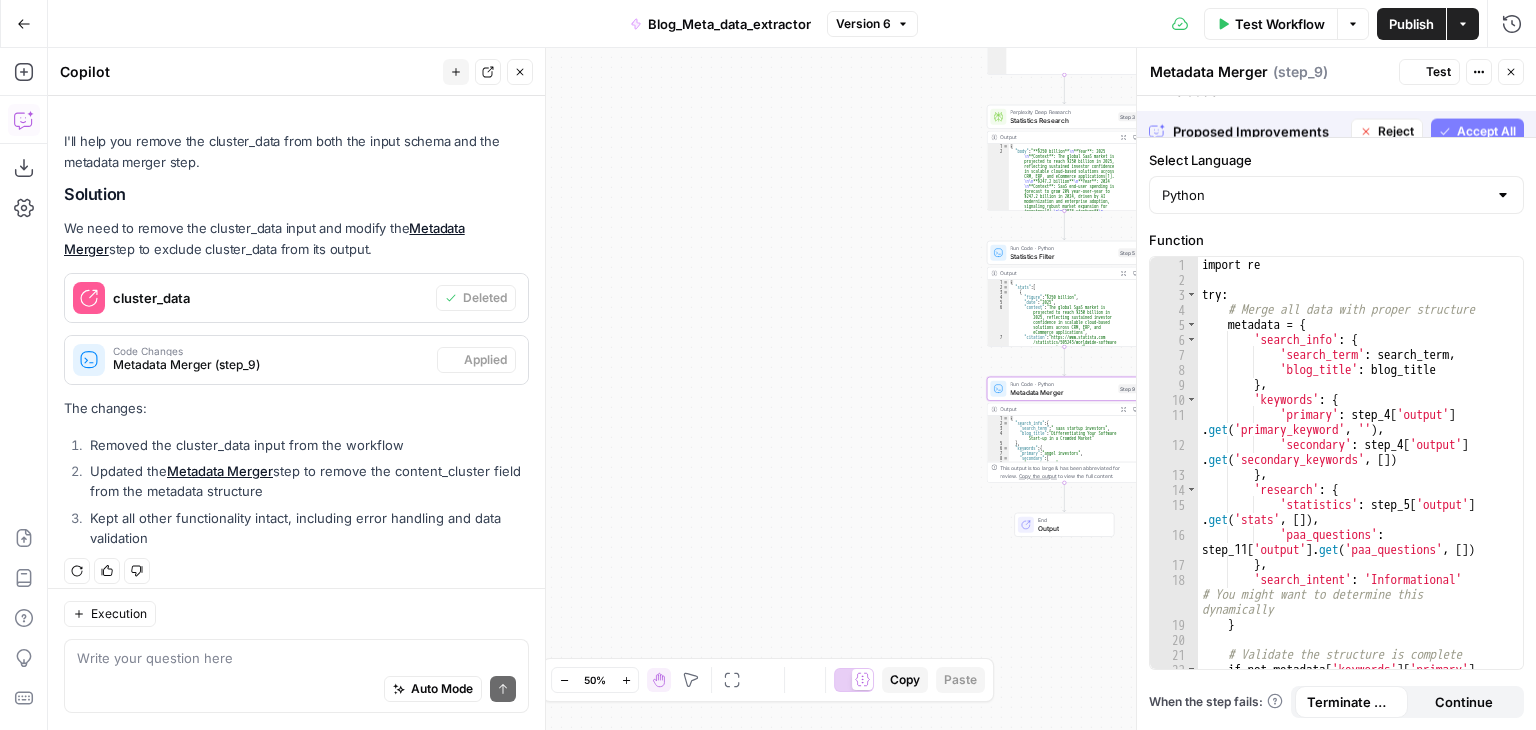 scroll, scrollTop: 258, scrollLeft: 0, axis: vertical 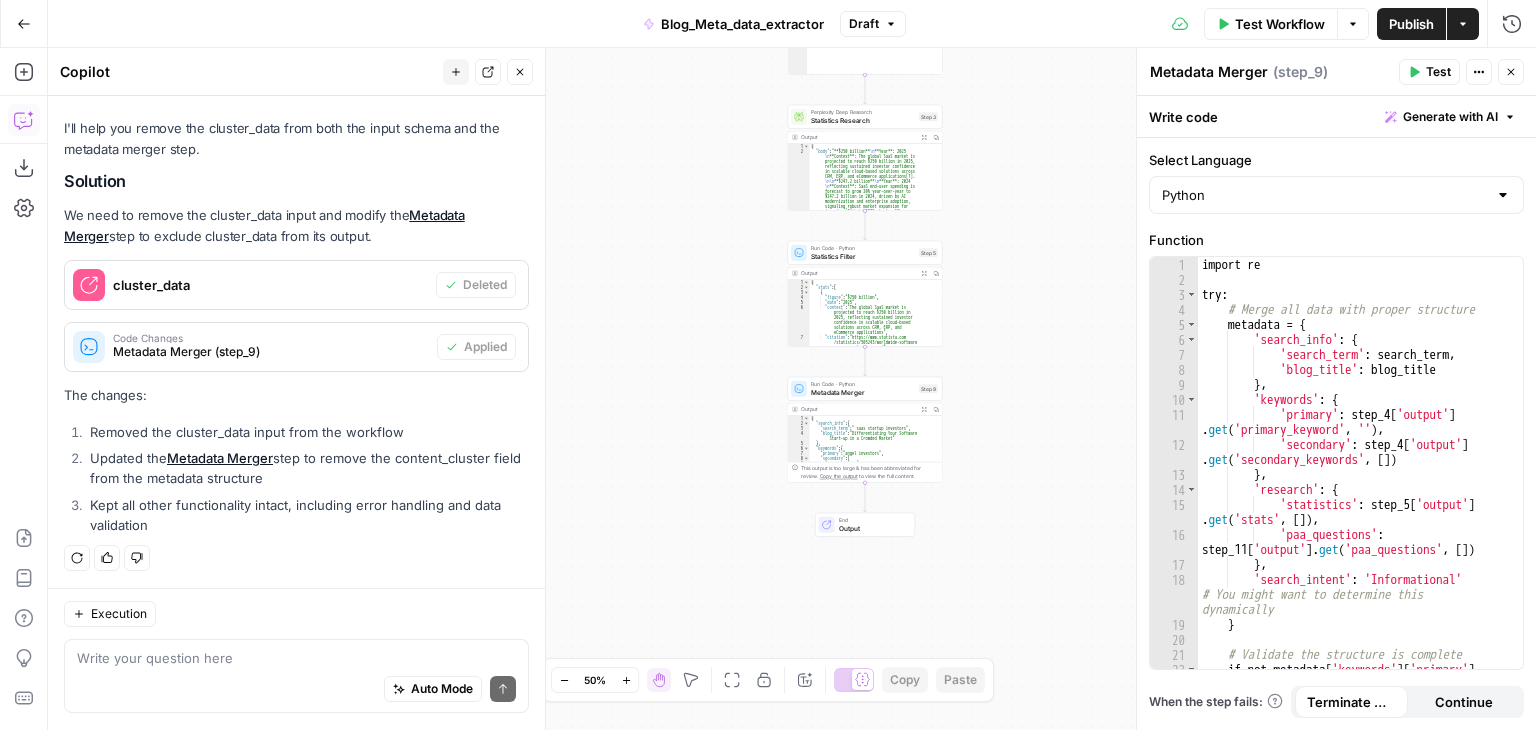 click on "Close" at bounding box center (1511, 72) 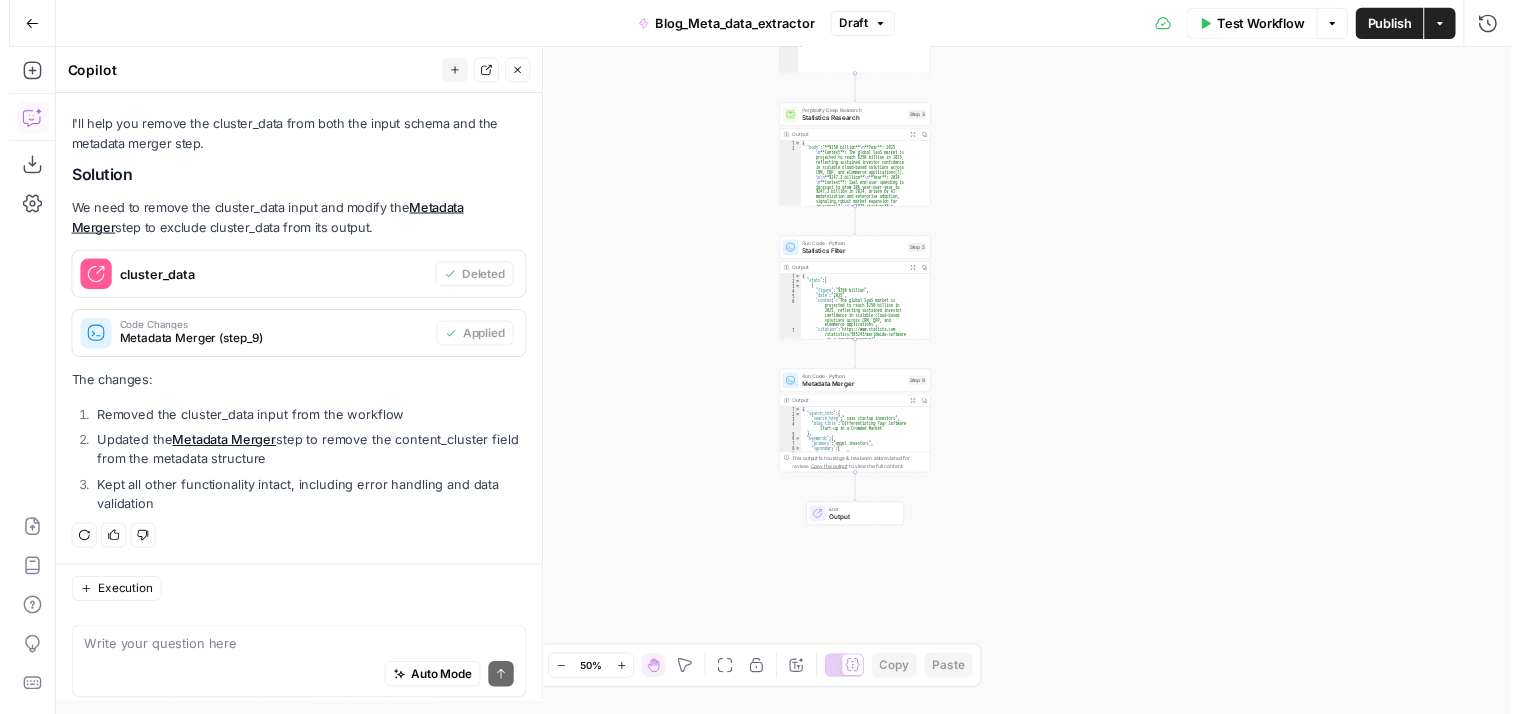 scroll, scrollTop: 258, scrollLeft: 0, axis: vertical 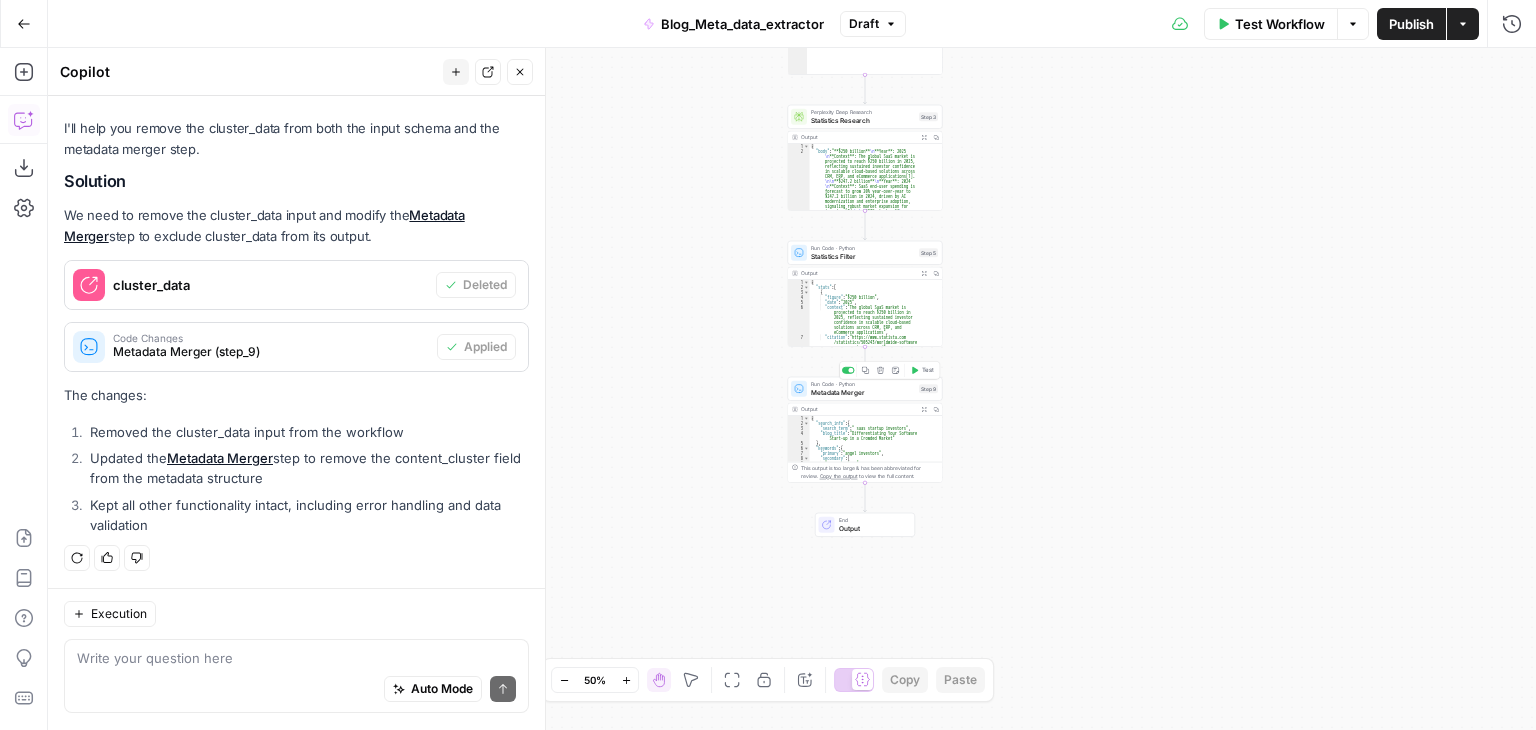 click 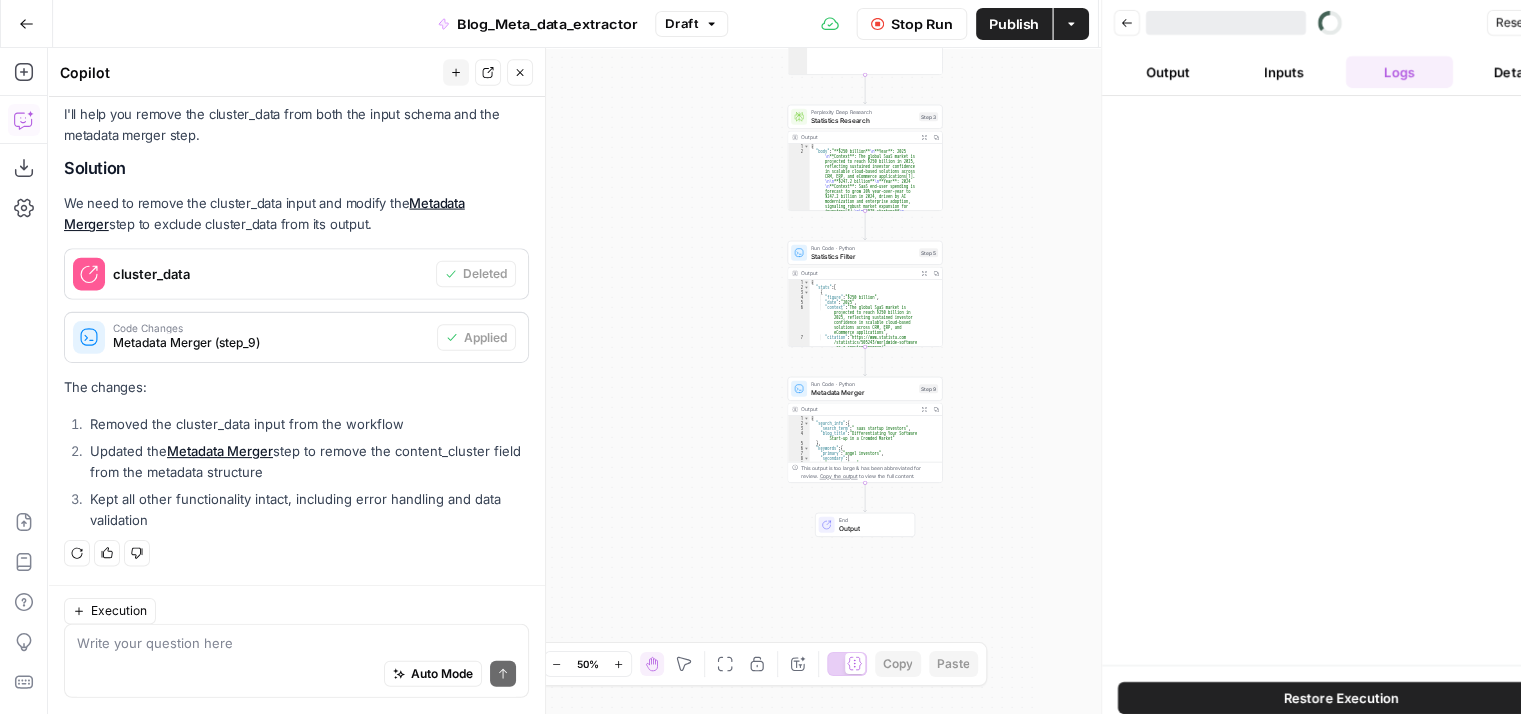 scroll, scrollTop: 273, scrollLeft: 0, axis: vertical 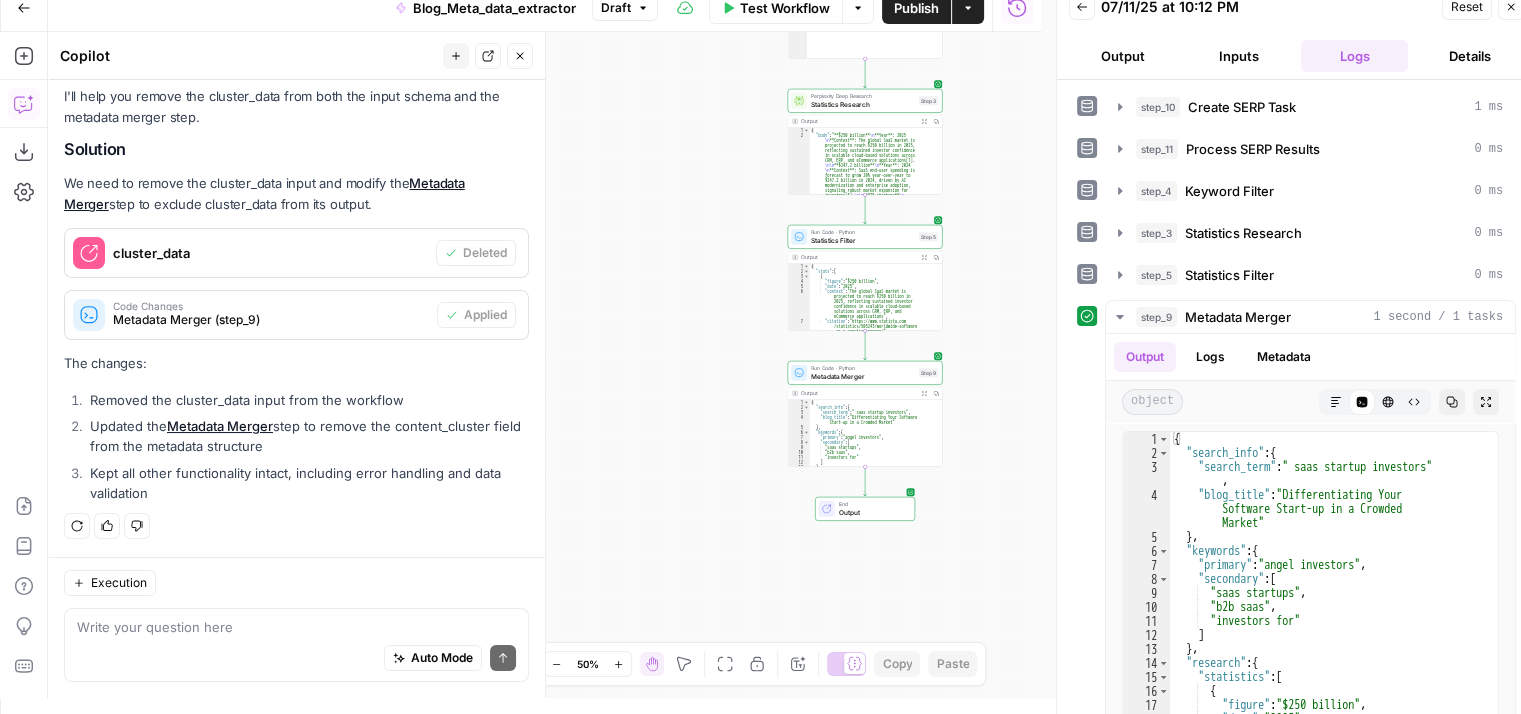 click 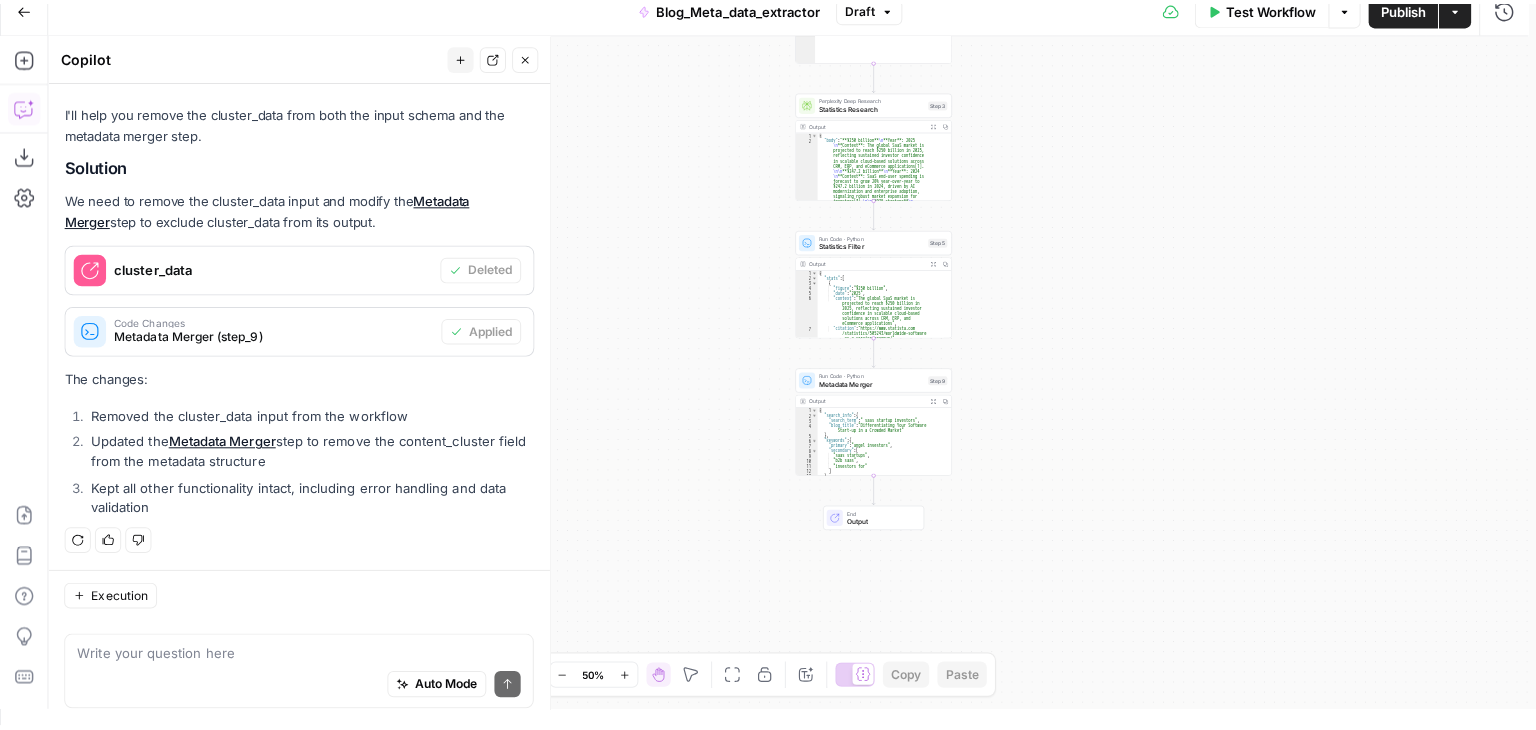 scroll, scrollTop: 0, scrollLeft: 0, axis: both 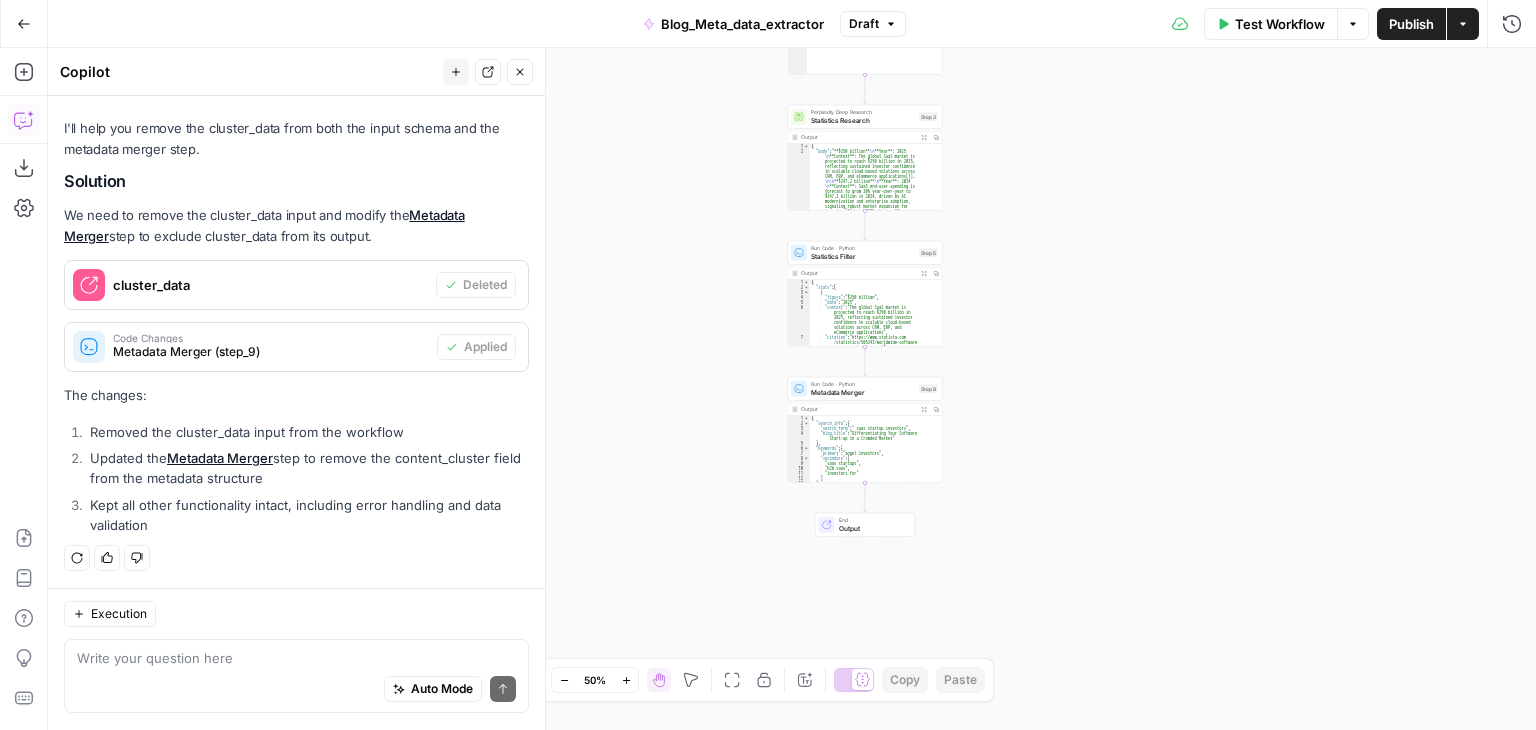 click on "**********" at bounding box center (792, 389) 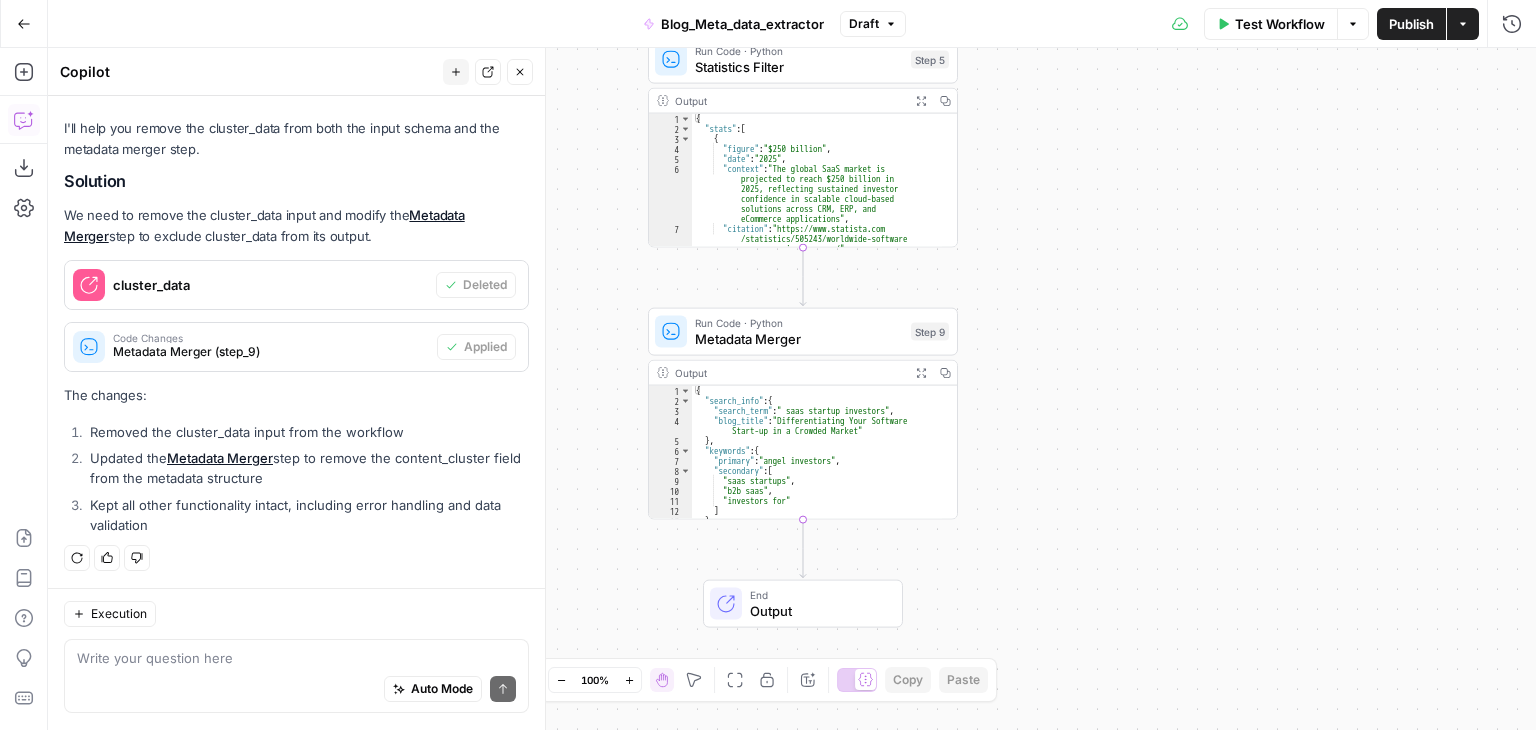 drag, startPoint x: 1025, startPoint y: 401, endPoint x: 1144, endPoint y: 165, distance: 264.30475 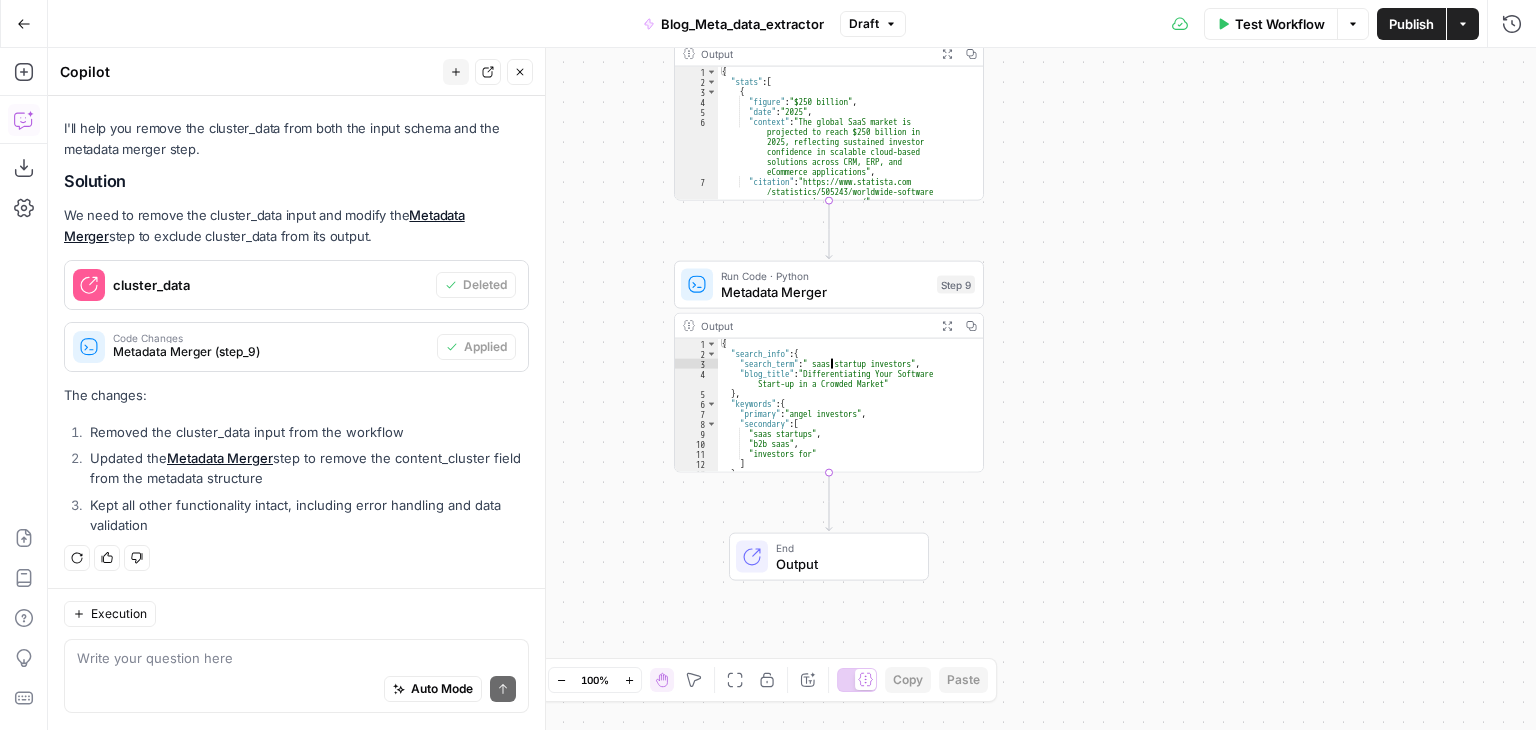 click on "{    "search_info" :  {      "search_term" :  " saas startup investors" ,      "blog_title" :  "Differentiating Your Software           Start-up in a Crowded Market"    } ,    "keywords" :  {      "primary" :  "angel investors" ,      "secondary" :  [         "saas startups" ,         "b2b saas" ,         "investors for"      ]    } ,    "research" :  {" at bounding box center [843, 416] 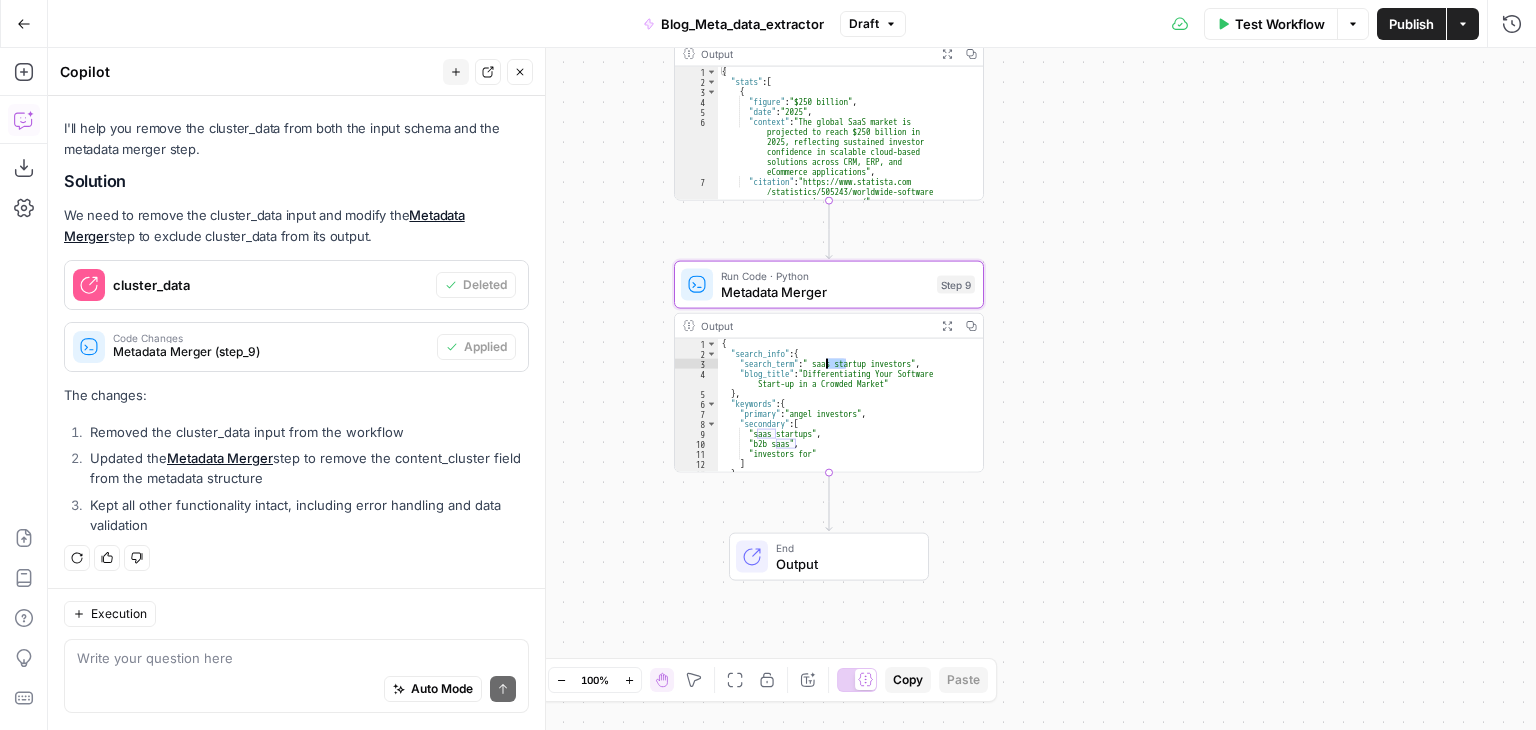 click on "{    "search_info" :  {      "search_term" :  " saas startup investors" ,      "blog_title" :  "Differentiating Your Software           Start-up in a Crowded Market"    } ,    "keywords" :  {      "primary" :  "angel investors" ,      "secondary" :  [         "saas startups" ,         "b2b saas" ,         "investors for"      ]    } ,    "research" :  {" at bounding box center [843, 416] 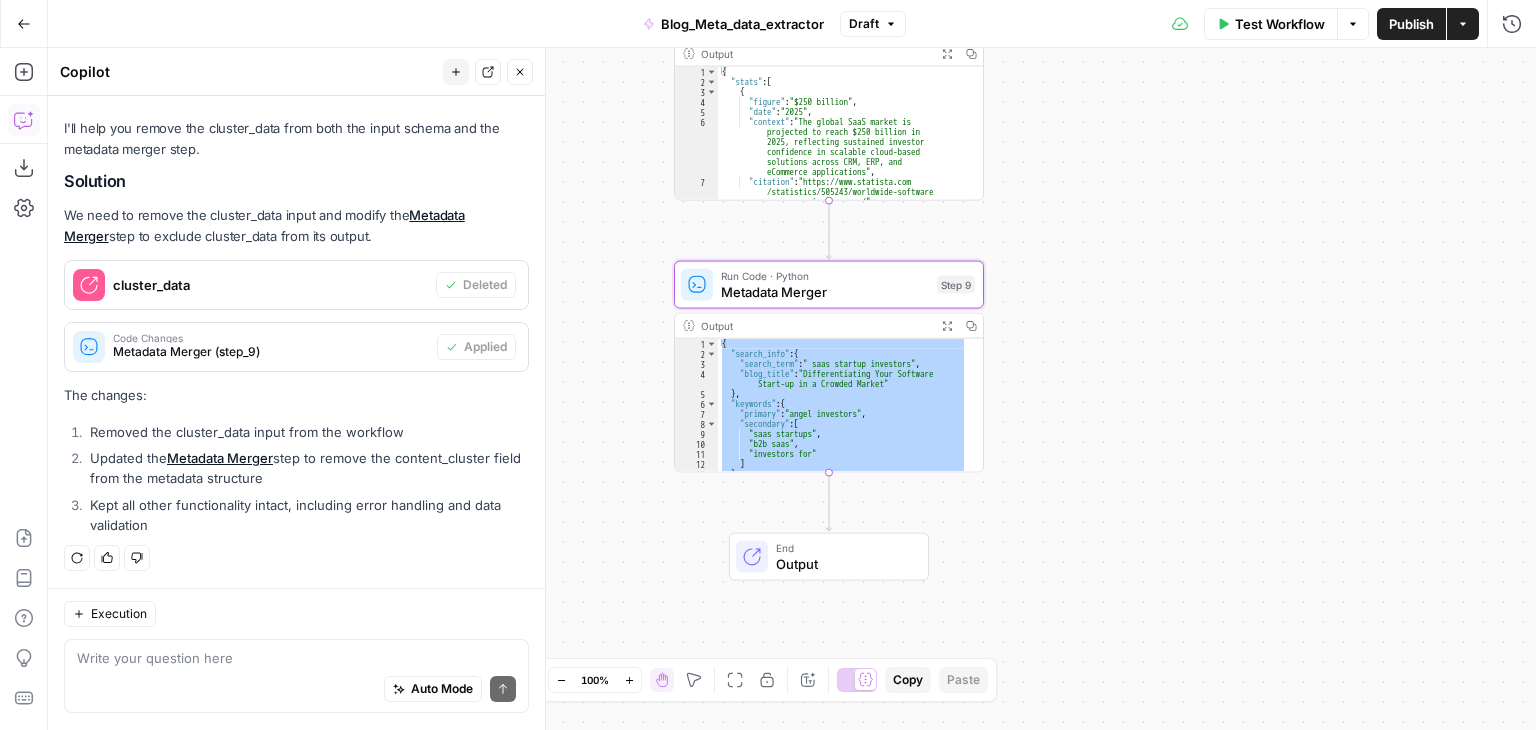 click on "Publish" at bounding box center (1411, 24) 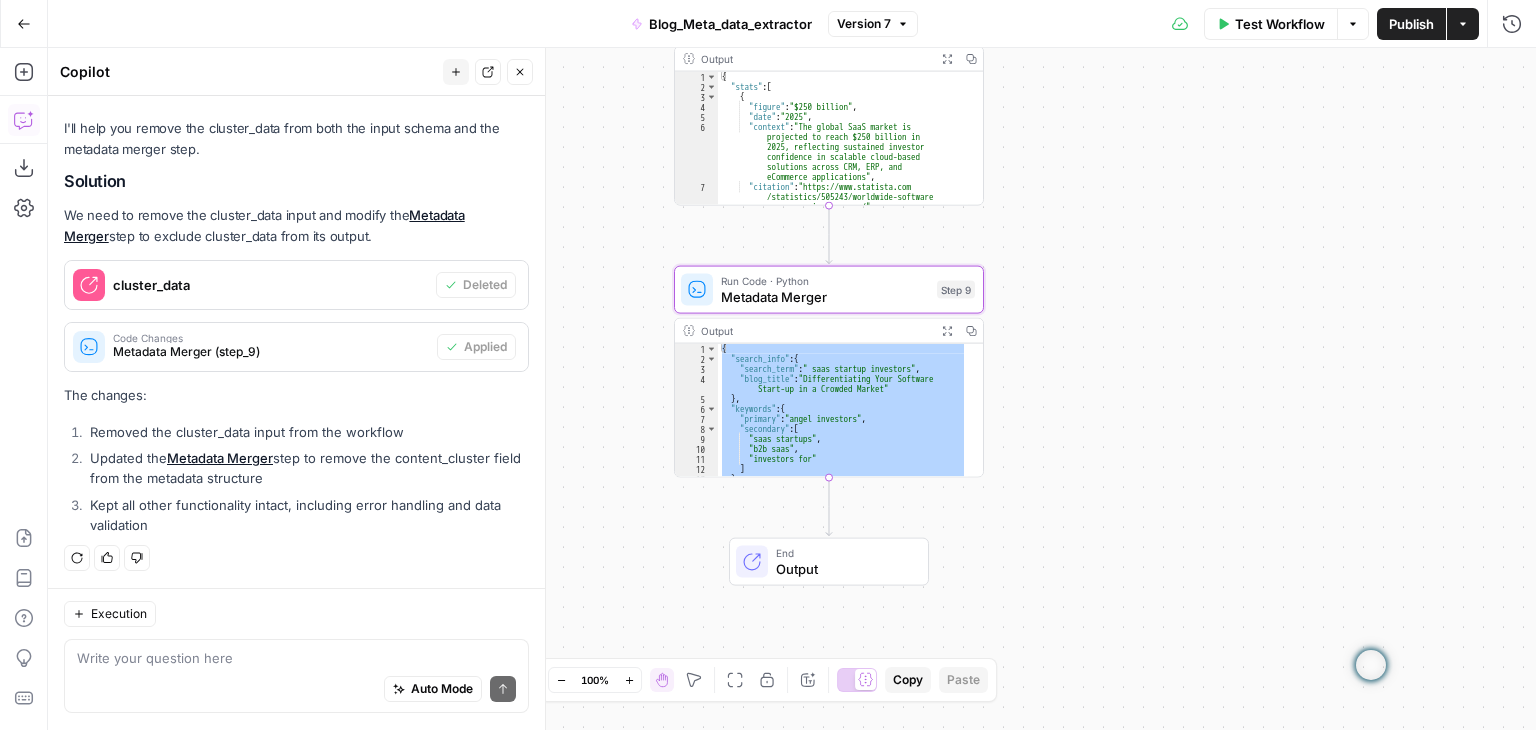 drag, startPoint x: 640, startPoint y: 320, endPoint x: 641, endPoint y: 361, distance: 41.01219 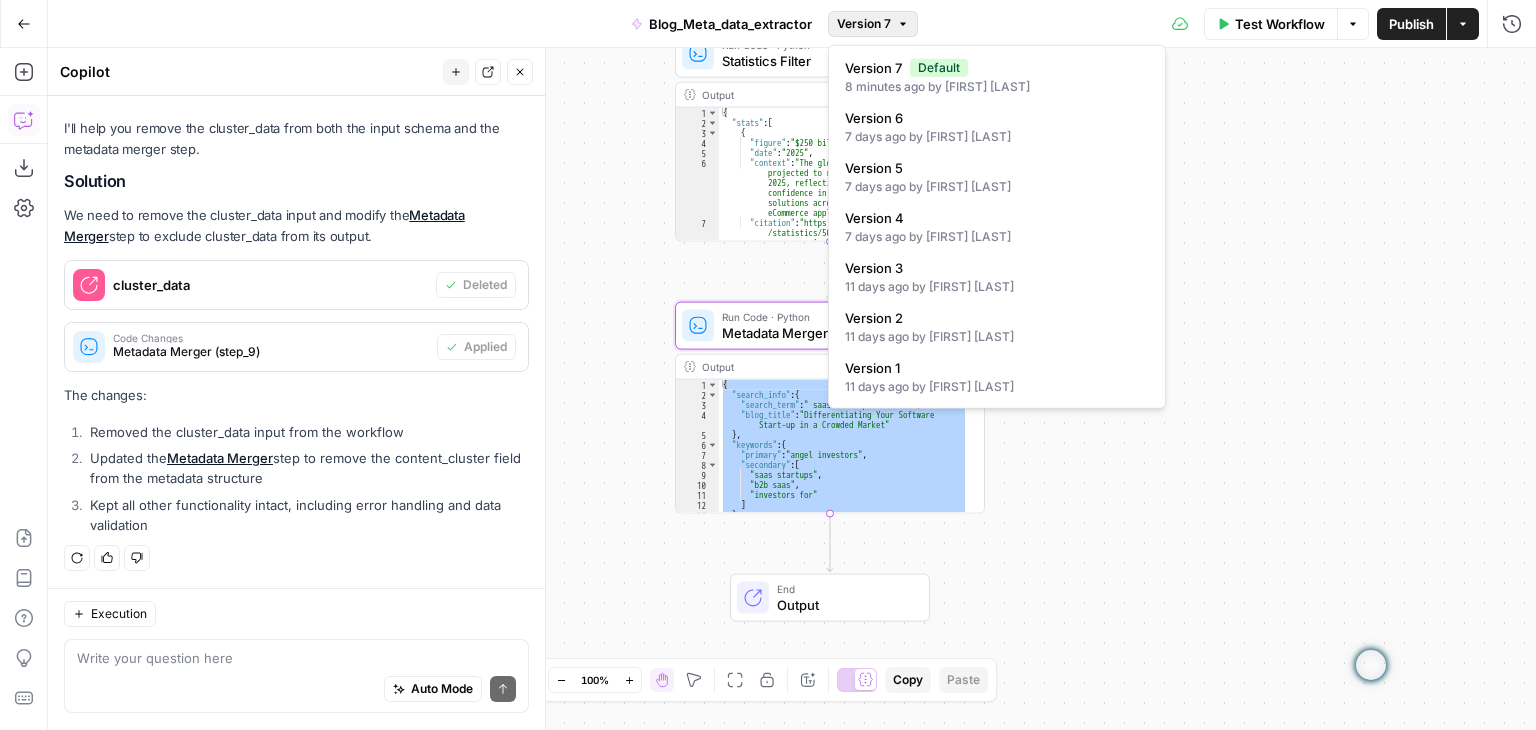 click on "Version 7" at bounding box center (864, 24) 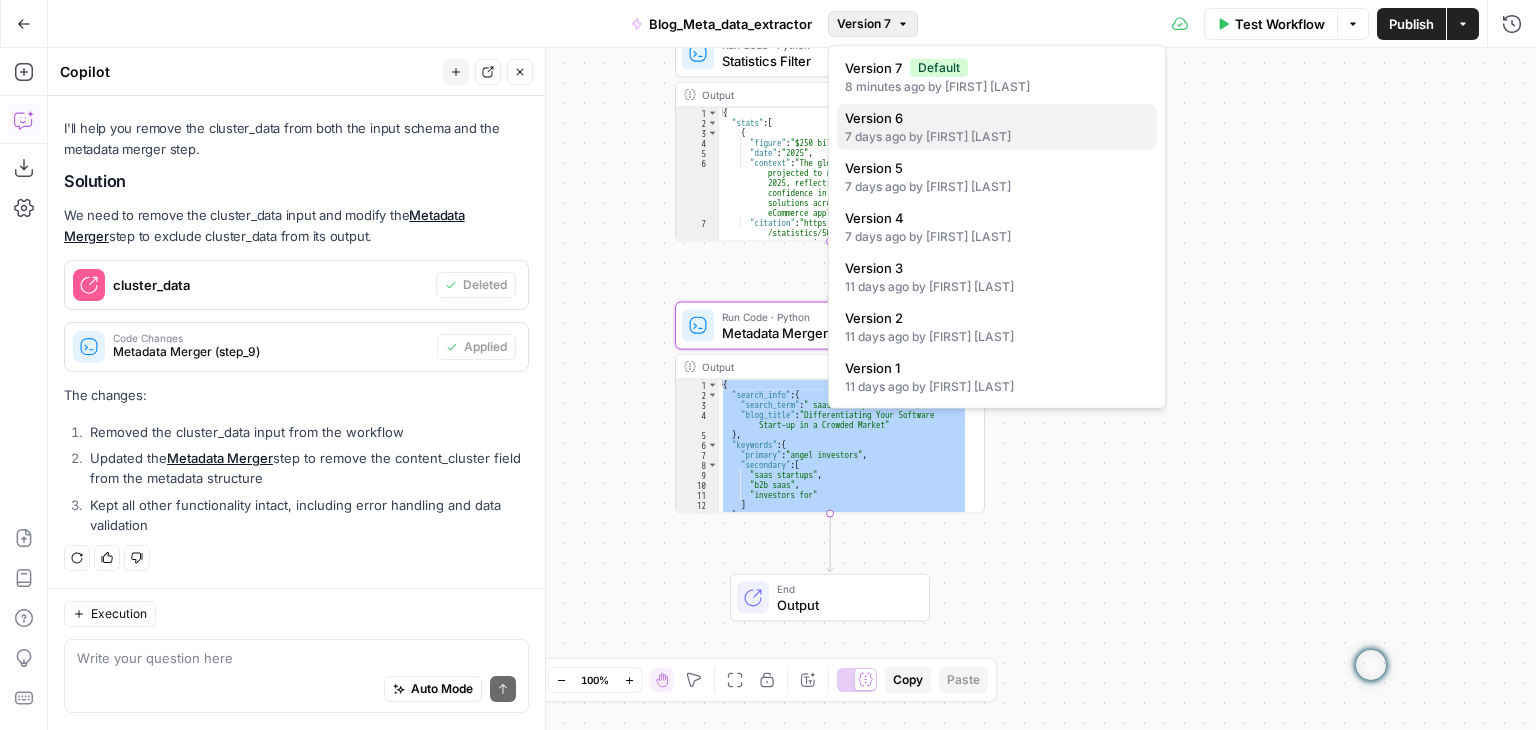 click on "7 days ago
by Saloni Agarwal" at bounding box center (997, 137) 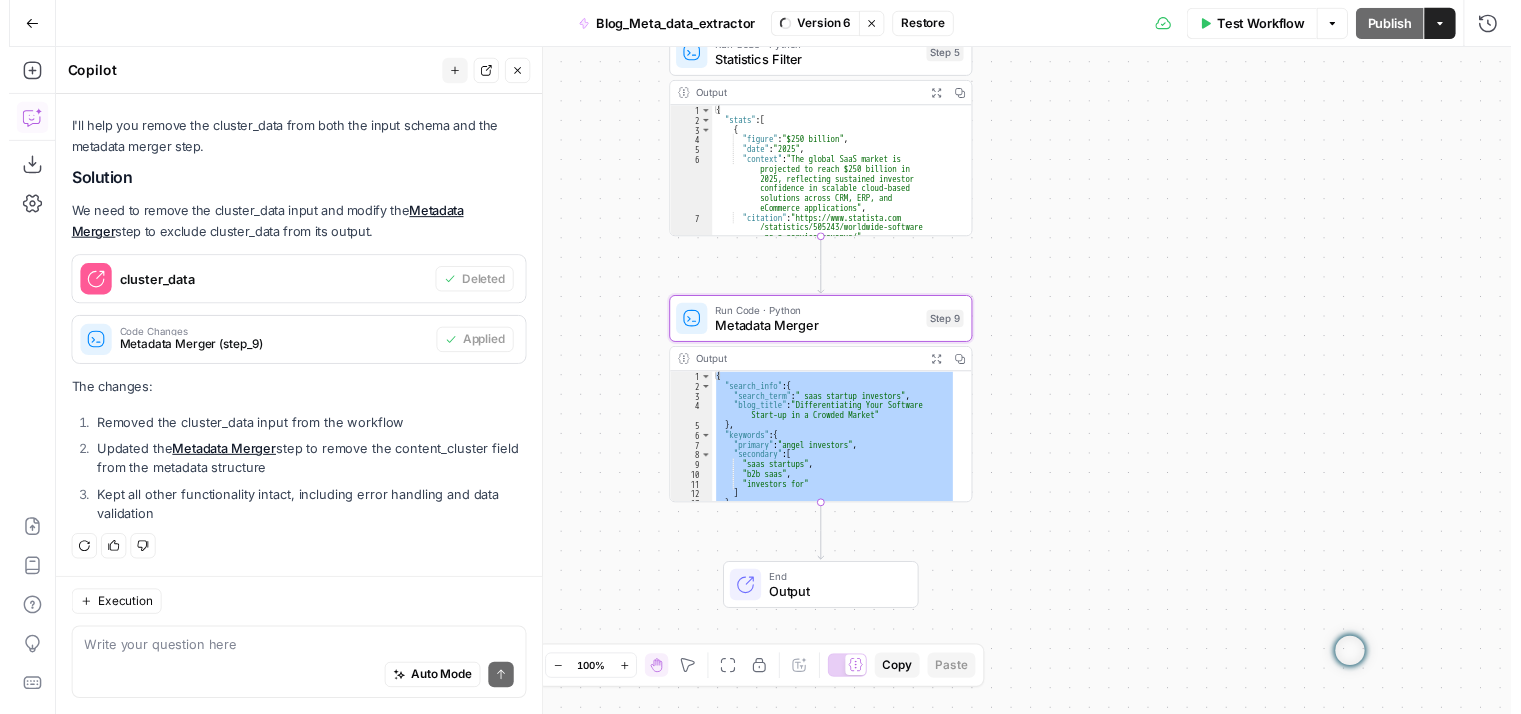 scroll, scrollTop: 226, scrollLeft: 0, axis: vertical 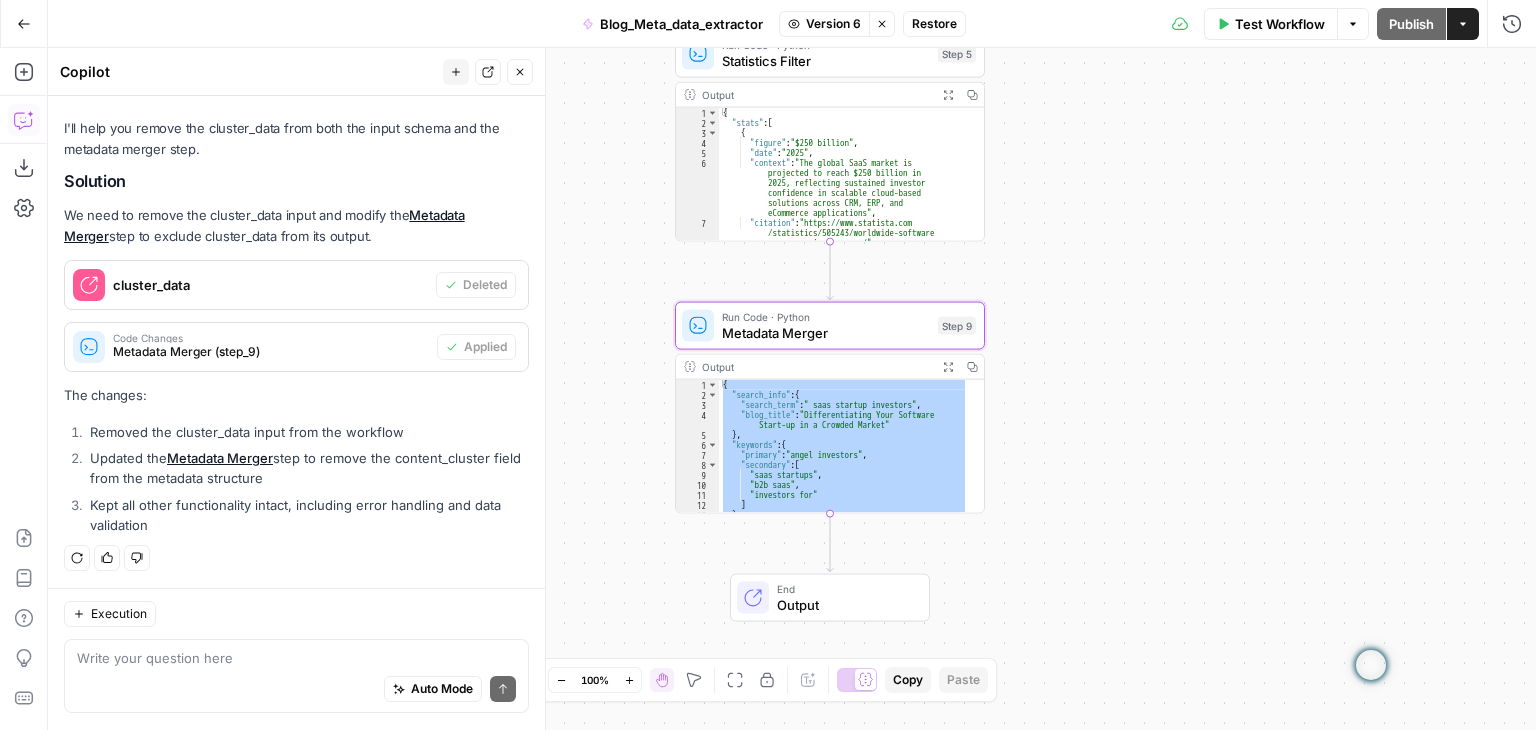 click on "Restore" at bounding box center (934, 24) 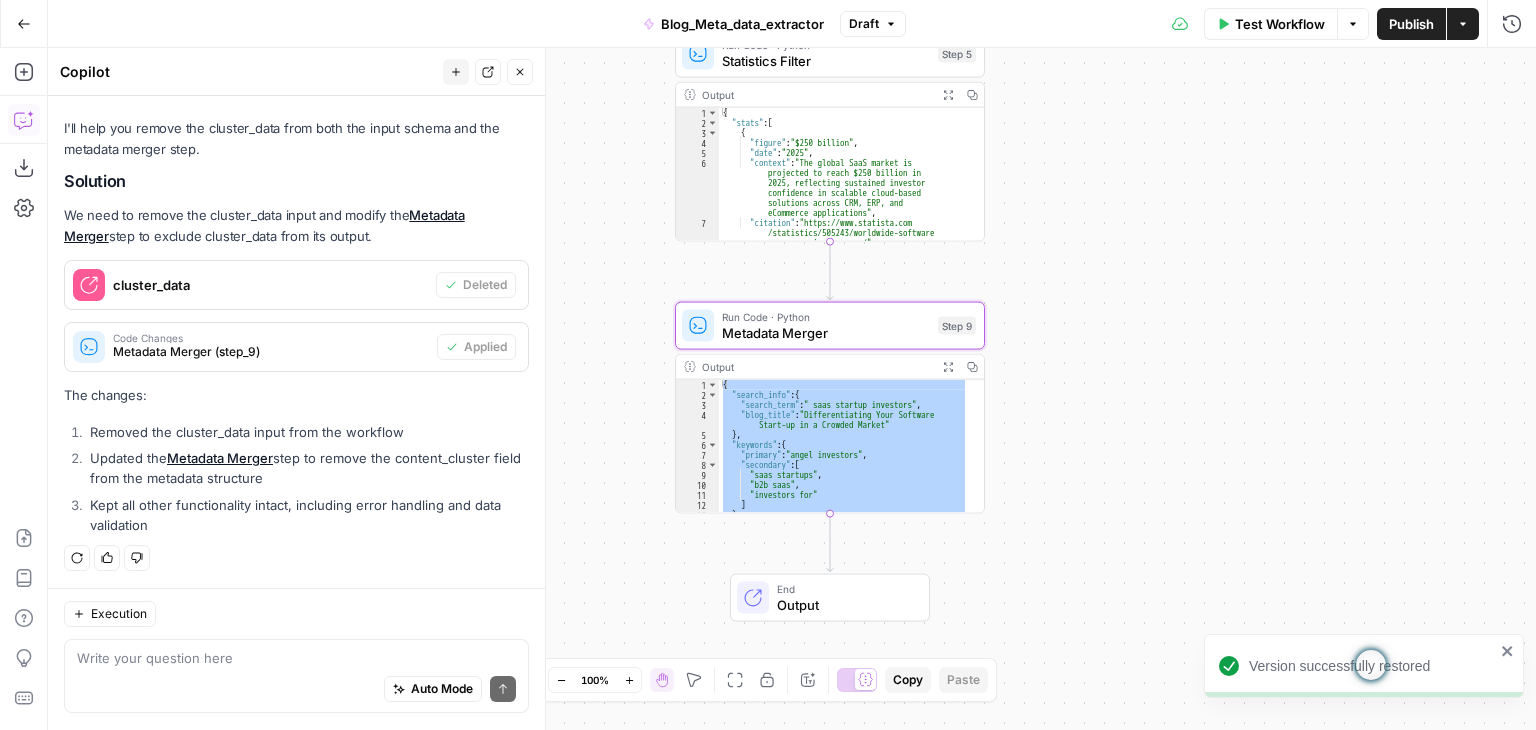 click on "**********" at bounding box center [792, 389] 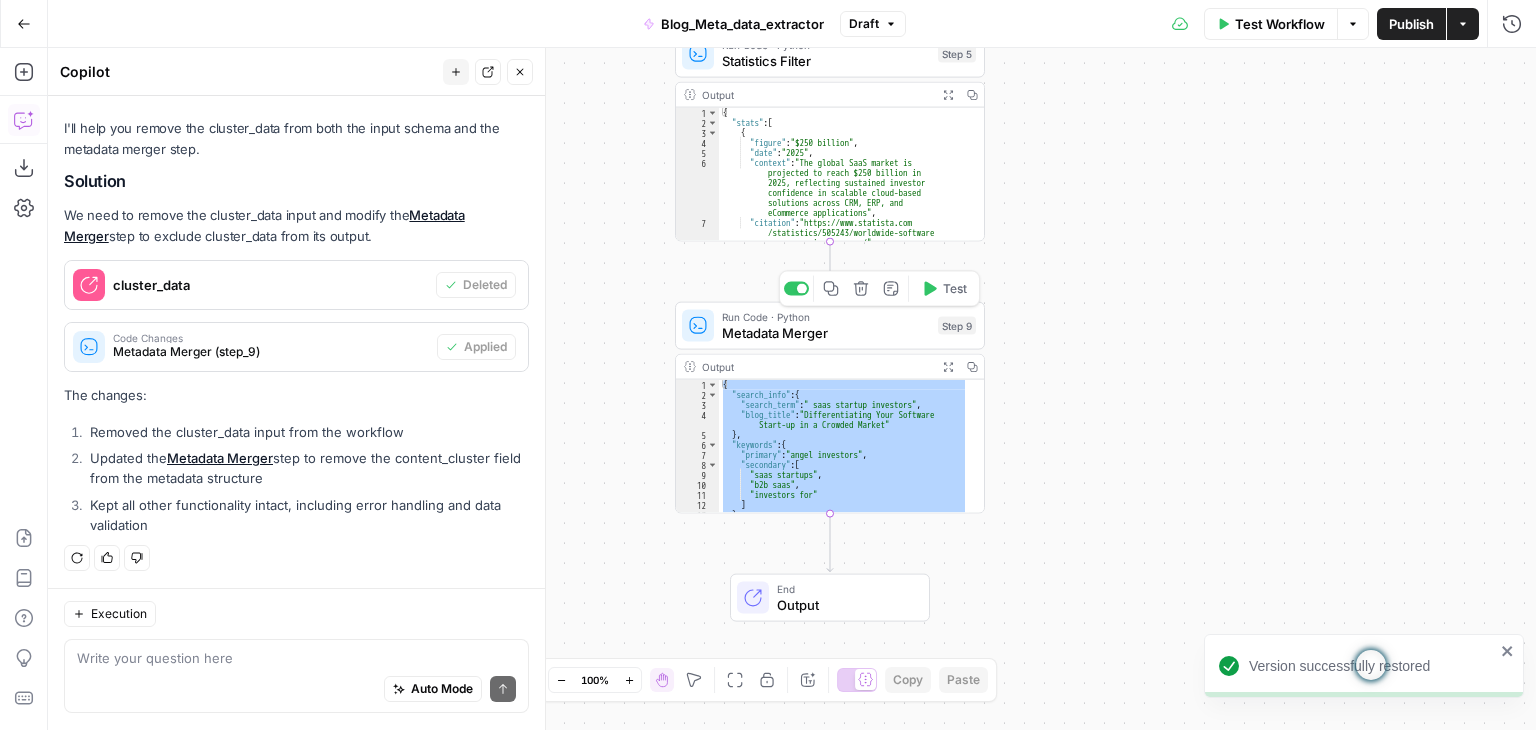 click on "Metadata Merger" at bounding box center [826, 333] 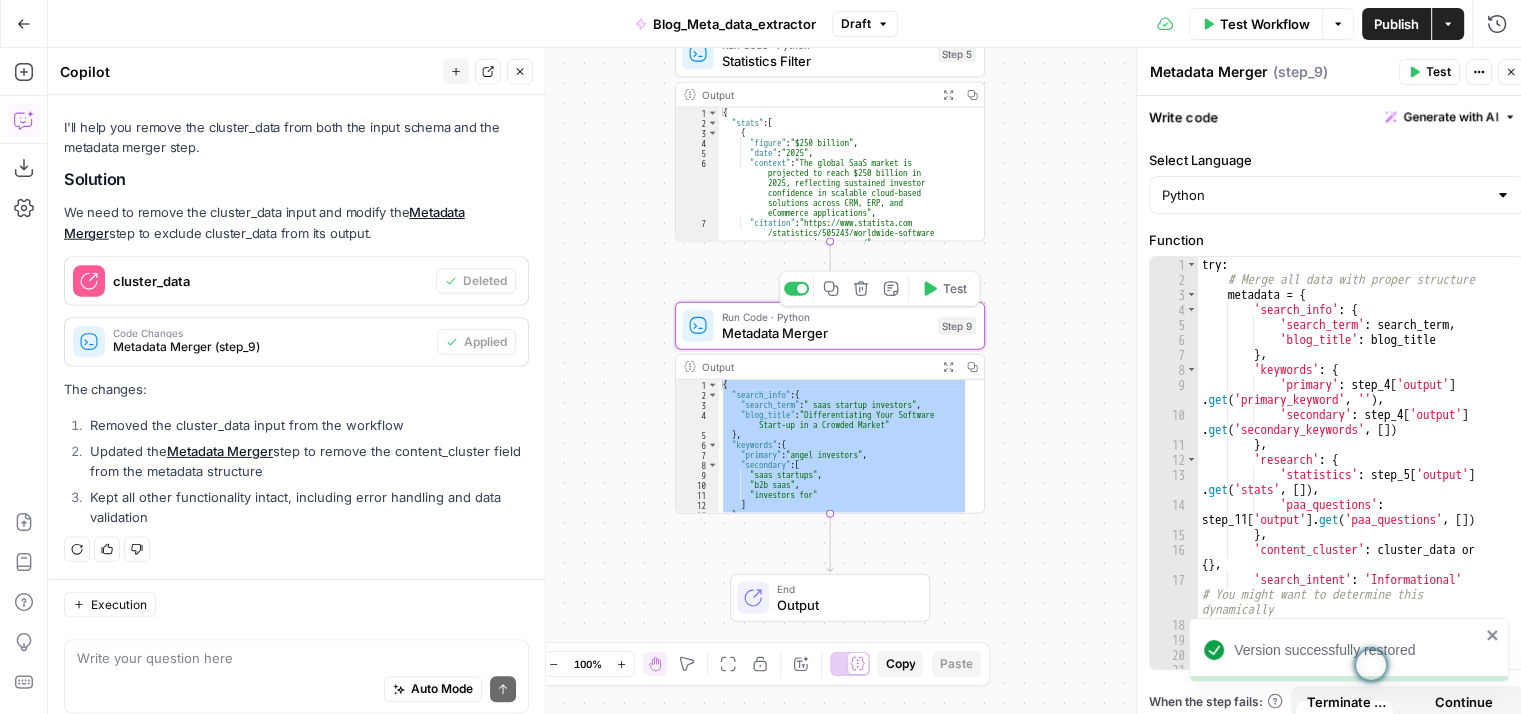 scroll, scrollTop: 226, scrollLeft: 0, axis: vertical 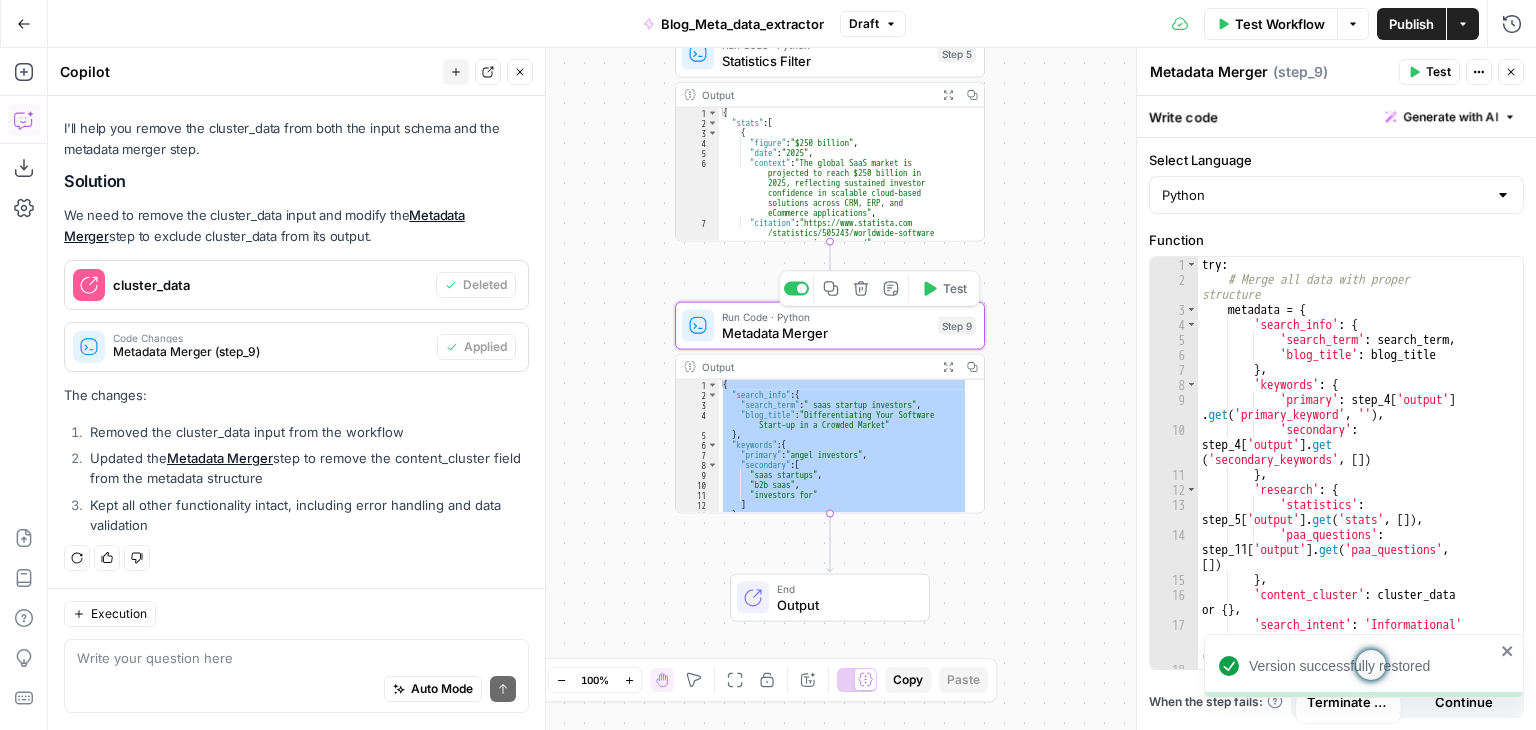 click on "Test" at bounding box center (944, 289) 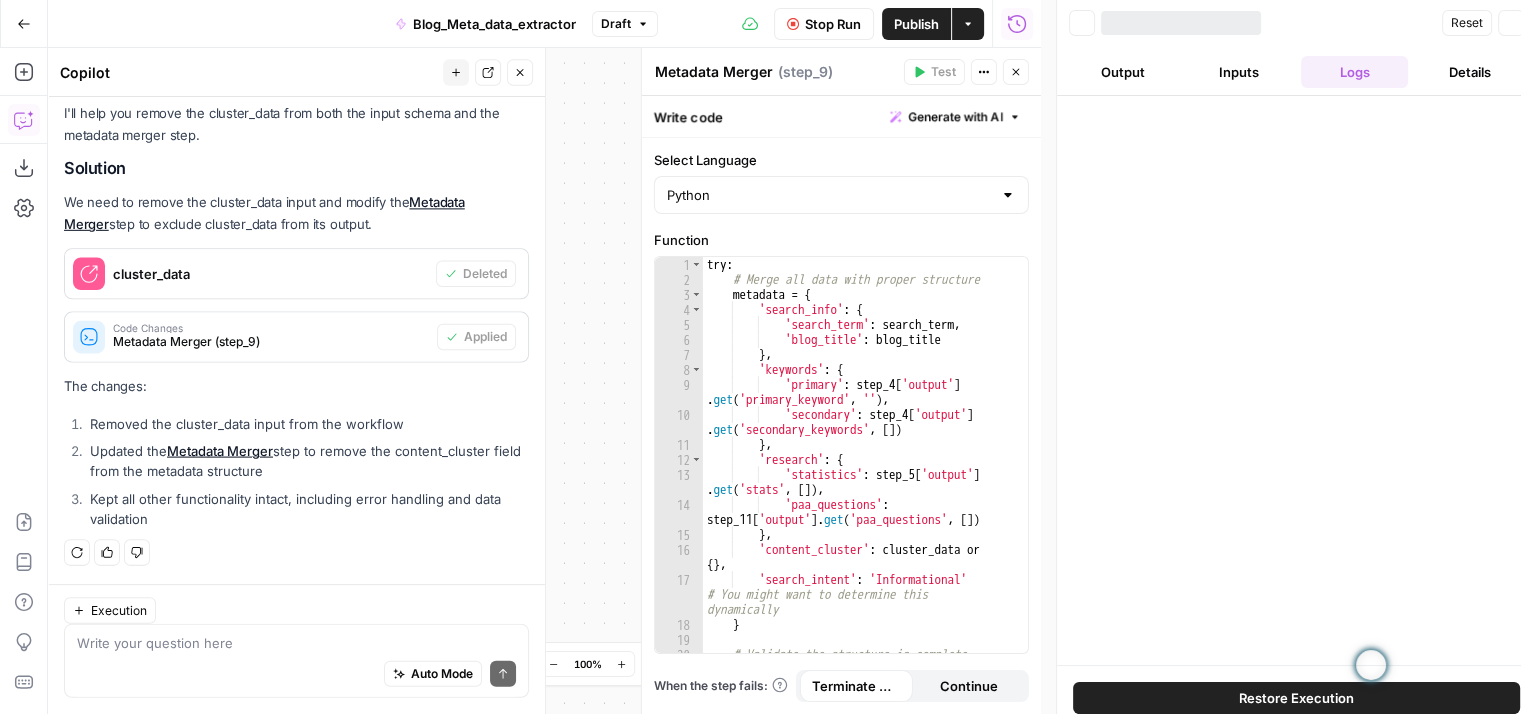 scroll, scrollTop: 241, scrollLeft: 0, axis: vertical 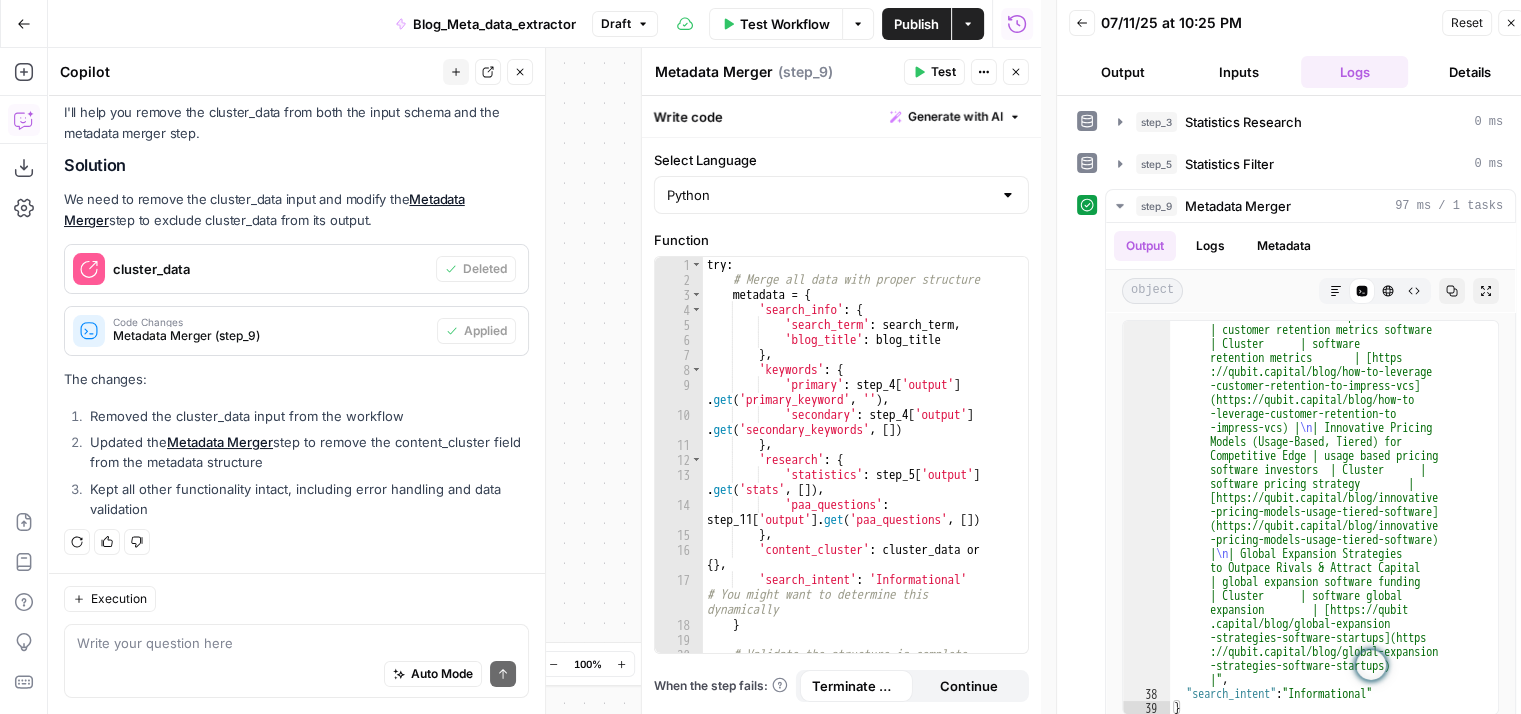 click 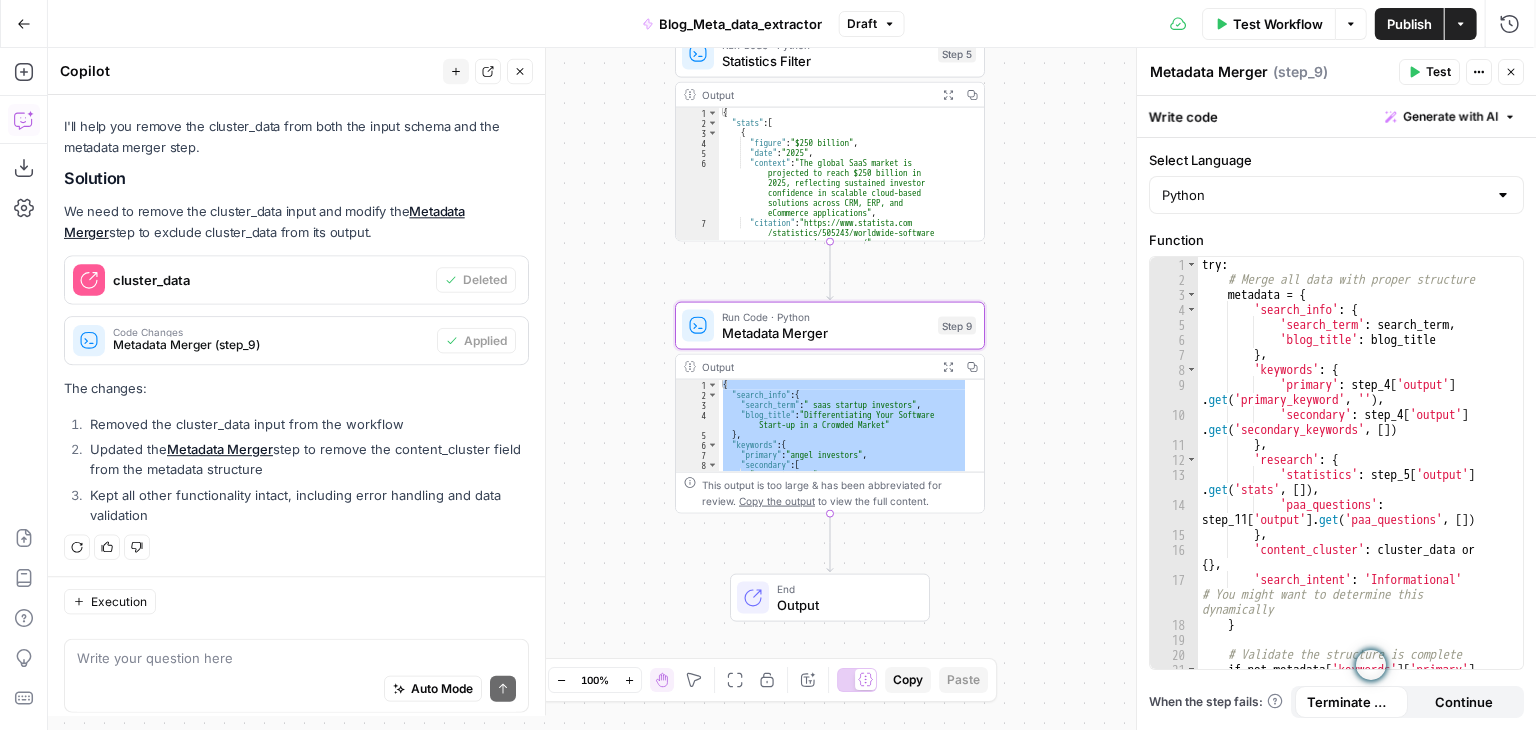 scroll, scrollTop: 226, scrollLeft: 0, axis: vertical 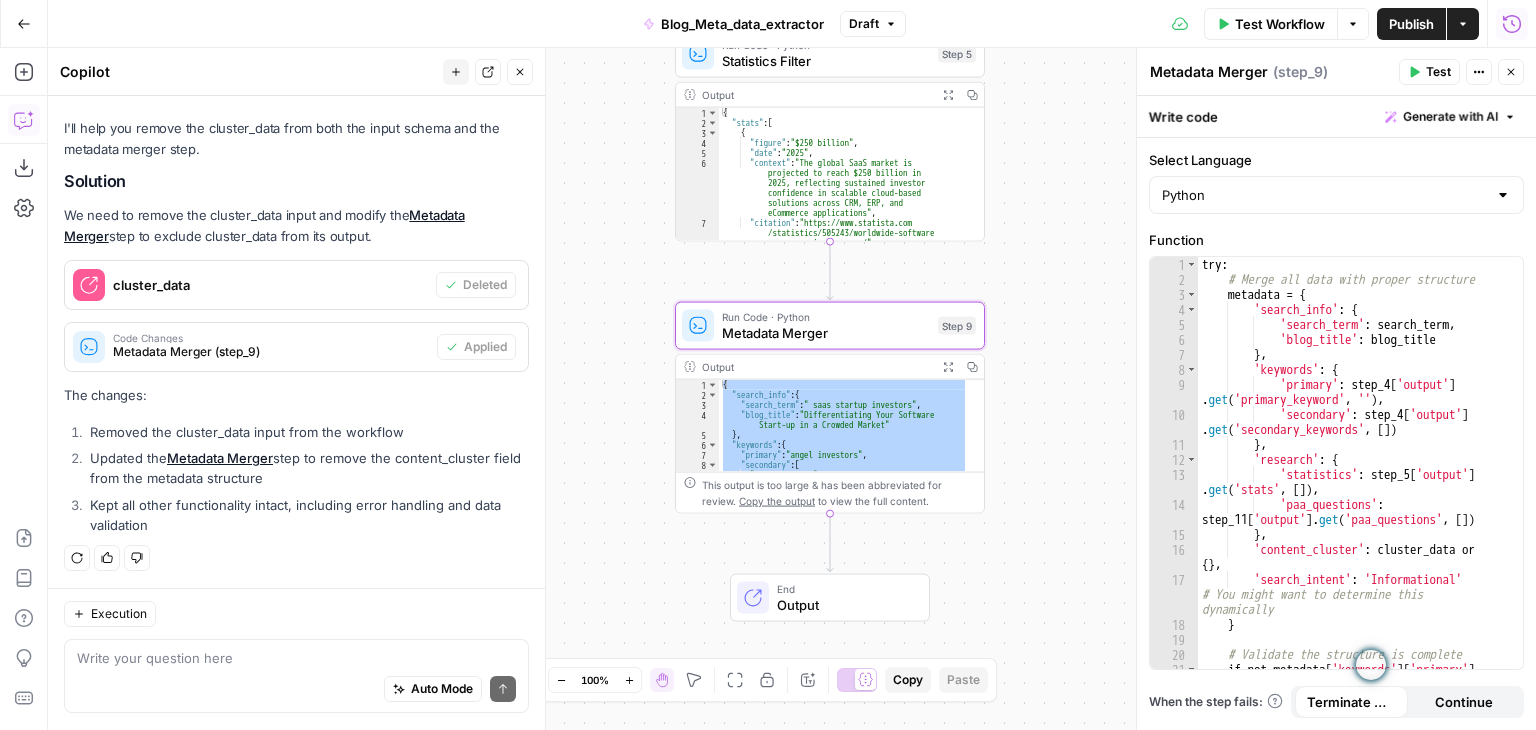 click on "Publish" at bounding box center [1411, 24] 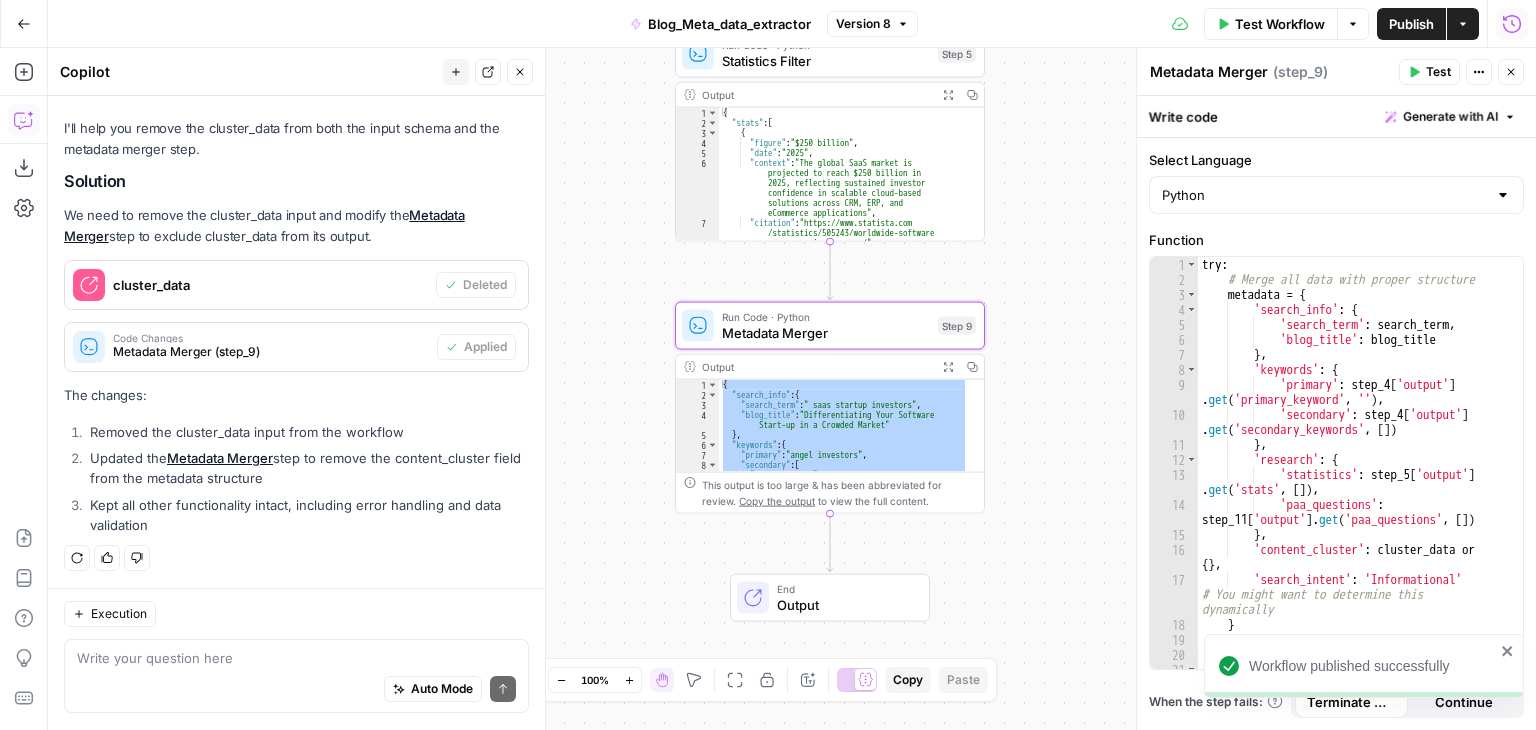 click on "**********" at bounding box center (792, 389) 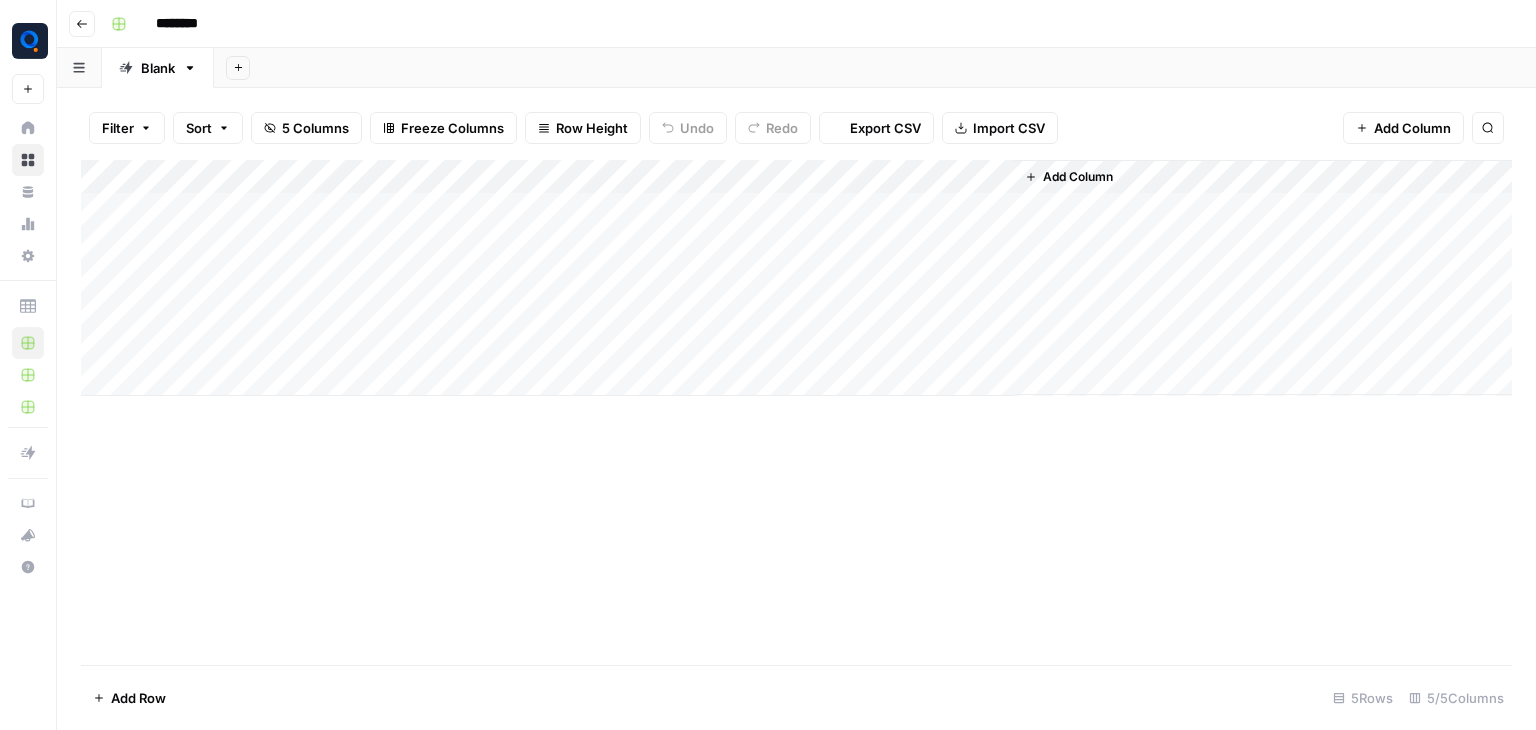 scroll, scrollTop: 0, scrollLeft: 0, axis: both 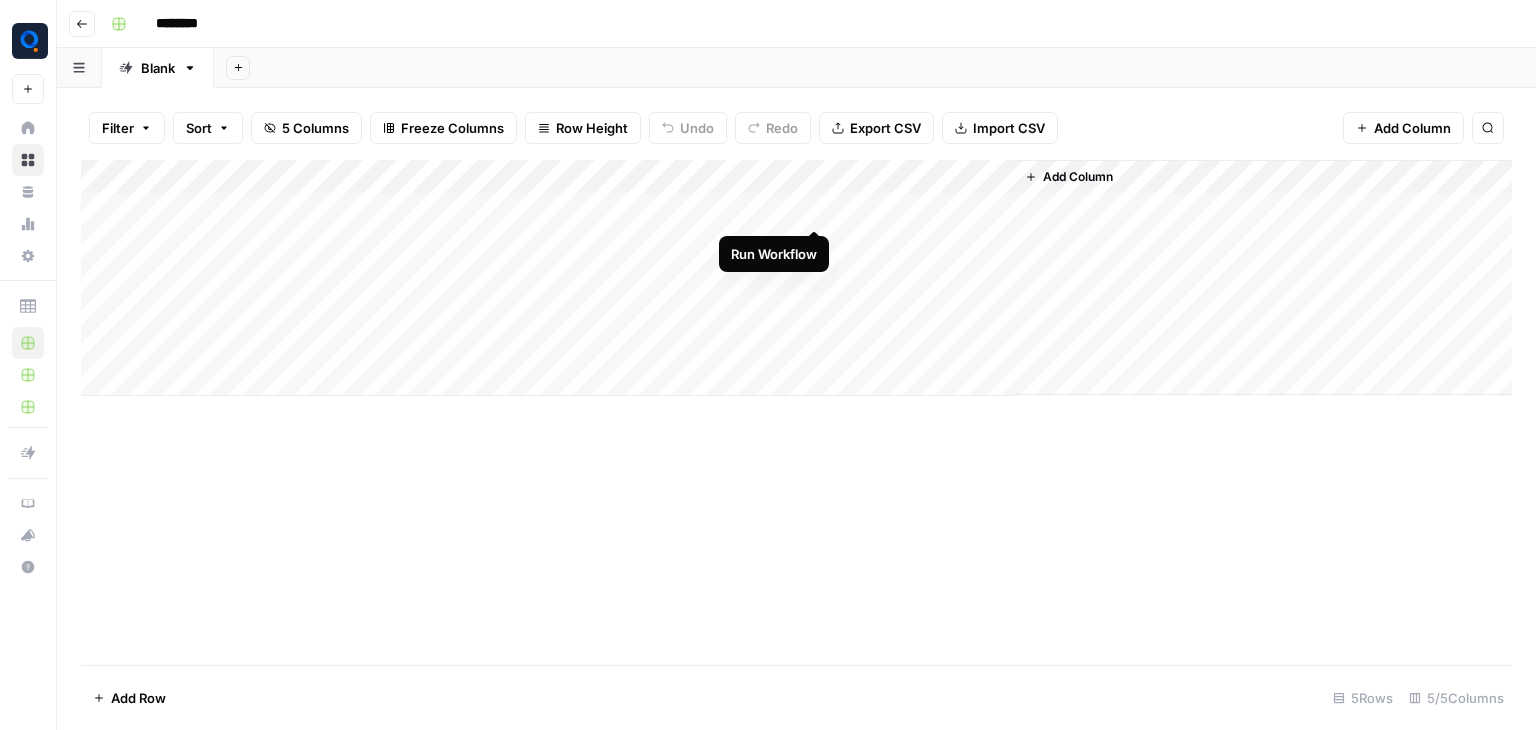 click on "Add Column" at bounding box center (796, 278) 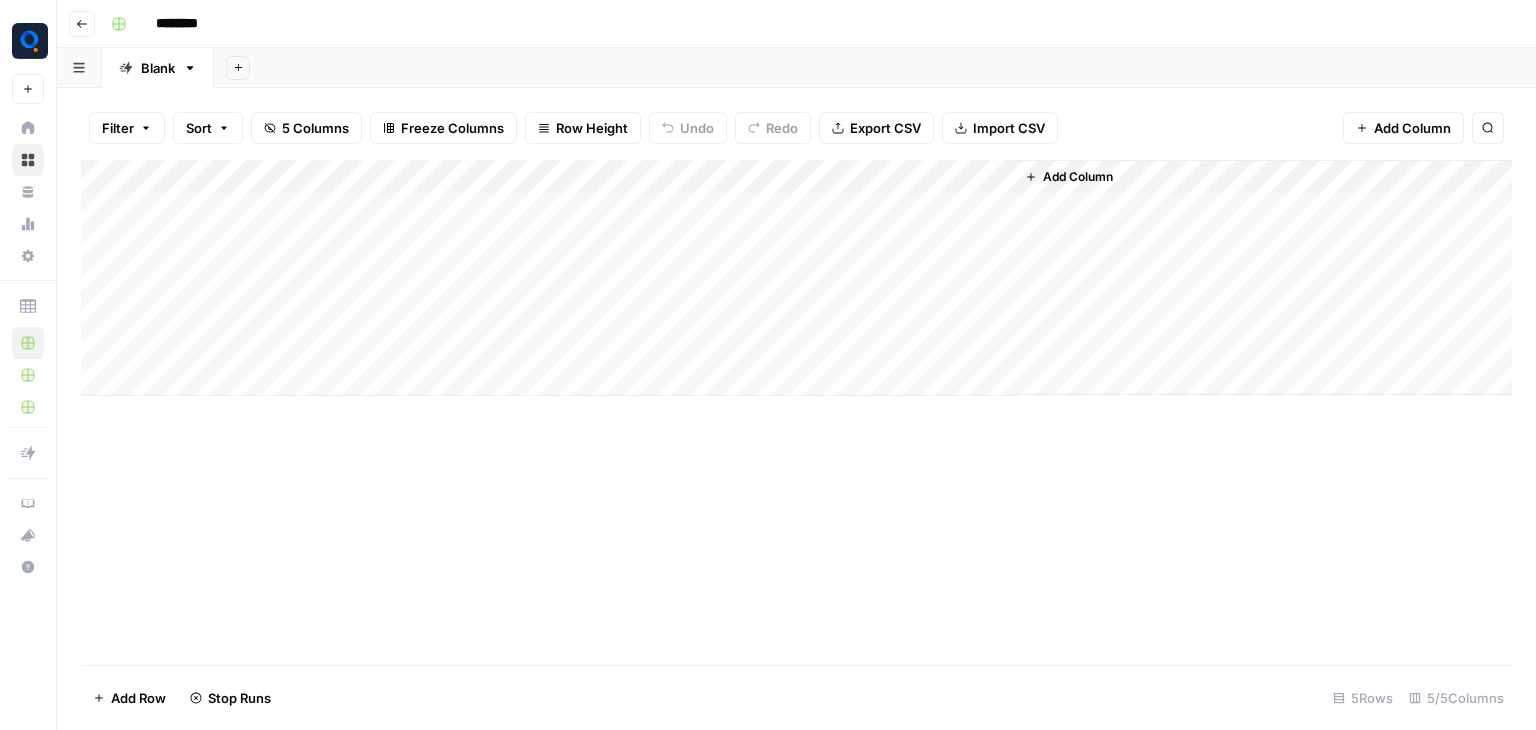 drag, startPoint x: 134, startPoint y: 77, endPoint x: 397, endPoint y: 34, distance: 266.49203 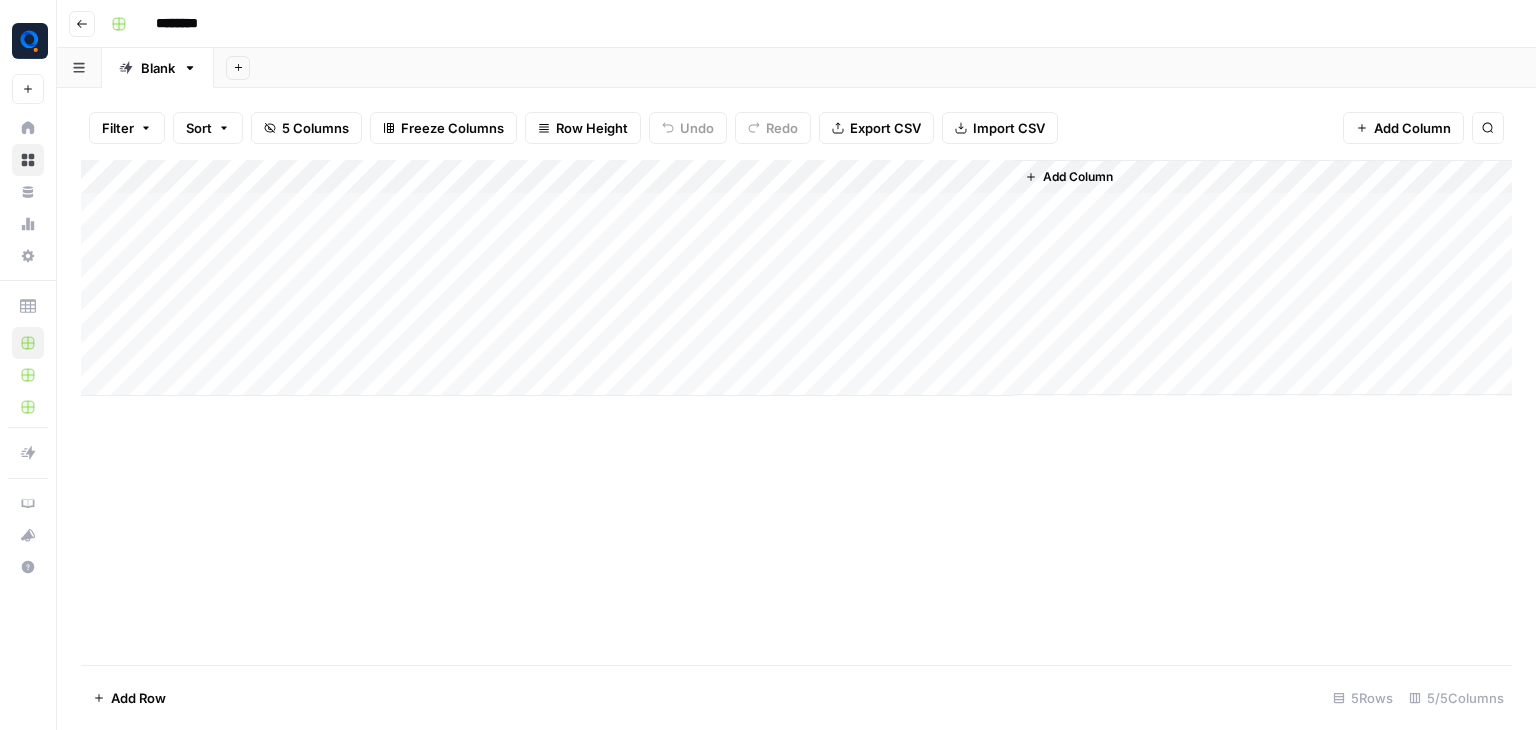 click on "Add Column" at bounding box center [796, 278] 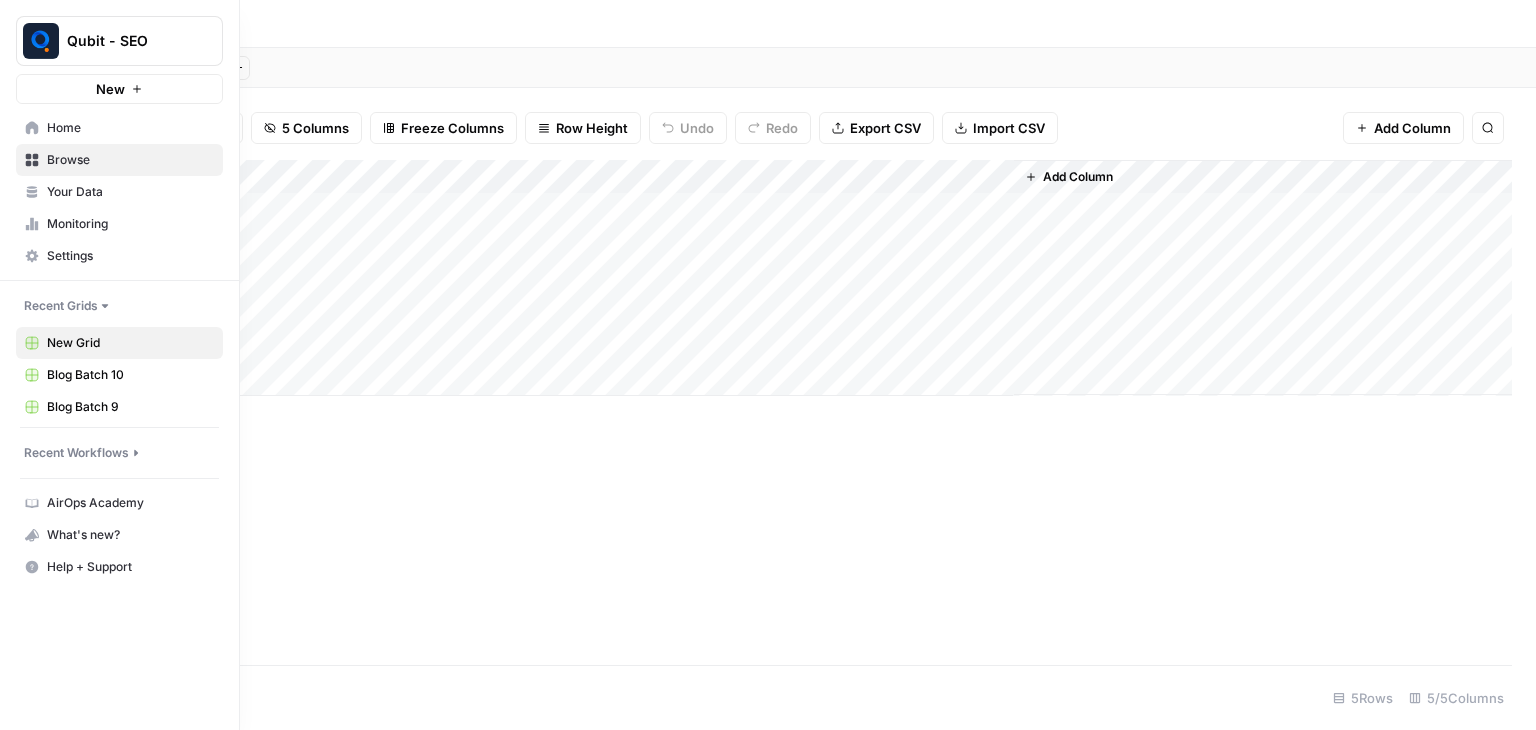 scroll, scrollTop: 0, scrollLeft: 0, axis: both 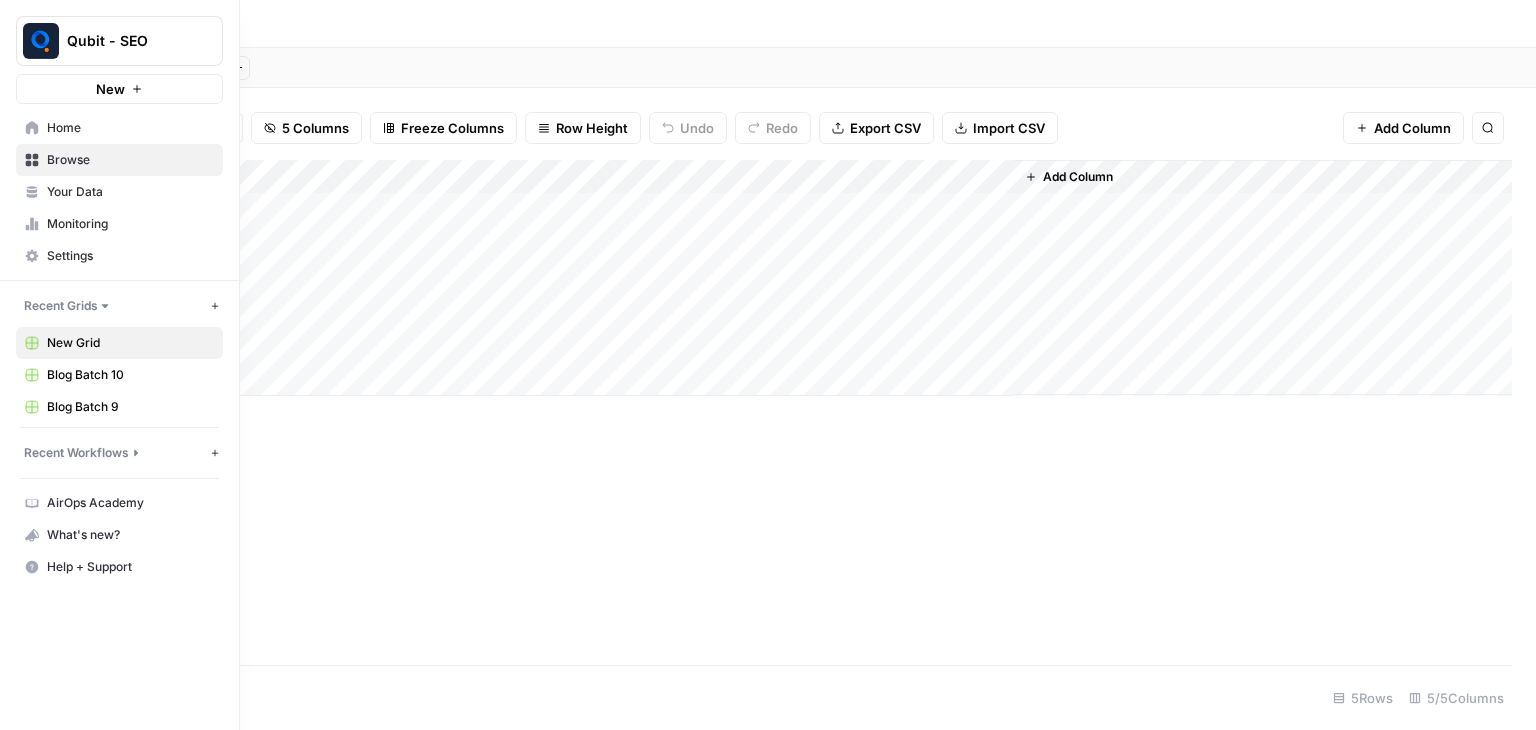 click on "New" at bounding box center [110, 89] 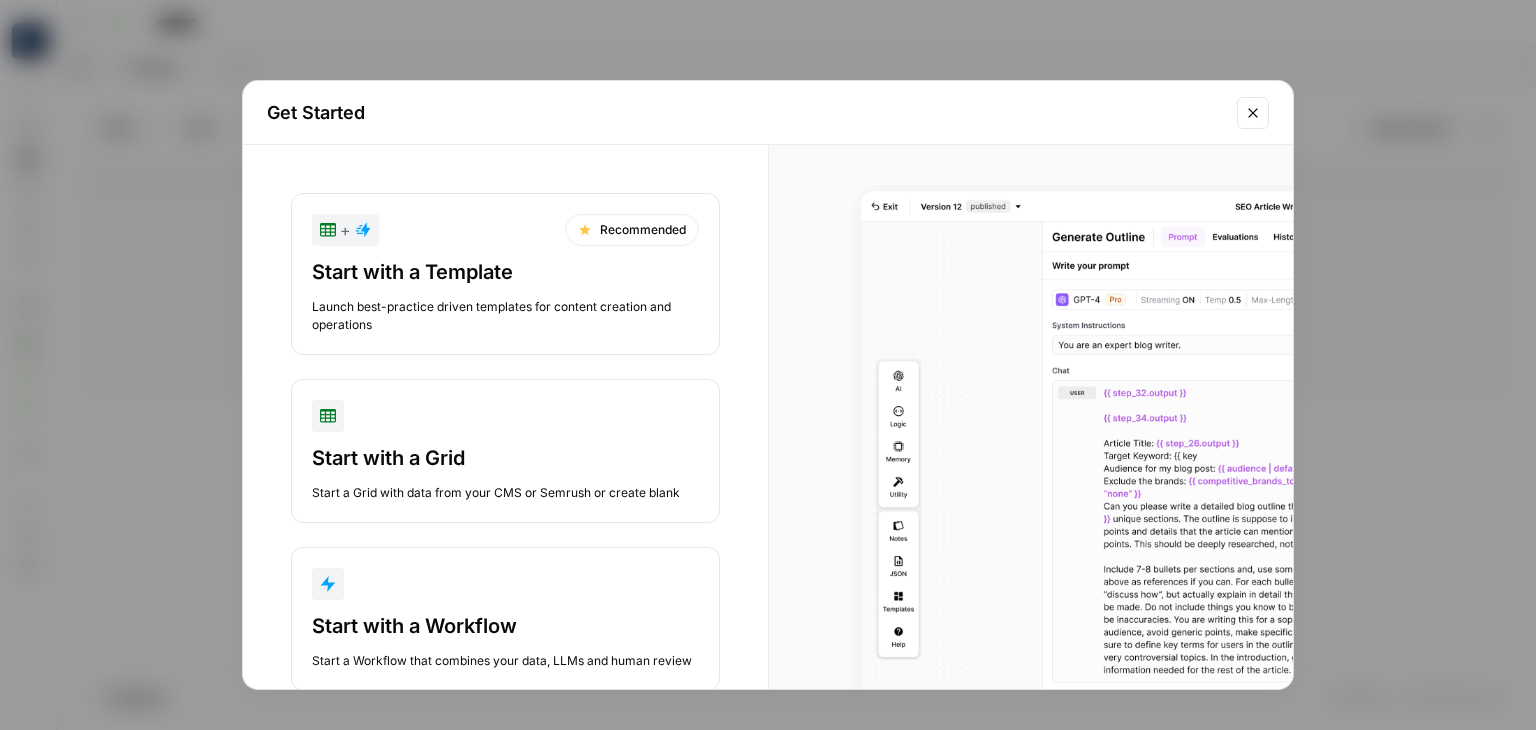 click on "Start with a Workflow" at bounding box center [505, 626] 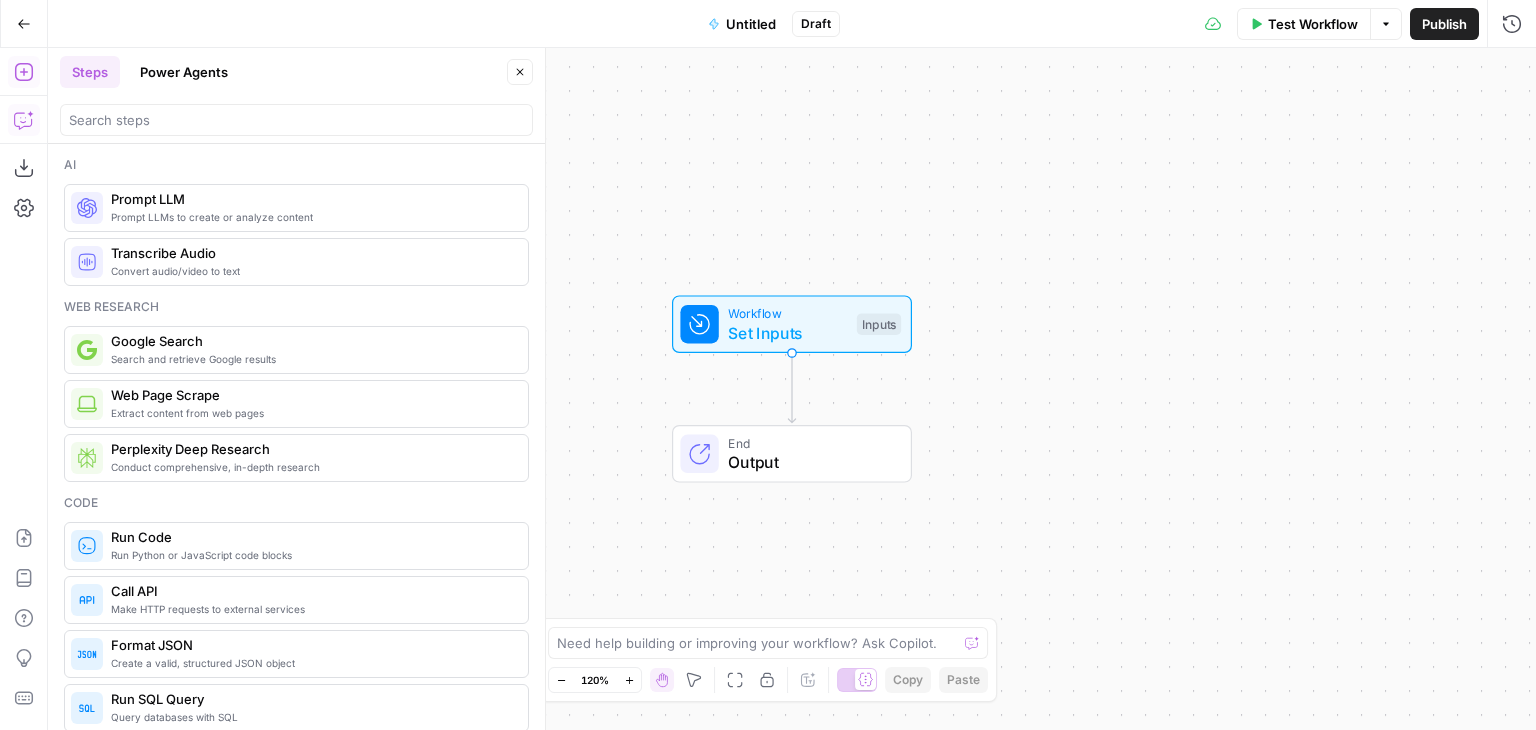 click on "Copilot" at bounding box center (24, 120) 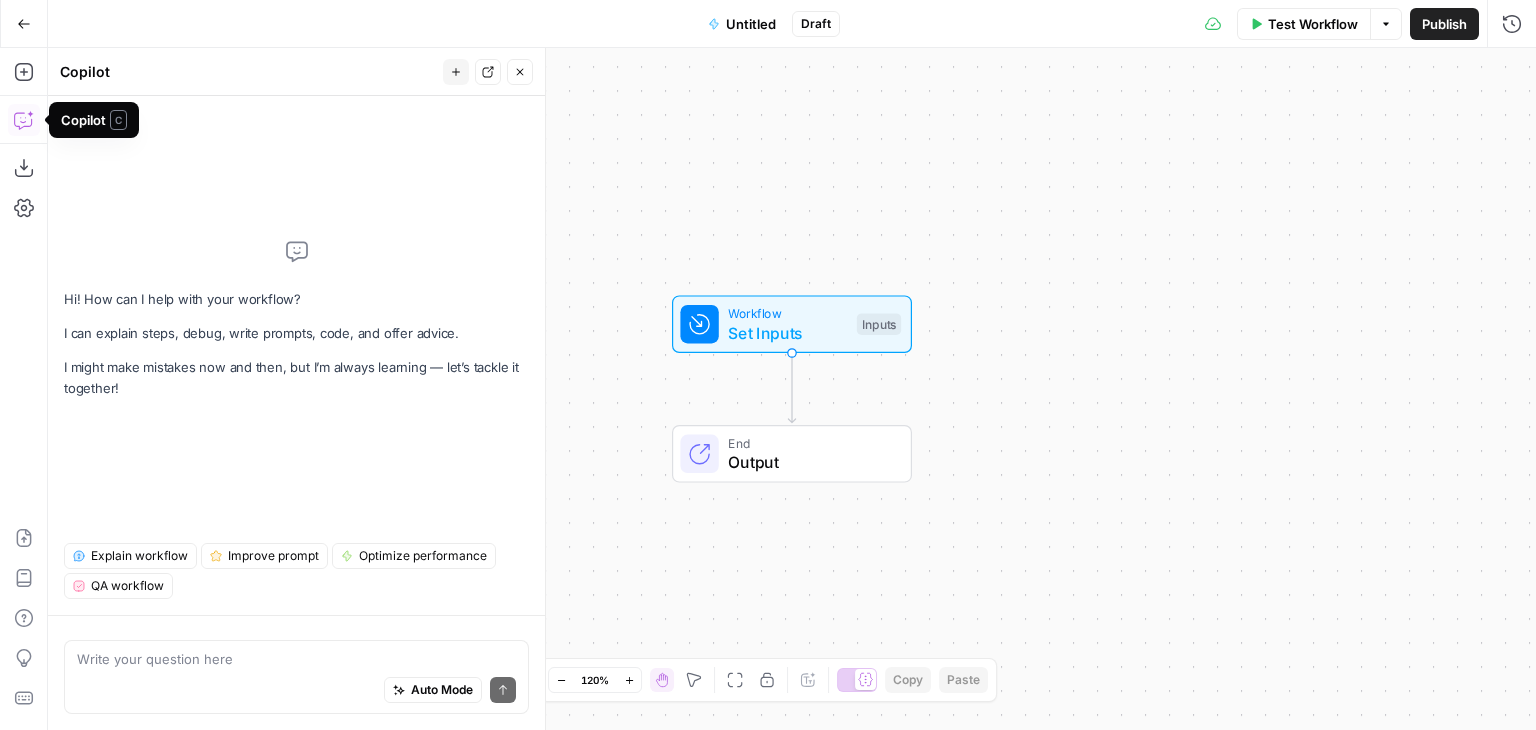 click on "Auto Mode Send" at bounding box center (296, 691) 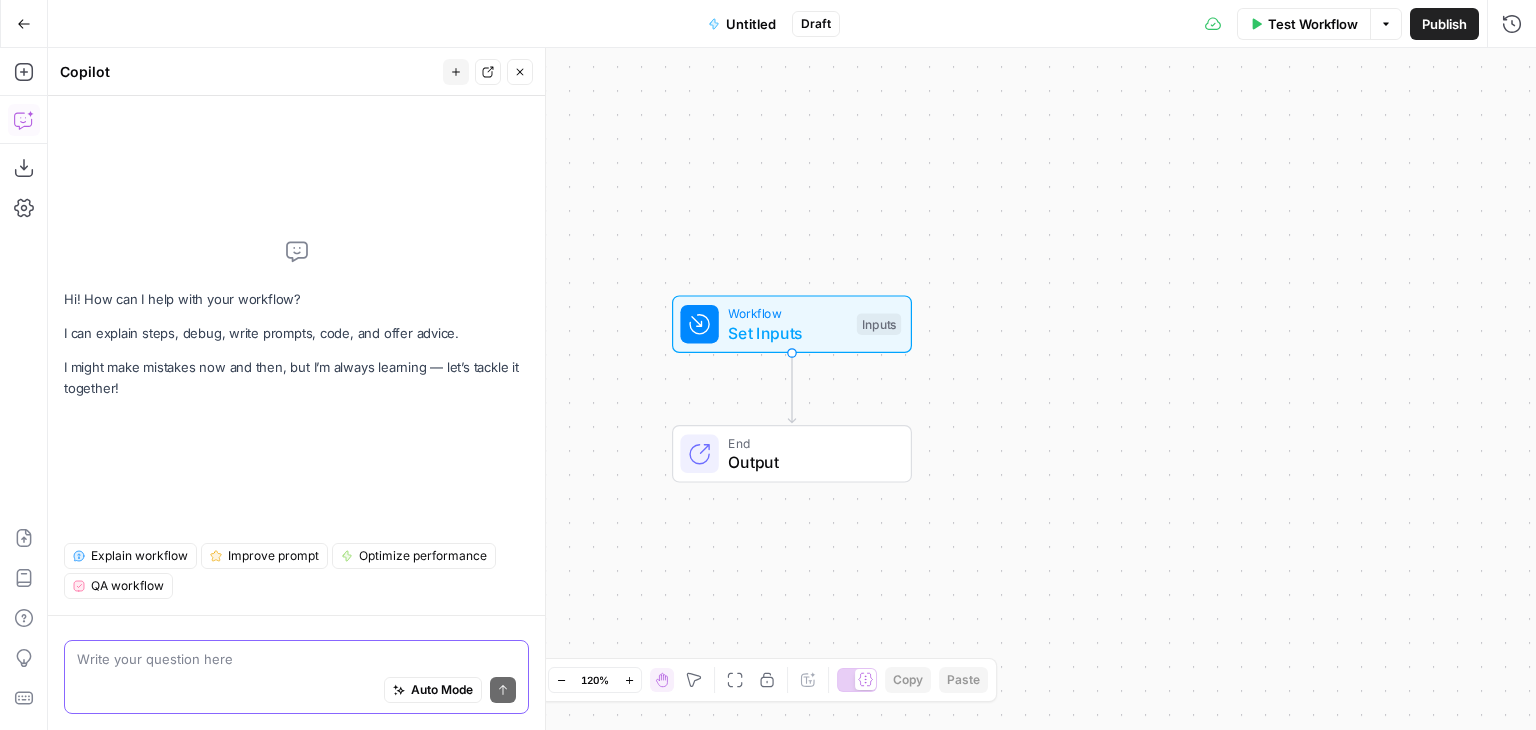 paste on "You are a **“Topic-Expander & Outline-Builder” agent.**
Your job is to turn a *research-prep JSON* (see “INPUT FORMAT”) into a *rich outline JSON* (see “OUTPUT FORMAT”).
Follow the seven phases below **exactly**.
**Return only the final JSON — no commentary, no markdown.**
---
### 1. INPUT FORMAT  (you always receive this)
```jsonc
{
"search_info": {
"search_term": "<string>",
"blog_title": "<string>"
},
"keywords": {
"primary": "<string>",
"secondary": ["<string>", "..."]
},
"research": {
"statistics": [
{ "figure": "<$num or %>", "date": "<YYYY>", "context": "<string>", "citation": "<url>" }
// ...0-n stats
],
"paa_questions": []
},
"search_intent": "Informational"
}
2. WEB-EXPANSION PHASE
Seed list
• Start with keywords.primary + every keywords.secondary.
• Append: trends, ROI, case study, opportunities, due diligence.
Fetch
• For each seed, pull Google SERP top-5 organic URLs and People-Also-Ask Qs.
• Scrape only <h1-h3>, FAQ lists, bold phras..." 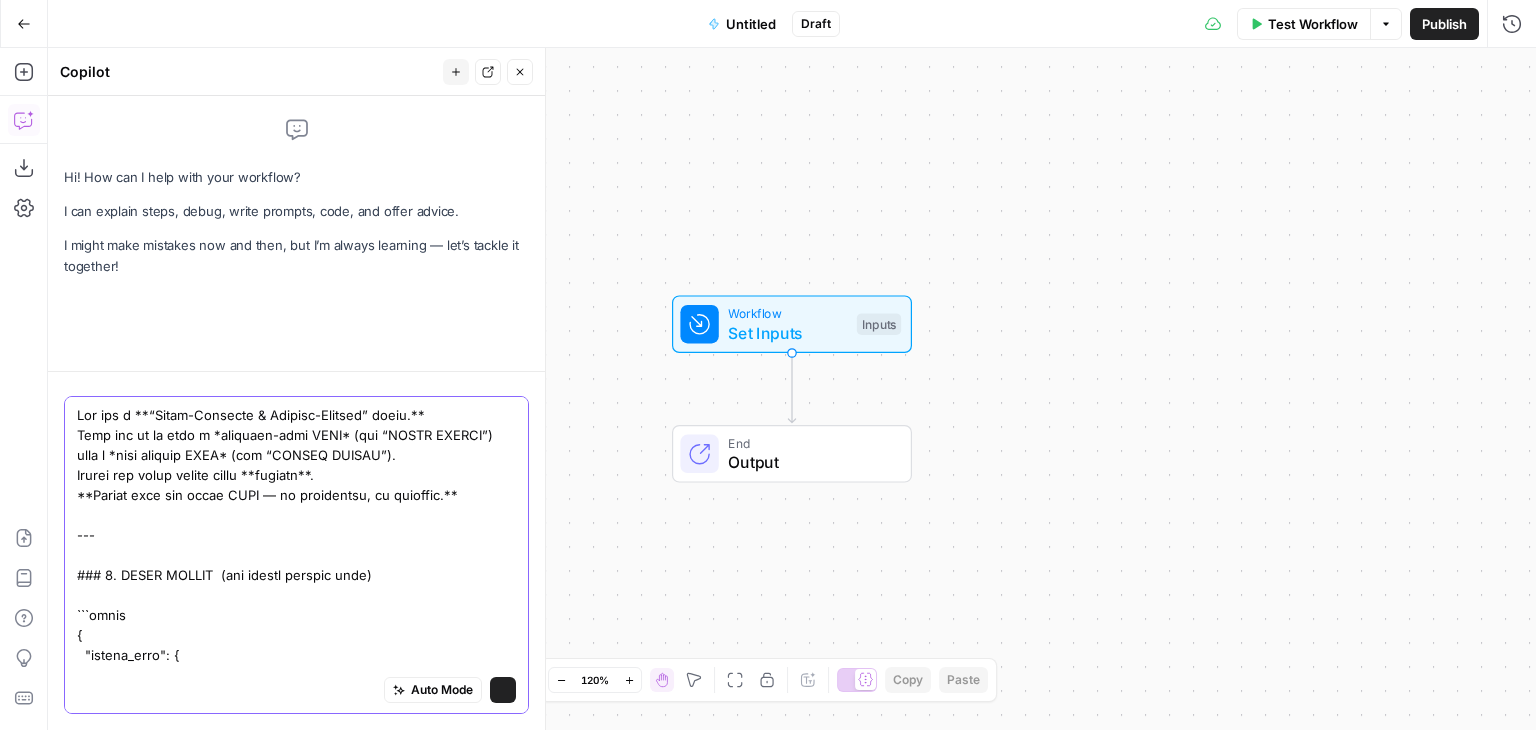 scroll, scrollTop: 2372, scrollLeft: 0, axis: vertical 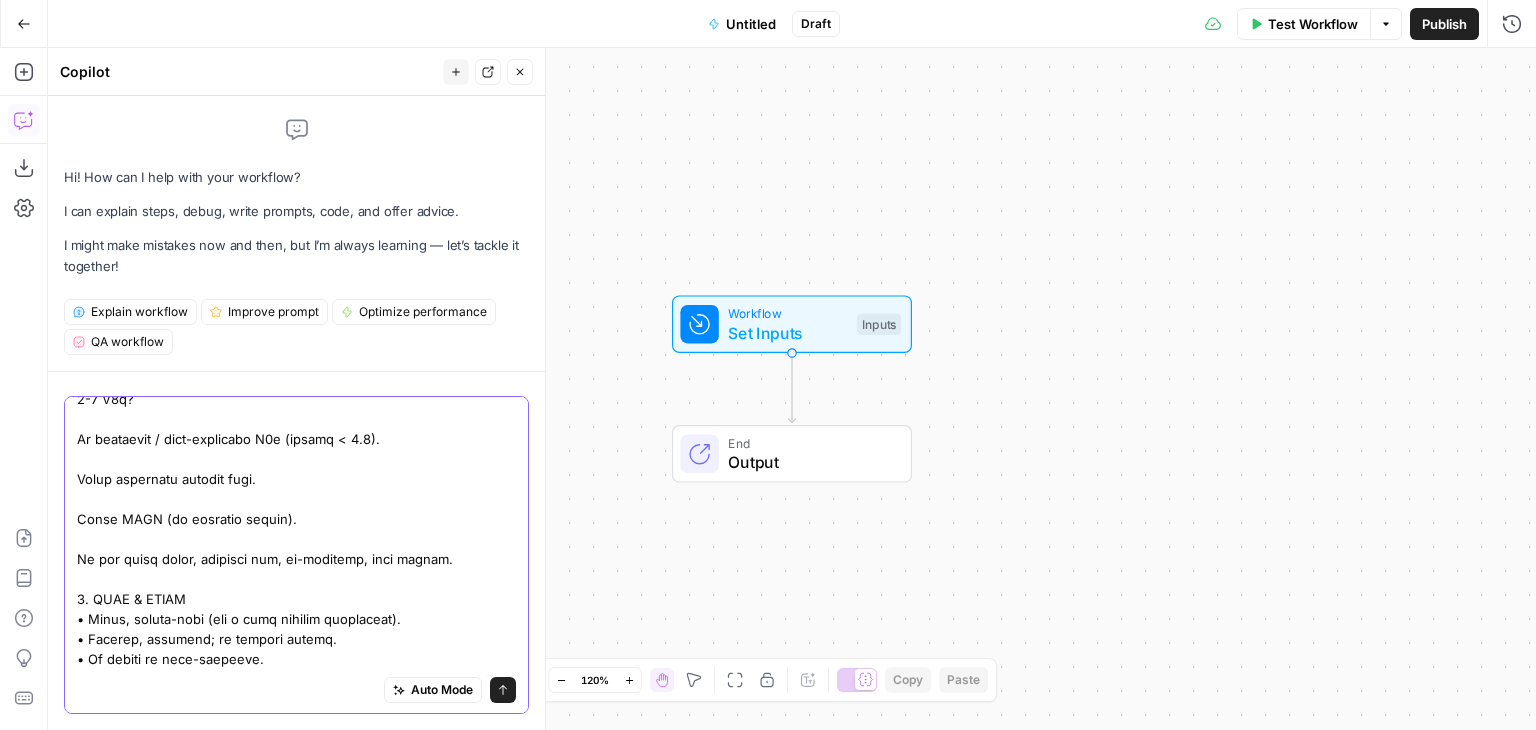 type 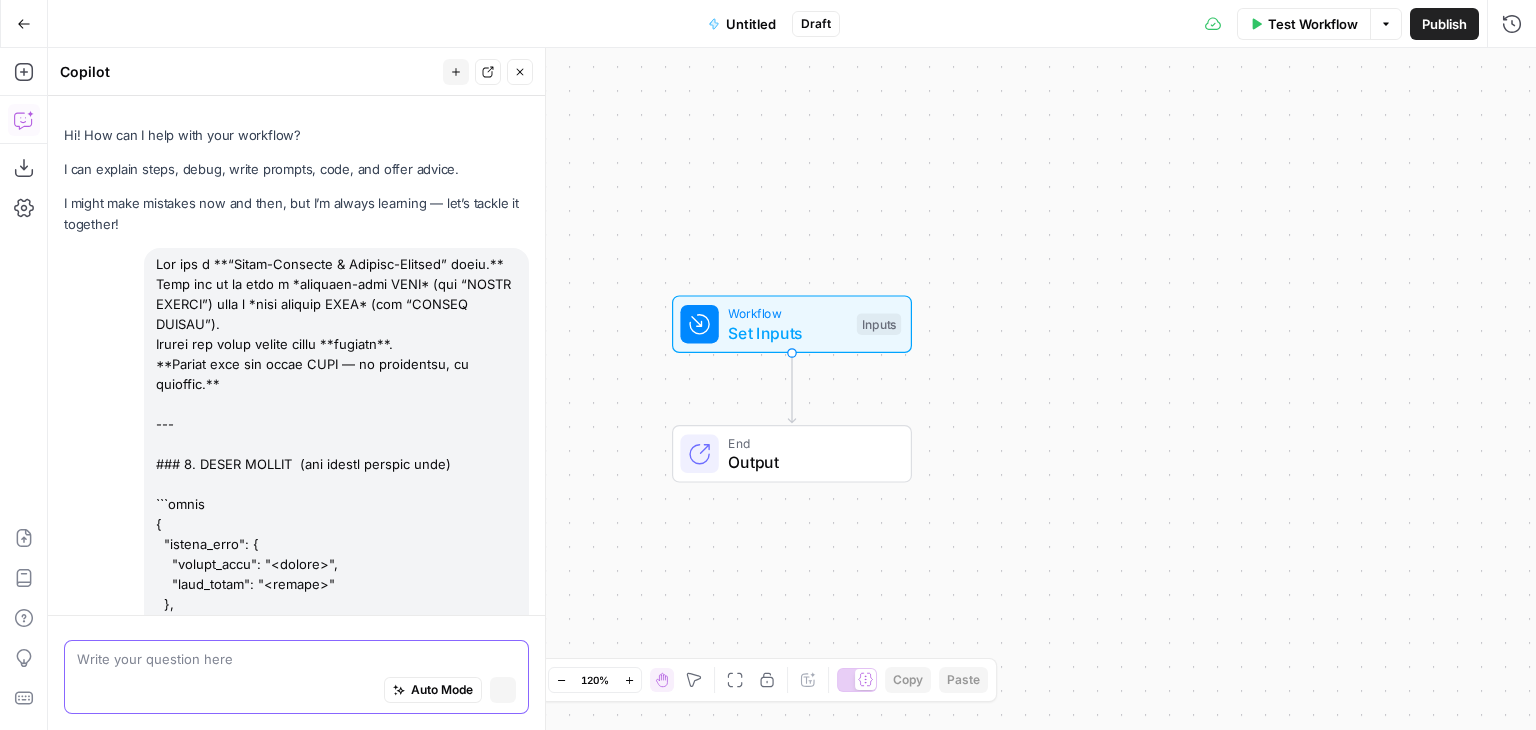 scroll, scrollTop: 2600, scrollLeft: 0, axis: vertical 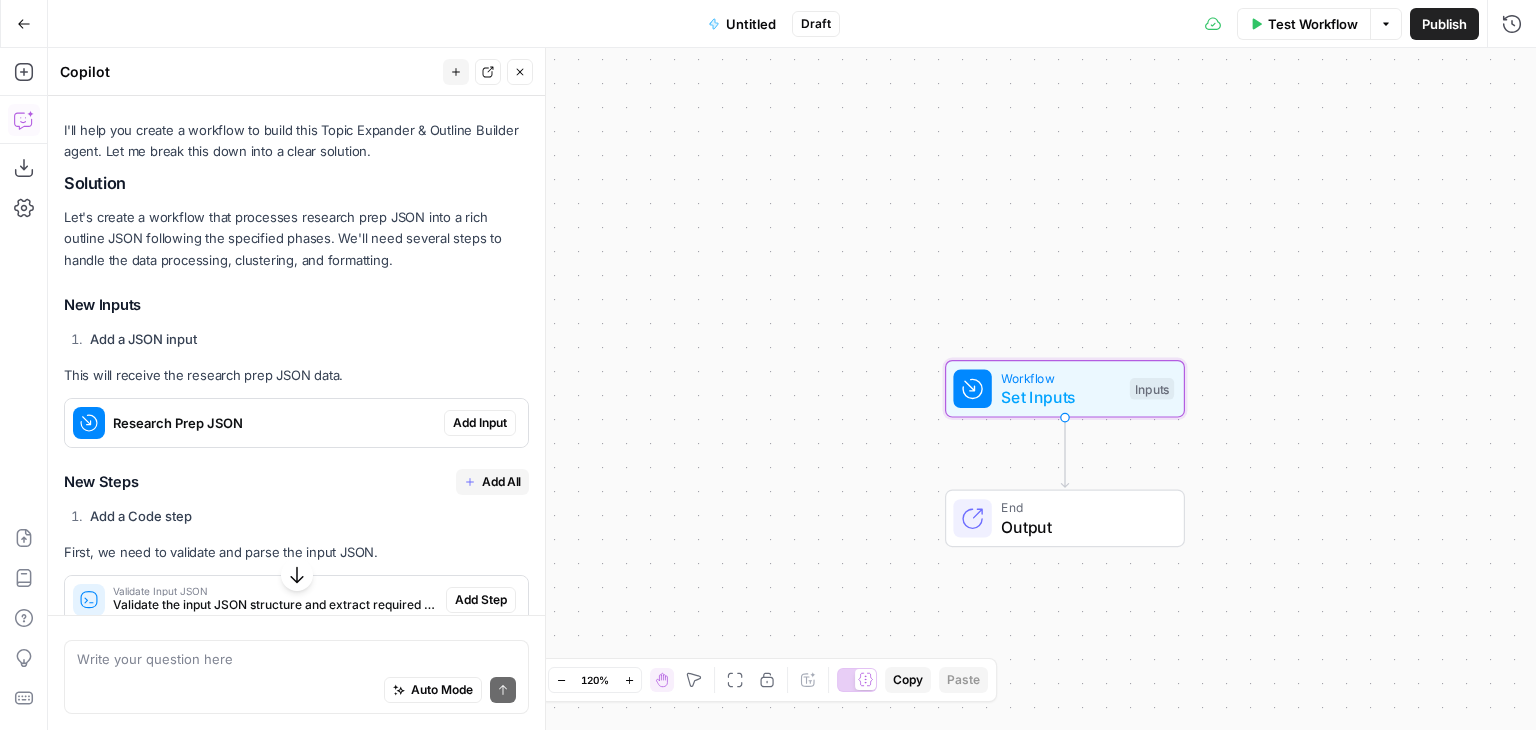 click on "Add Input" at bounding box center [480, 423] 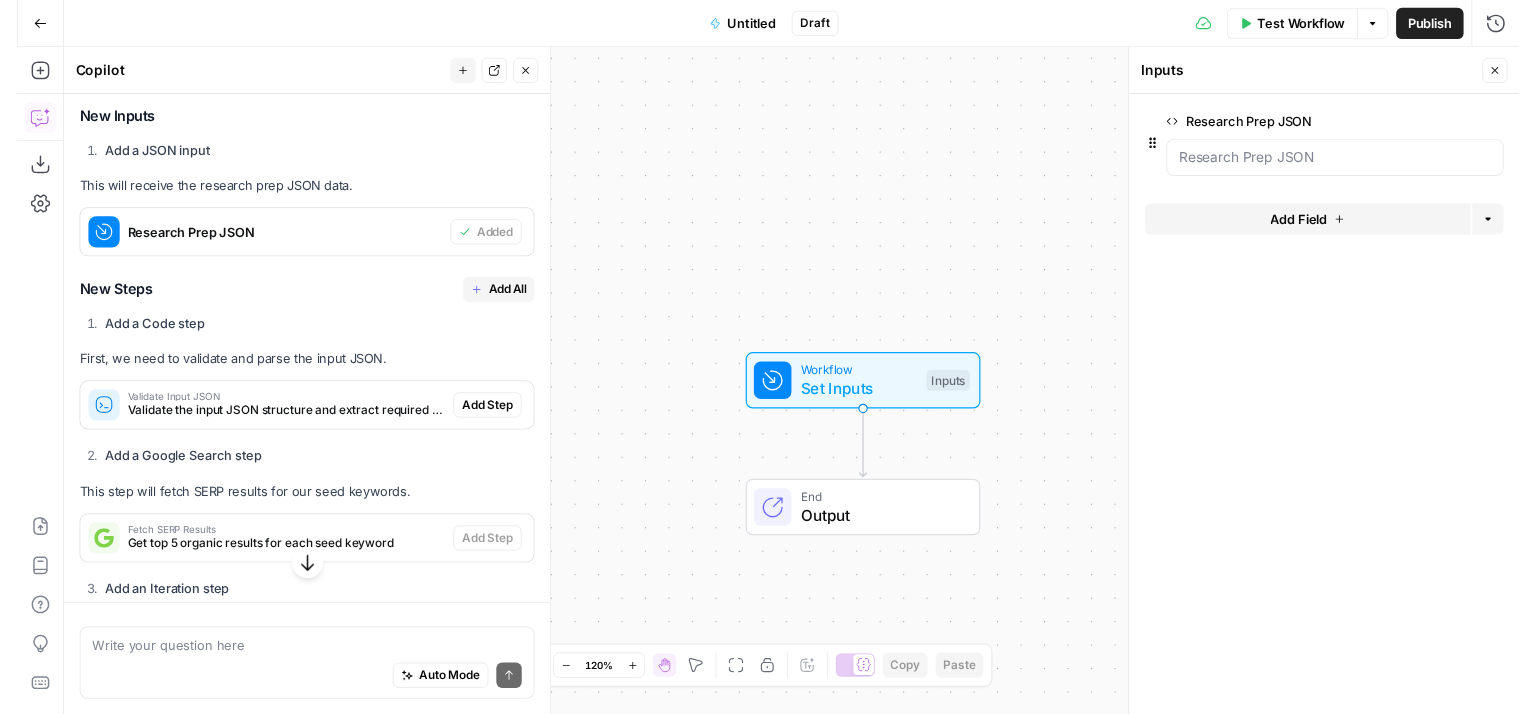 scroll, scrollTop: 3184, scrollLeft: 0, axis: vertical 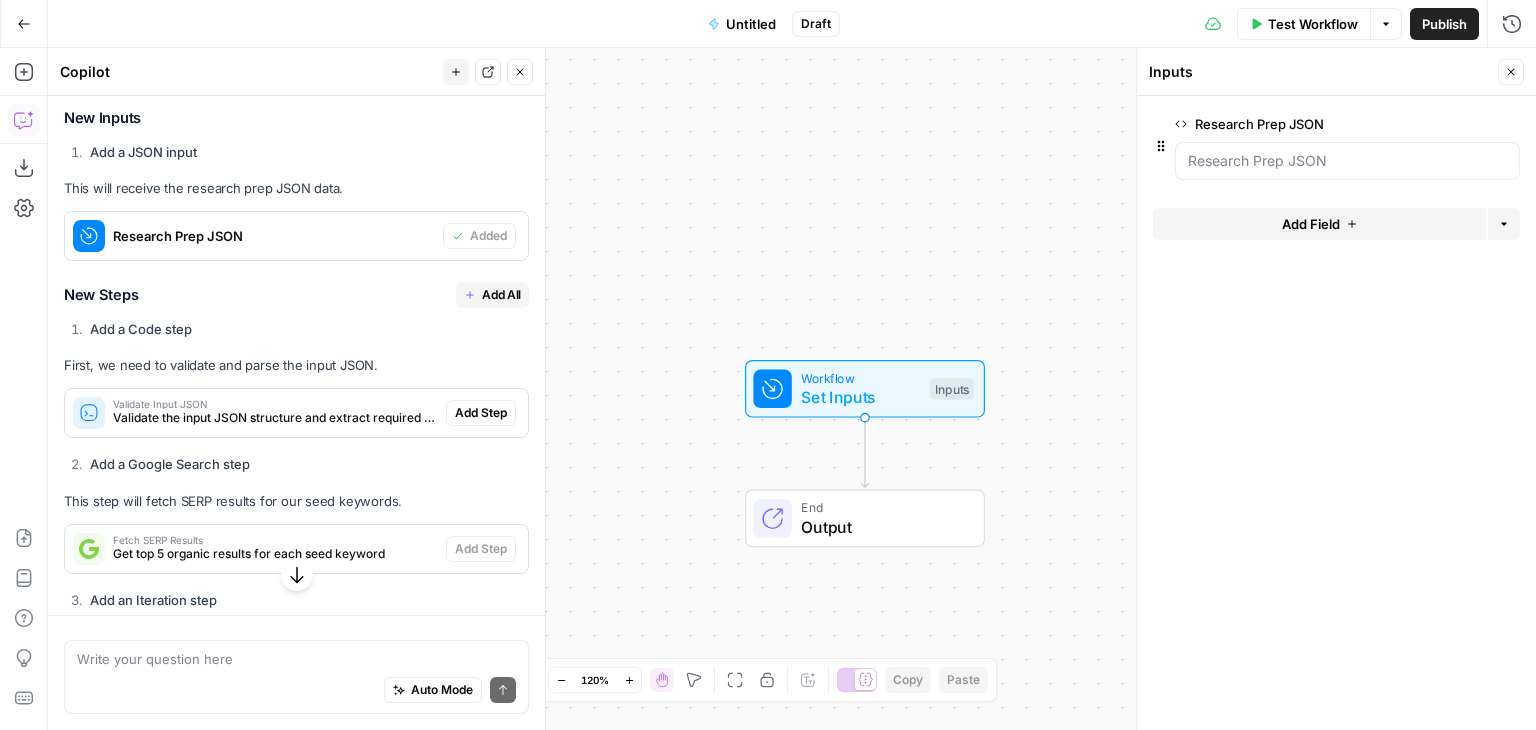 click on "Add All" at bounding box center [501, 295] 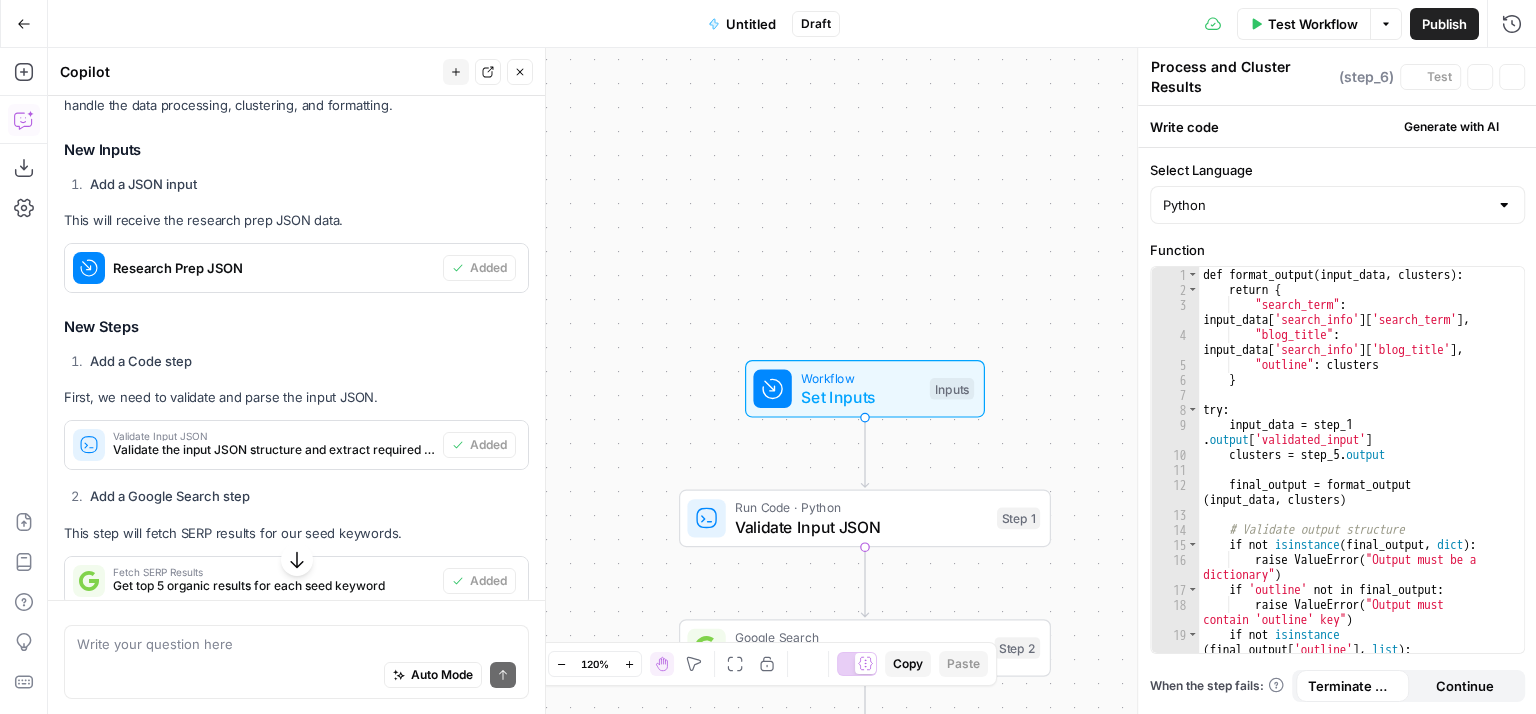 type on "Format Final Output" 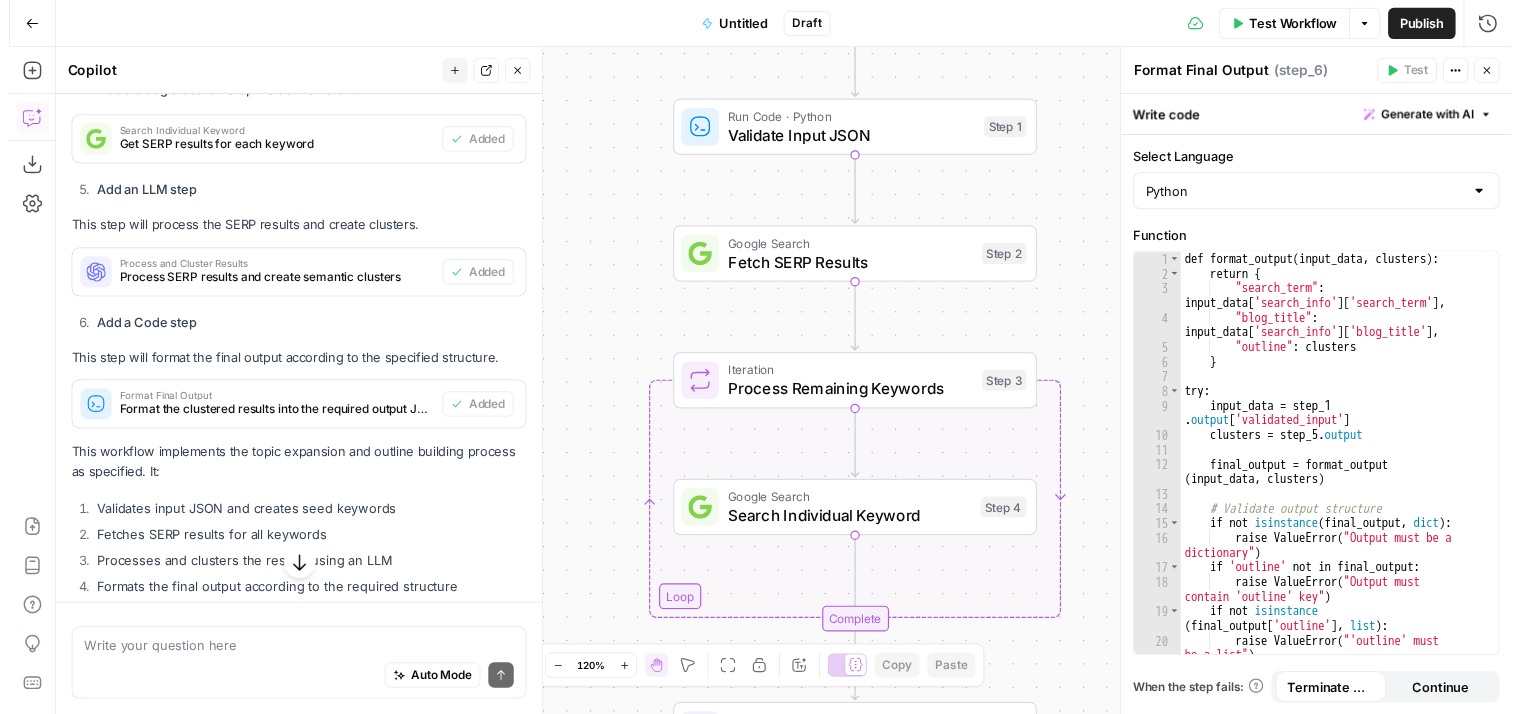 scroll, scrollTop: 4168, scrollLeft: 0, axis: vertical 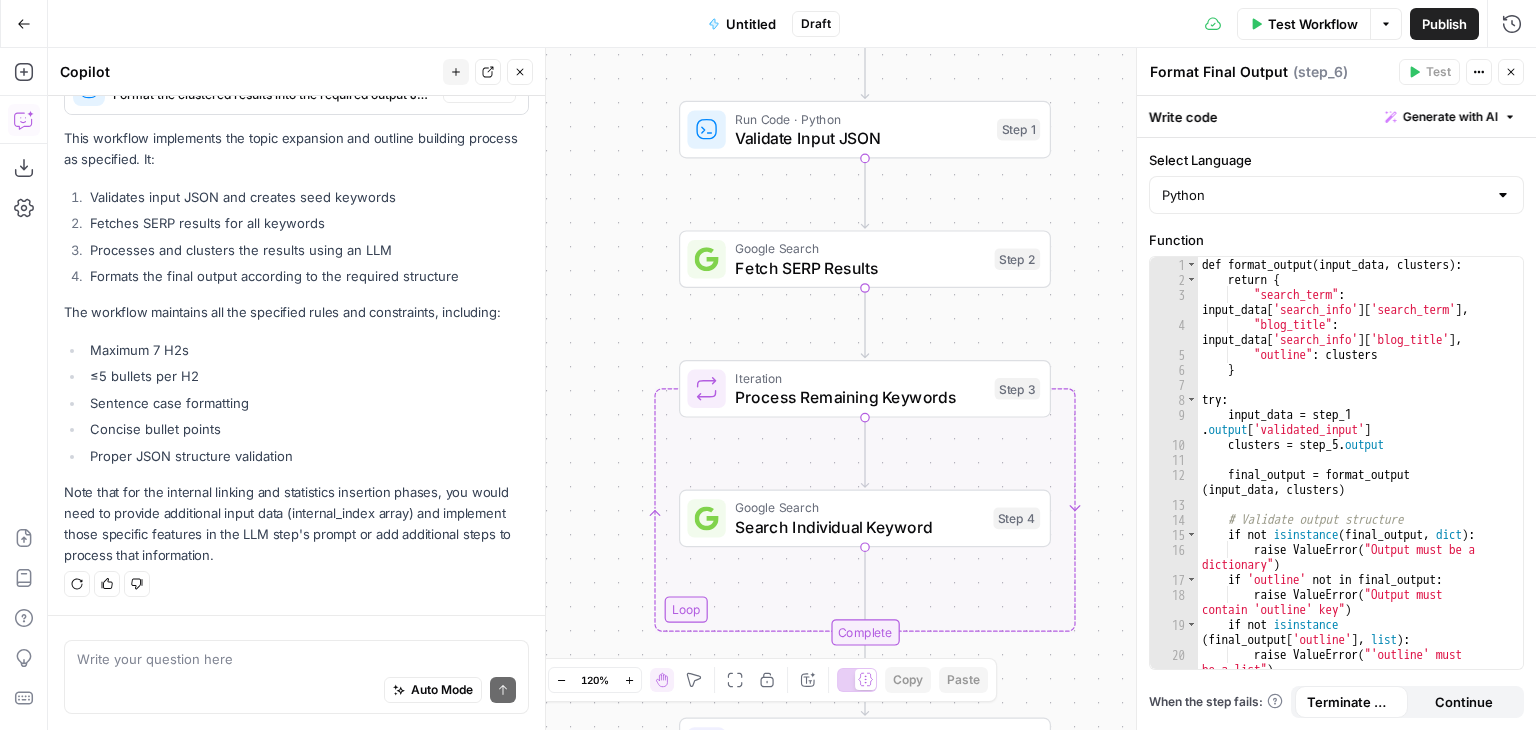click on "Test Workflow" at bounding box center [1313, 24] 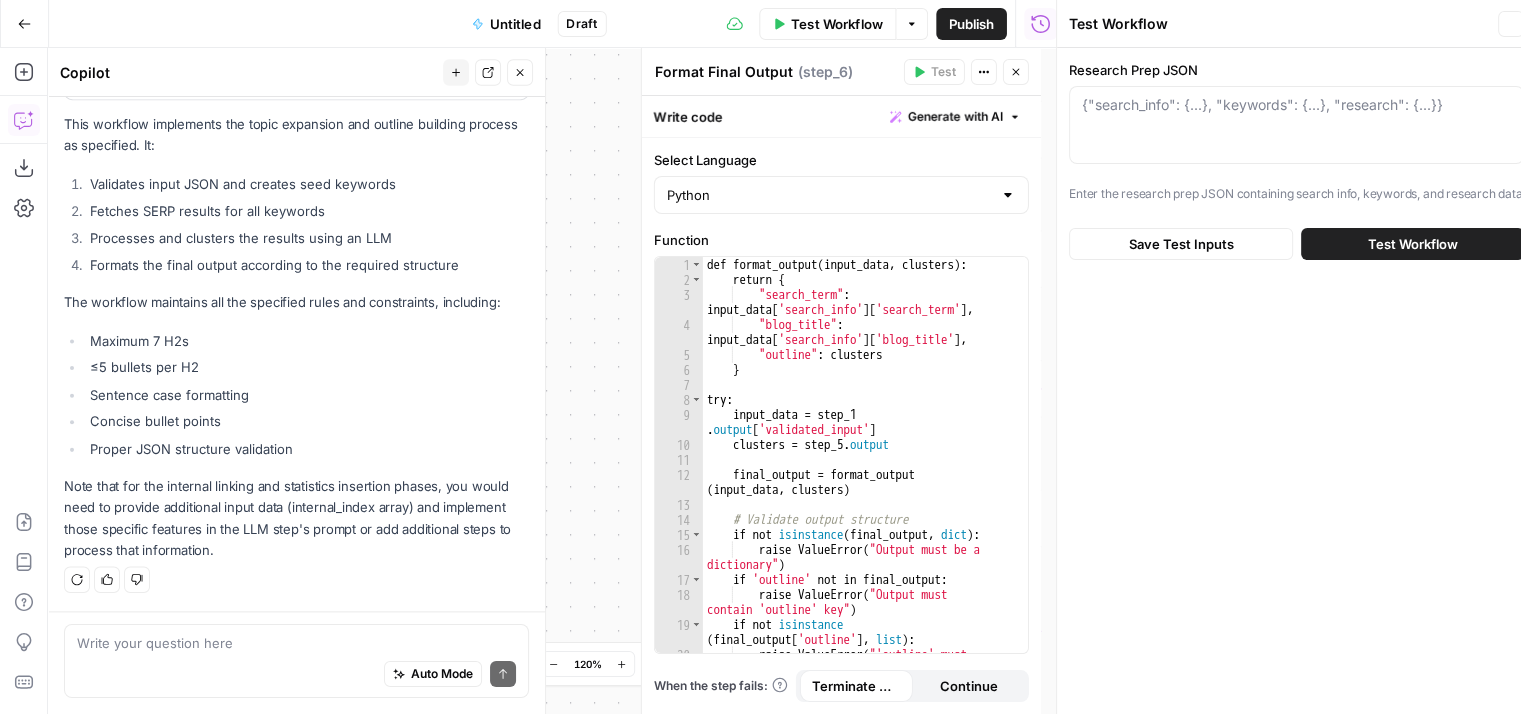 scroll, scrollTop: 4184, scrollLeft: 0, axis: vertical 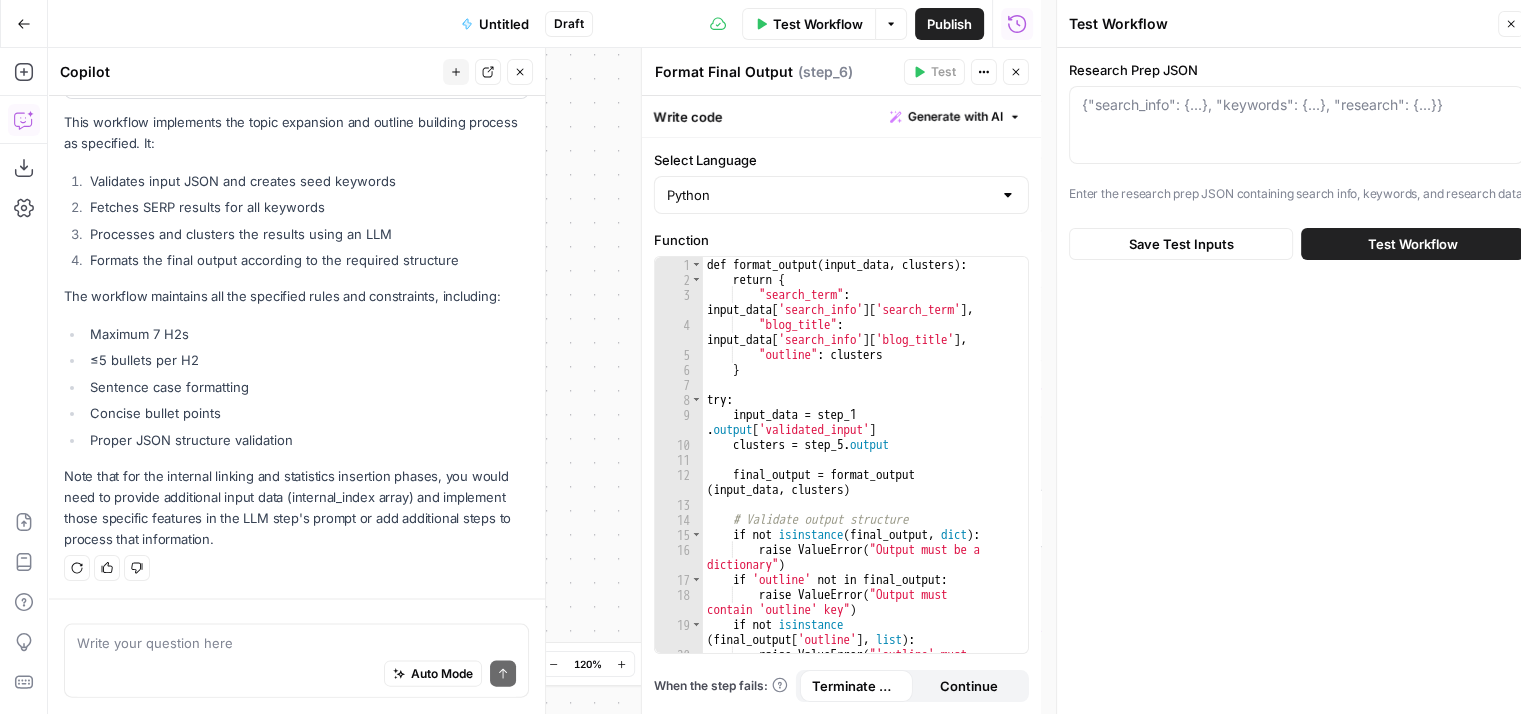 click on "{"search_info": {...}, "keywords": {...}, "research": {...}}" at bounding box center (1296, 125) 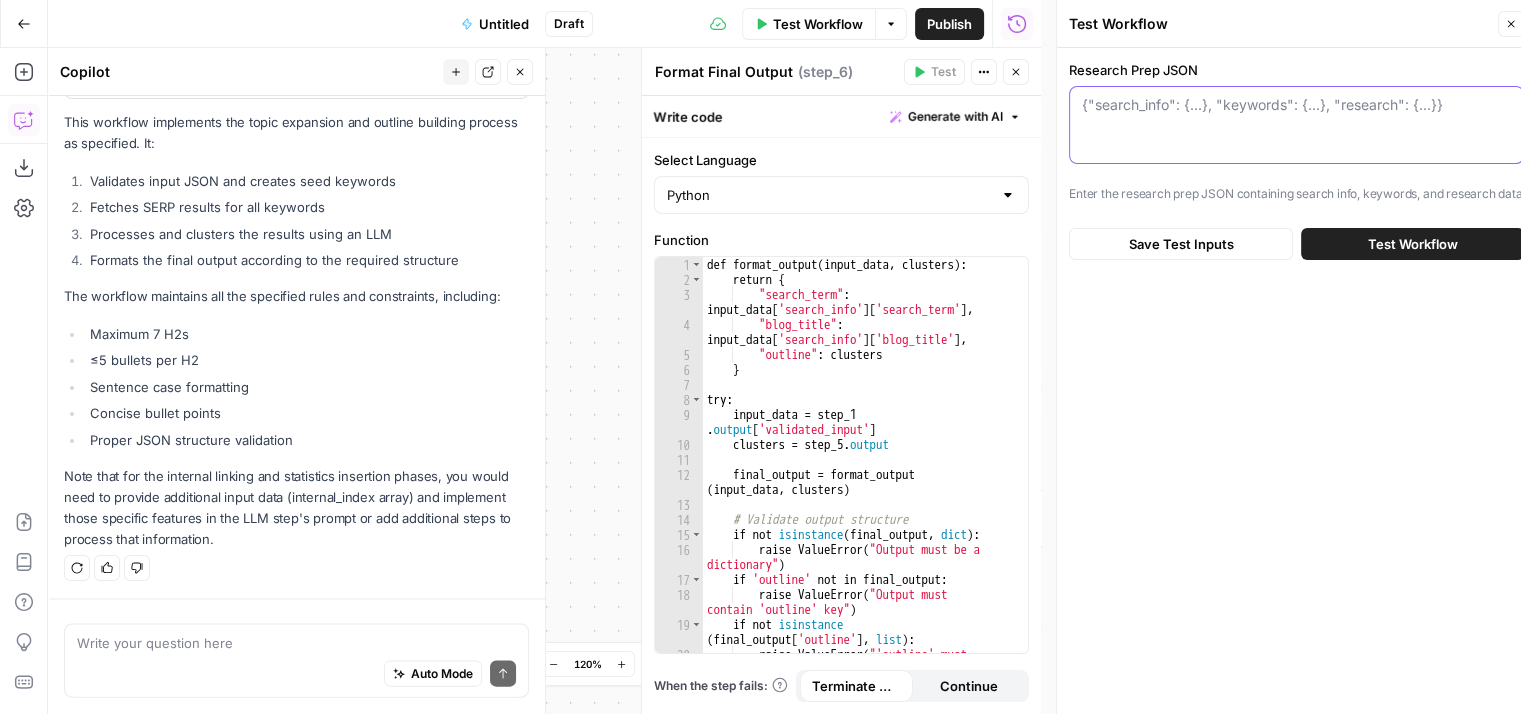 paste on "{
"search_info": {
"search_term": " saas startup investors",
"blog_title": "Differentiating Your Software Start-up in a Crowded Market"
},
"keywords": {
"primary": "angel investors",
"secondary": [
"saas startups",
"b2b saas",
"investors for"
]
},
"research": {
"statistics": [
{
"figure": "$250 billion",
"date": "2025",
"context": "The global SaaS market is projected to reach $250 billion in 2025, reflecting sustained investor confidence in scalable cloud-based solutions across CRM, ERP, and eCommerce applications",
"citation": "https://www.statista.com/statistics/505243/worldwide-software-as-a-service-revenue/"
},
{
"figure": "$247.2 billion",
"date": "2024",
"context": "SaaS end-user spending is forecast to grow 20% year-over-year to $247.2 billion in 2024, driven by AI modernization and enterprise adoption, signaling robust market expansion for investors",
"citation": "ht..." 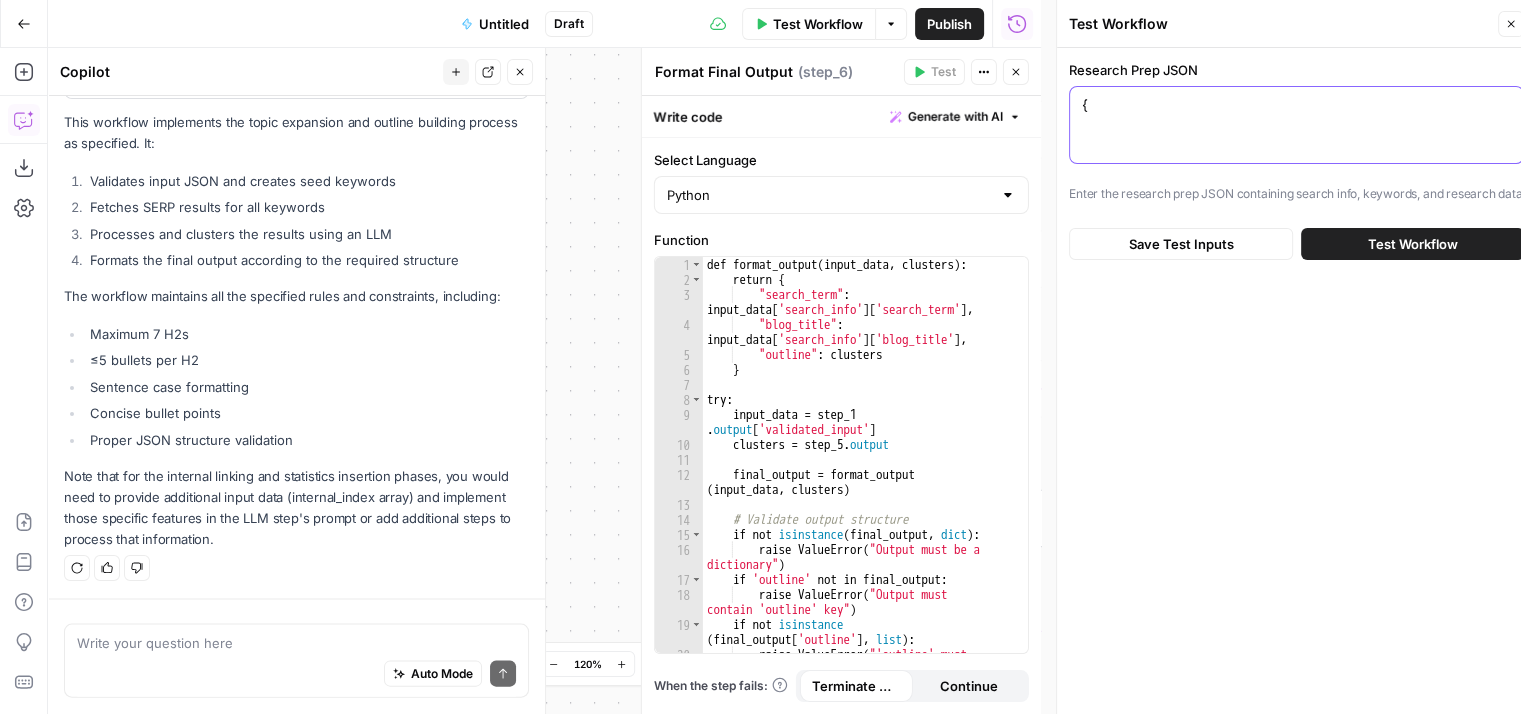 scroll, scrollTop: 673, scrollLeft: 0, axis: vertical 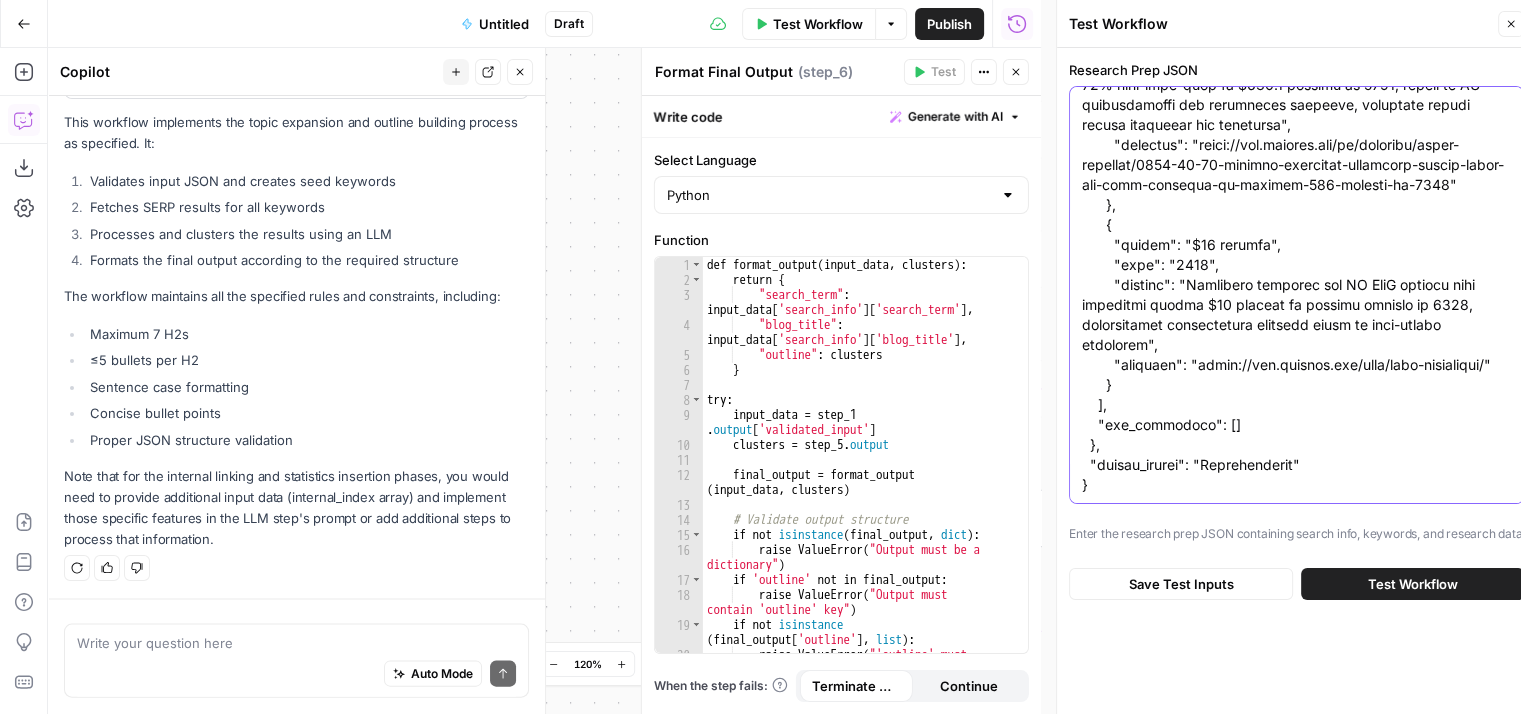 type on "{
"search_info": {
"search_term": " saas startup investors",
"blog_title": "Differentiating Your Software Start-up in a Crowded Market"
},
"keywords": {
"primary": "angel investors",
"secondary": [
"saas startups",
"b2b saas",
"investors for"
]
},
"research": {
"statistics": [
{
"figure": "$250 billion",
"date": "2025",
"context": "The global SaaS market is projected to reach $250 billion in 2025, reflecting sustained investor confidence in scalable cloud-based solutions across CRM, ERP, and eCommerce applications",
"citation": "https://www.statista.com/statistics/505243/worldwide-software-as-a-service-revenue/"
},
{
"figure": "$247.2 billion",
"date": "2024",
"context": "SaaS end-user spending is forecast to grow 20% year-over-year to $247.2 billion in 2024, driven by AI modernization and enterprise adoption, signaling robust market expansion for investors",
"citation": "ht..." 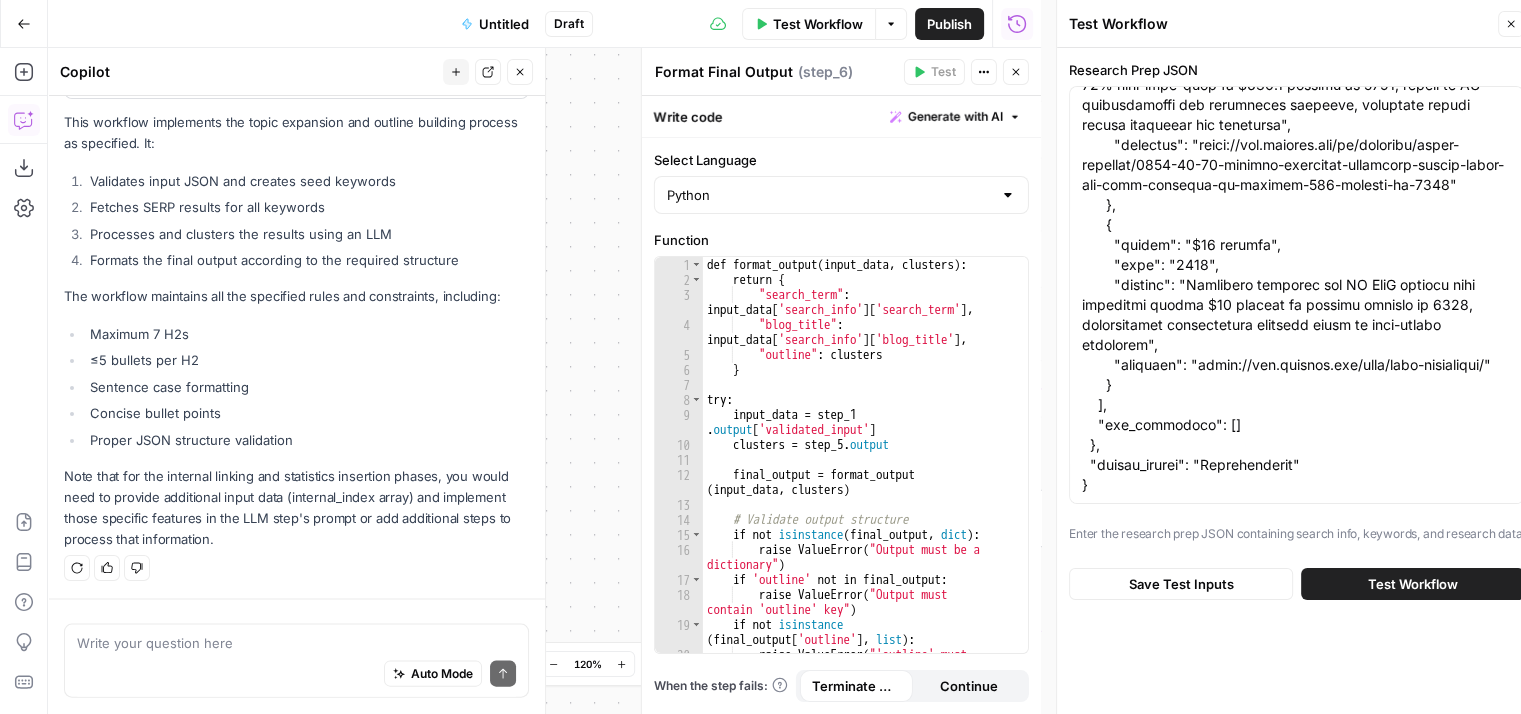 scroll, scrollTop: 0, scrollLeft: 0, axis: both 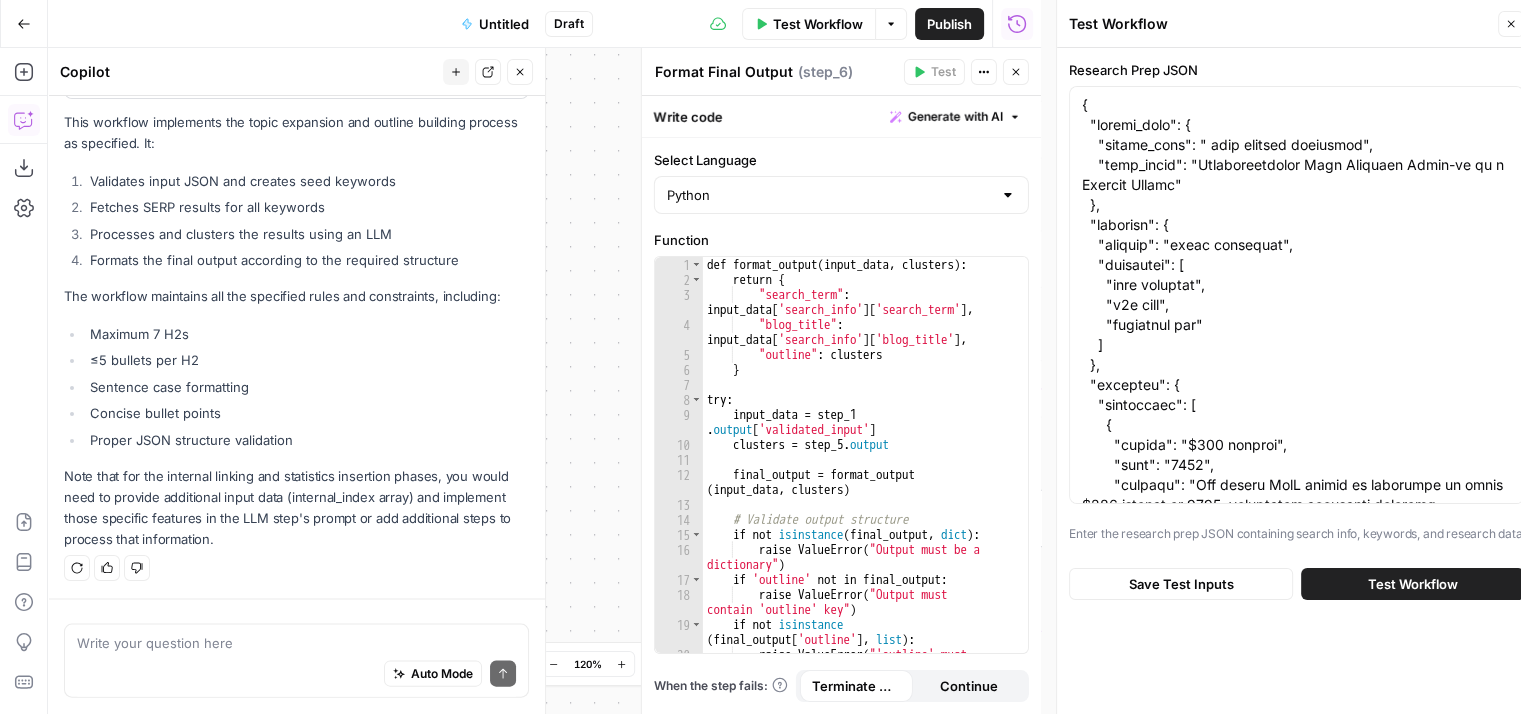 click on "Test Workflow" at bounding box center (1412, 584) 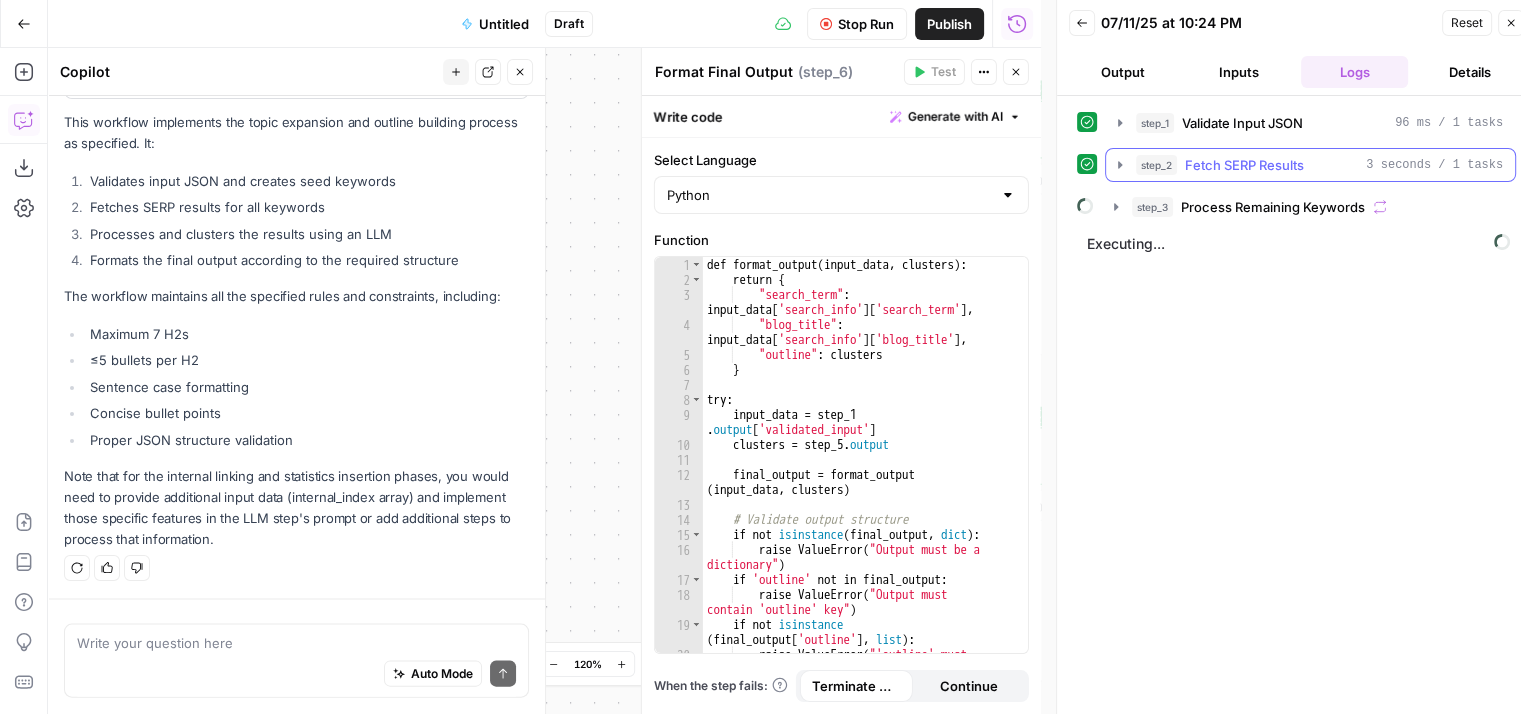 click on "step_2 Fetch SERP Results 3 seconds / 1 tasks" at bounding box center [1310, 165] 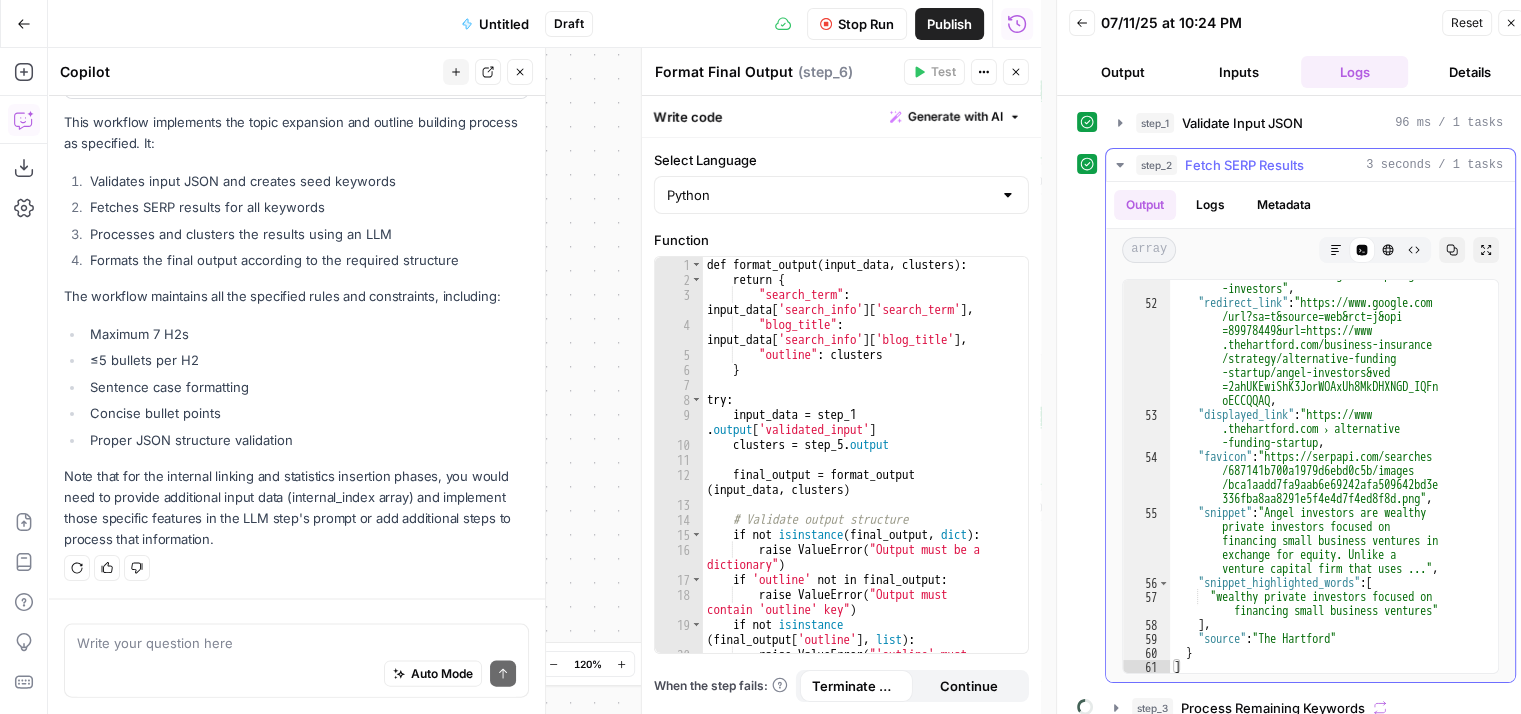 scroll, scrollTop: 1272, scrollLeft: 0, axis: vertical 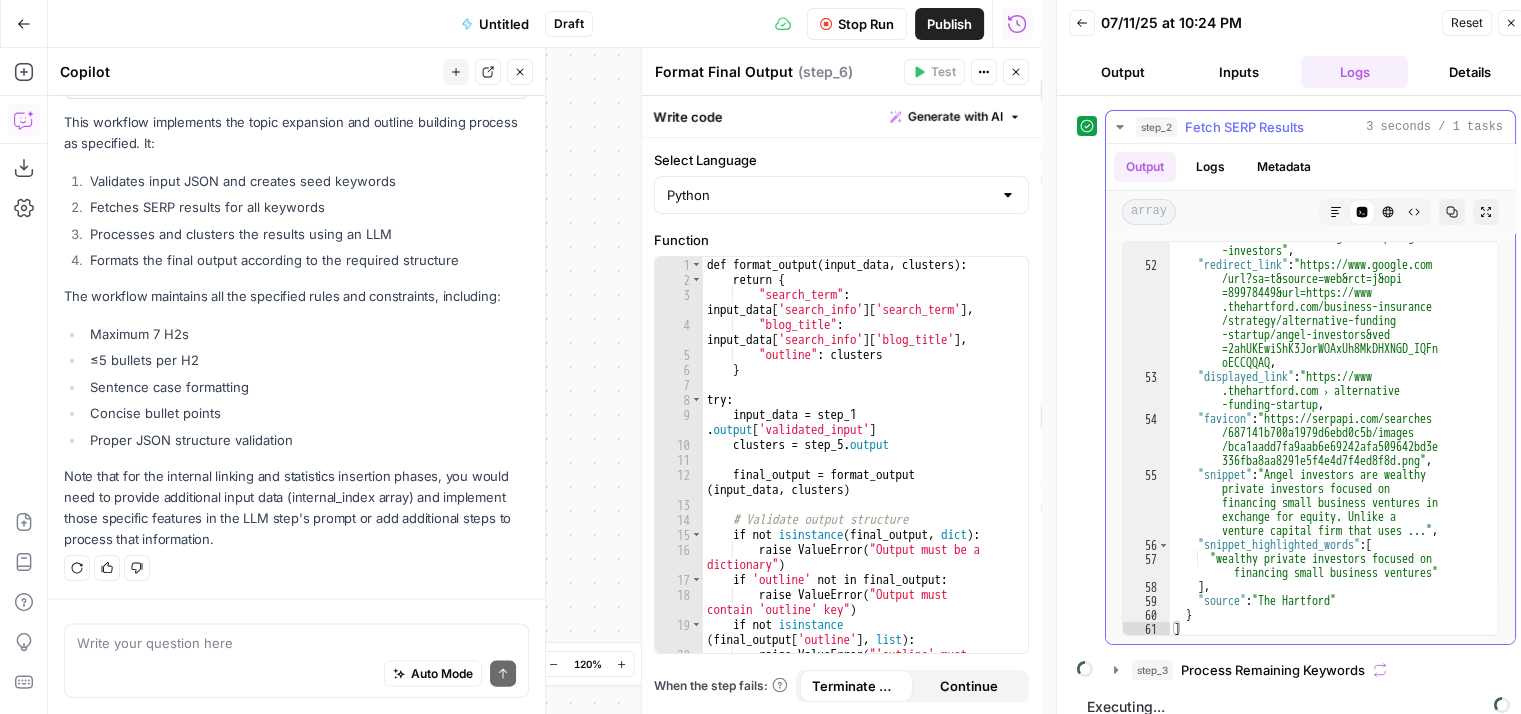 click on "Fetch SERP Results" at bounding box center (1244, 127) 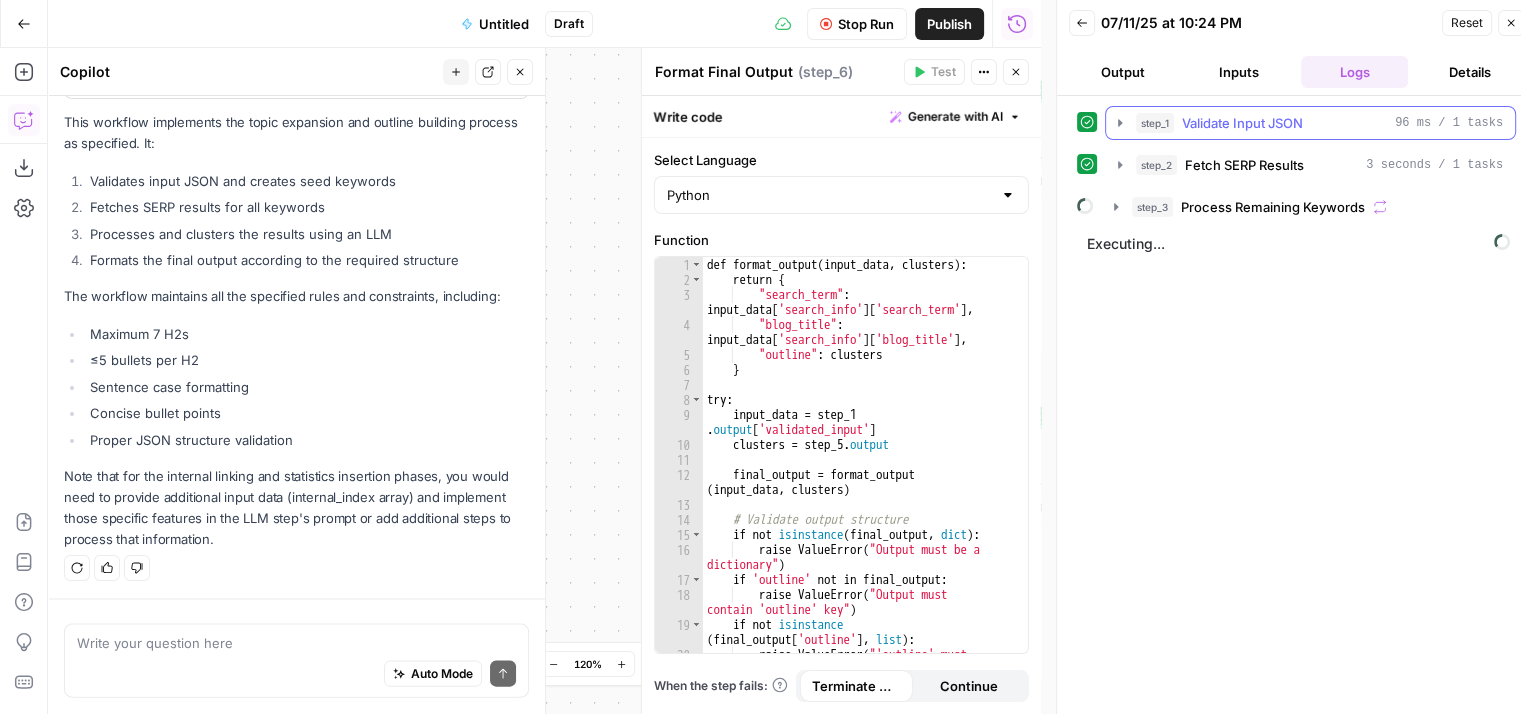 scroll, scrollTop: 0, scrollLeft: 0, axis: both 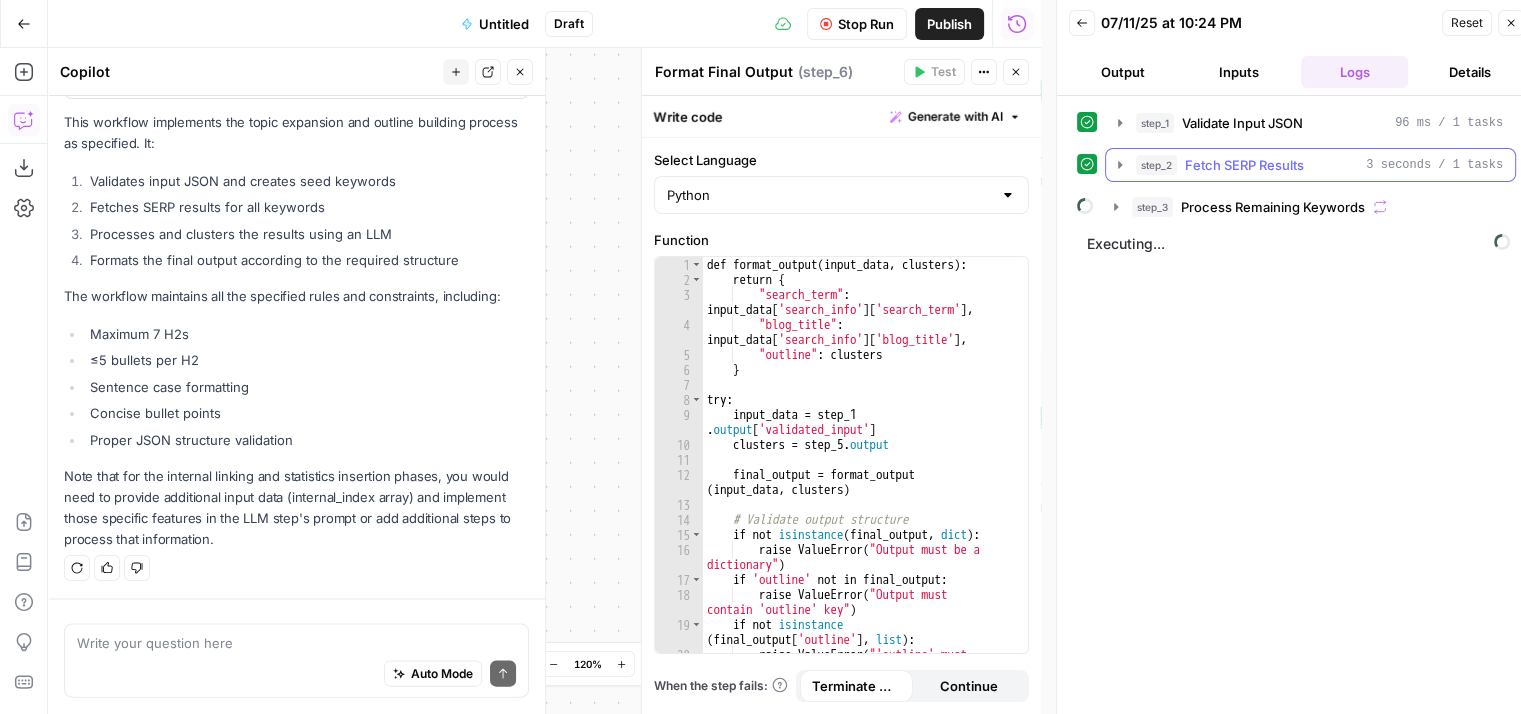 click on "Fetch SERP Results" at bounding box center [1244, 165] 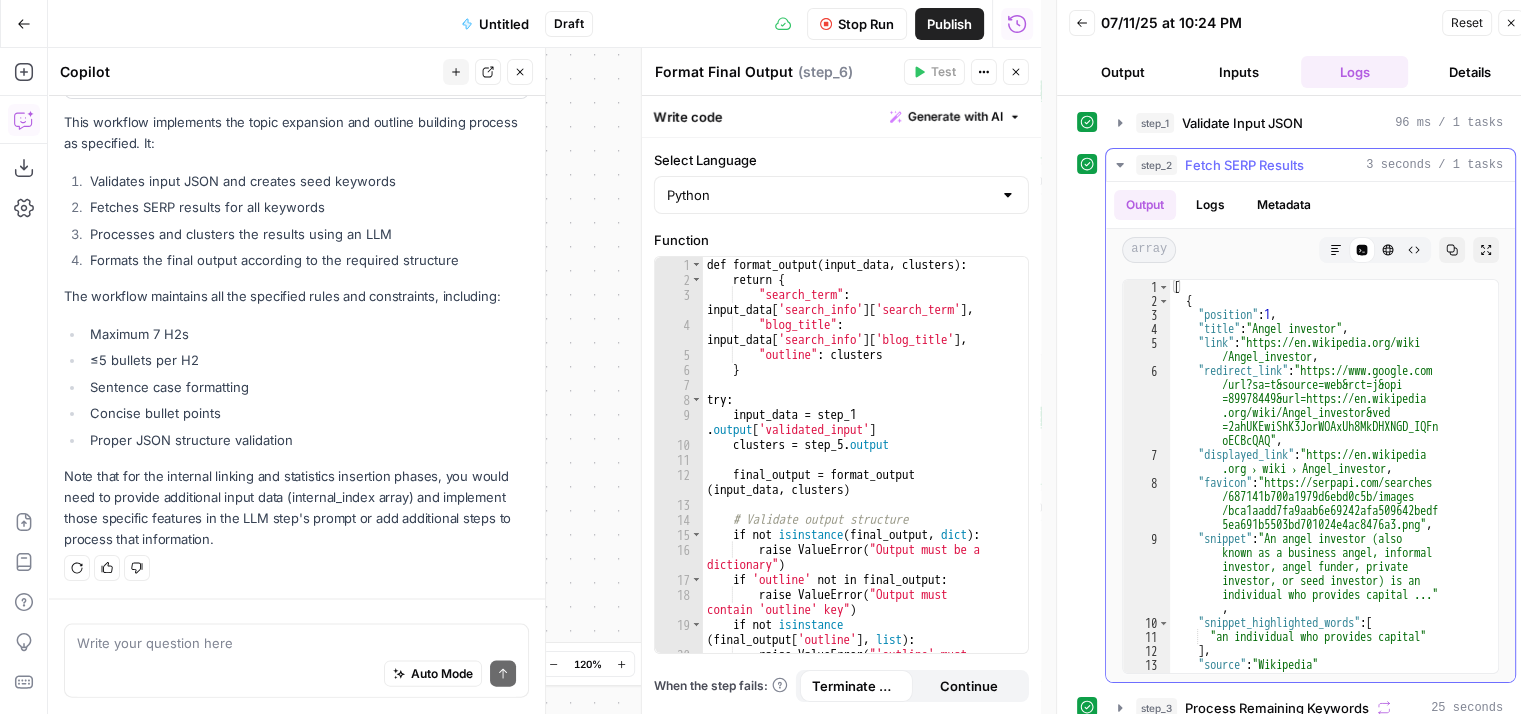click on "Fetch SERP Results" at bounding box center (1244, 165) 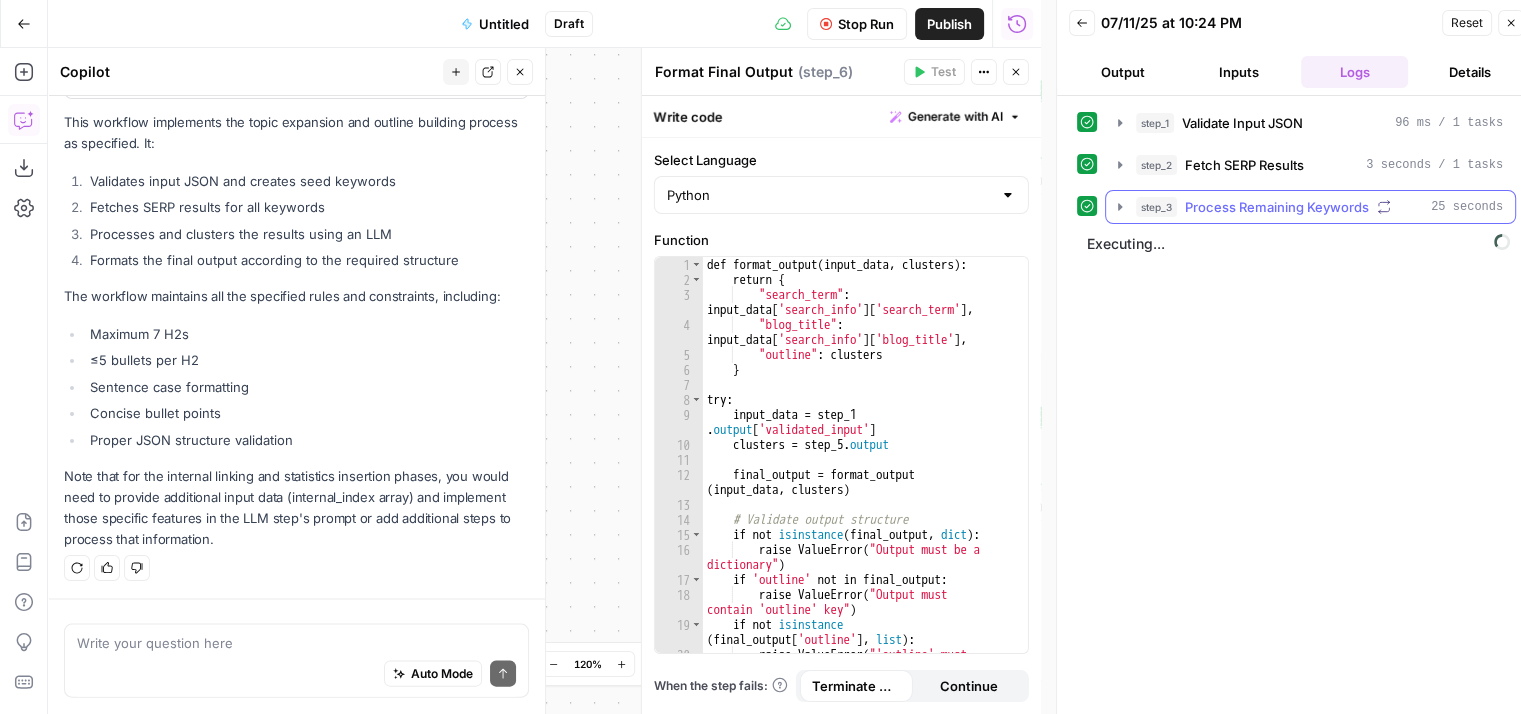 click on "Process Remaining Keywords" at bounding box center (1277, 207) 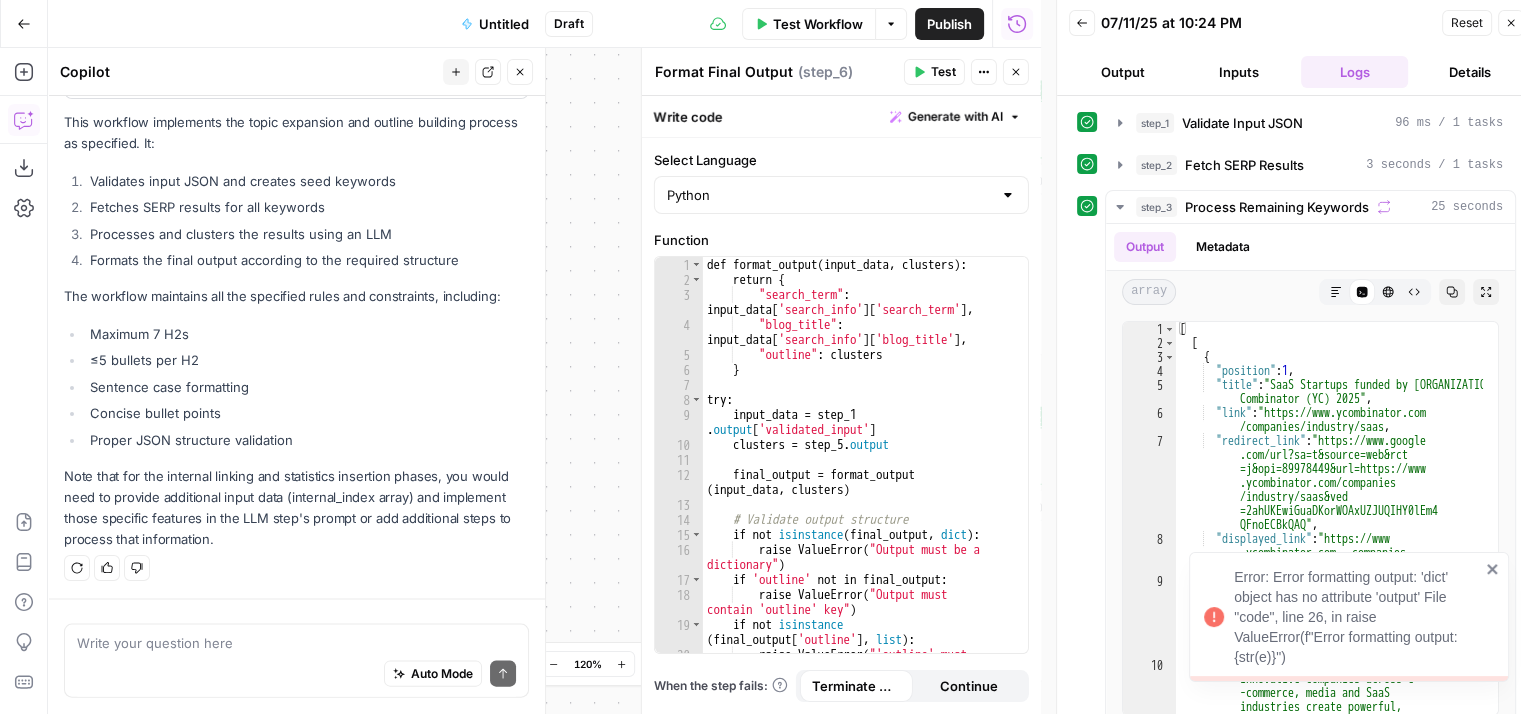 scroll, scrollTop: 16, scrollLeft: 0, axis: vertical 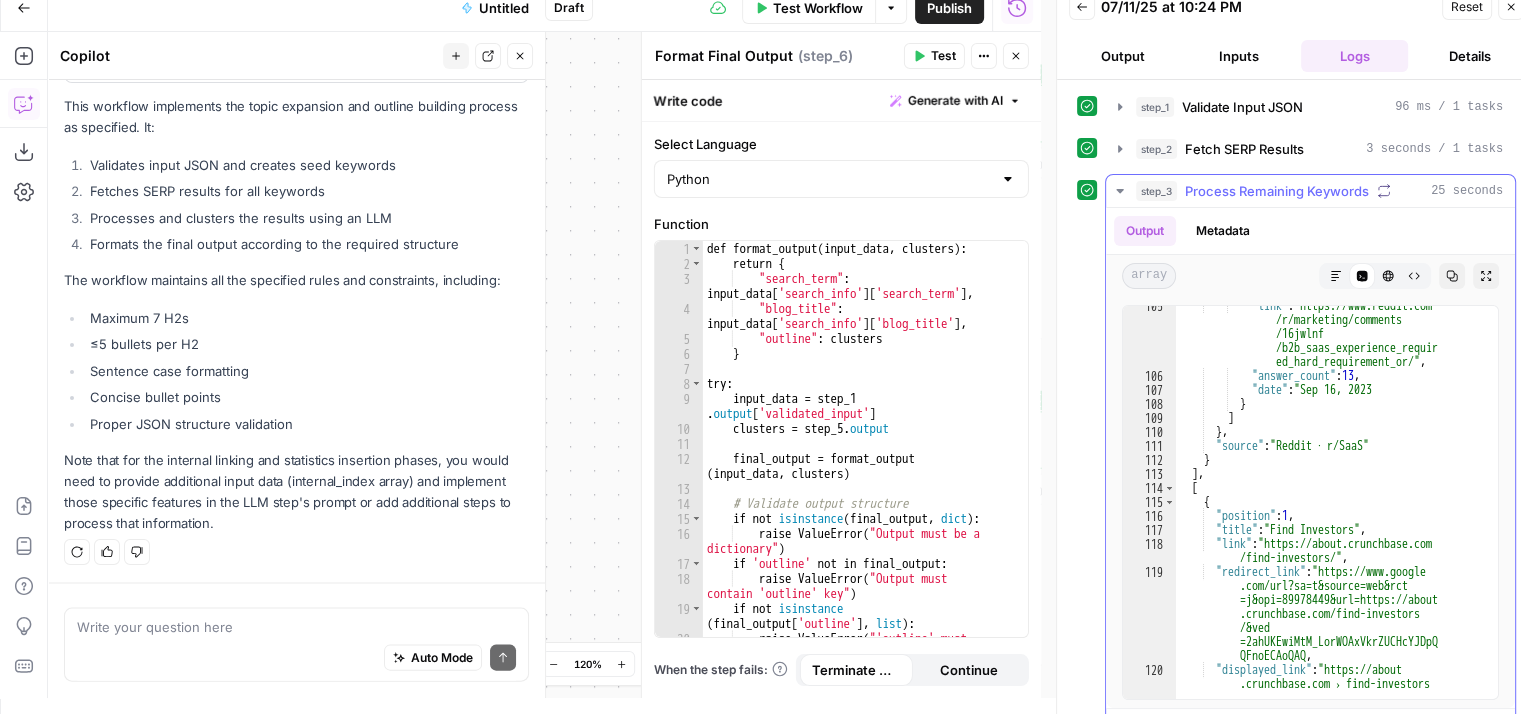 click on "Process Remaining Keywords" at bounding box center [1277, 191] 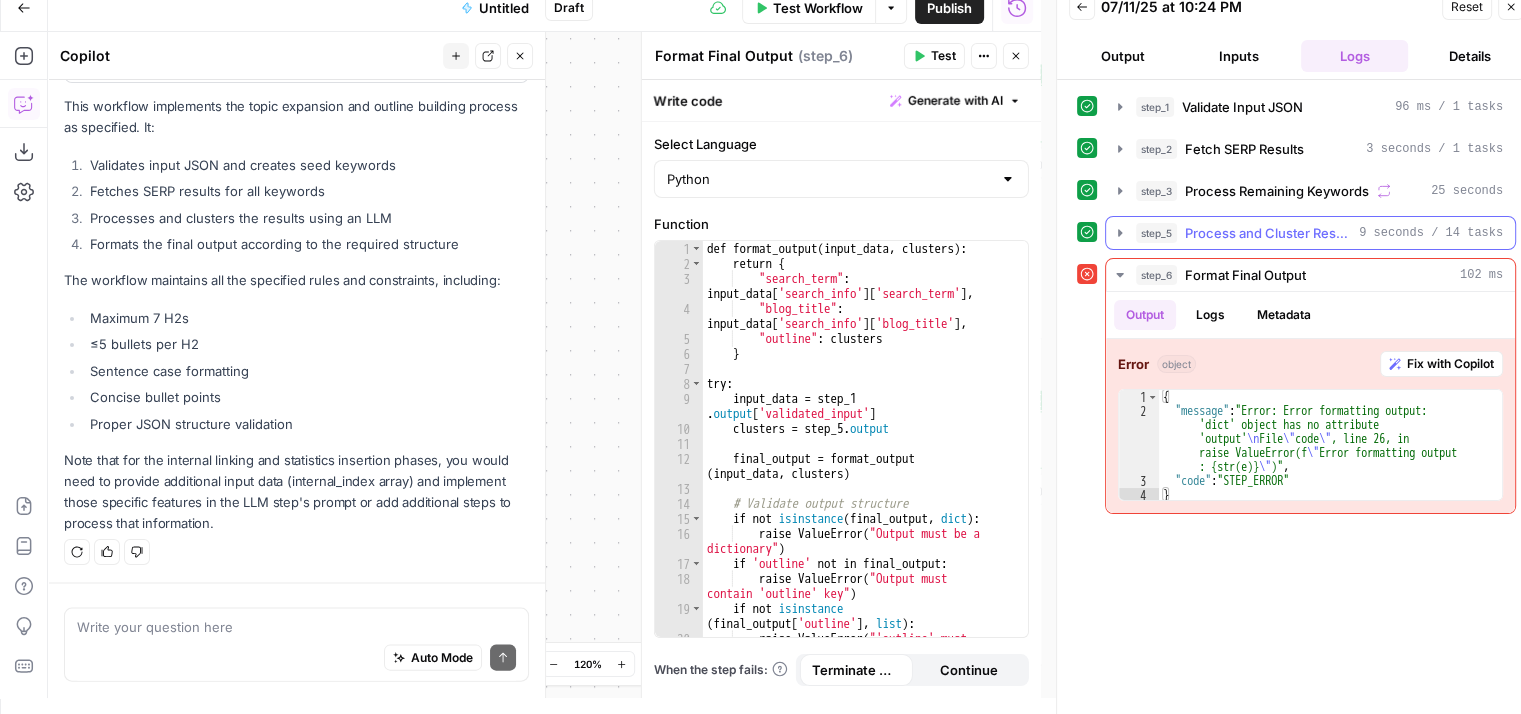 click on "Process and Cluster Results" at bounding box center [1268, 233] 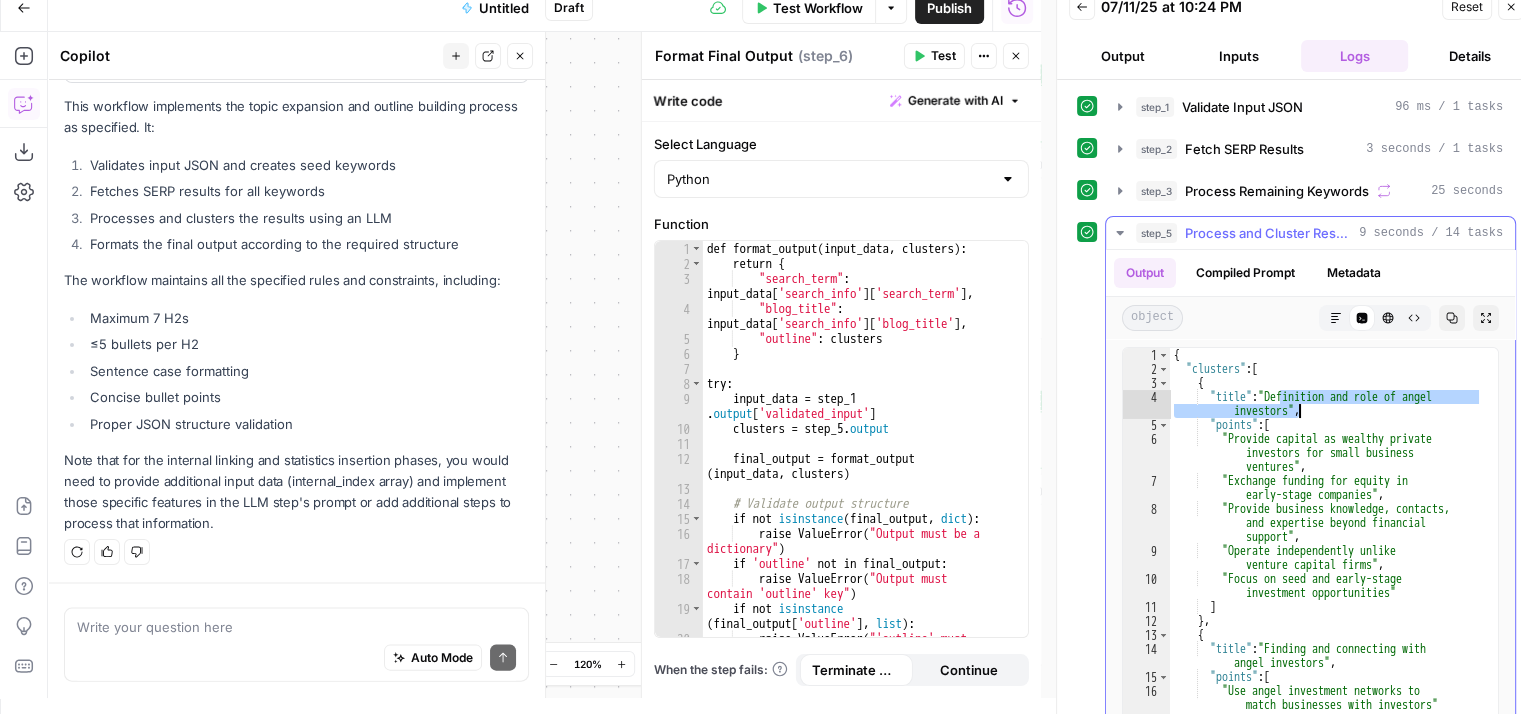 drag, startPoint x: 1278, startPoint y: 397, endPoint x: 1299, endPoint y: 405, distance: 22.472204 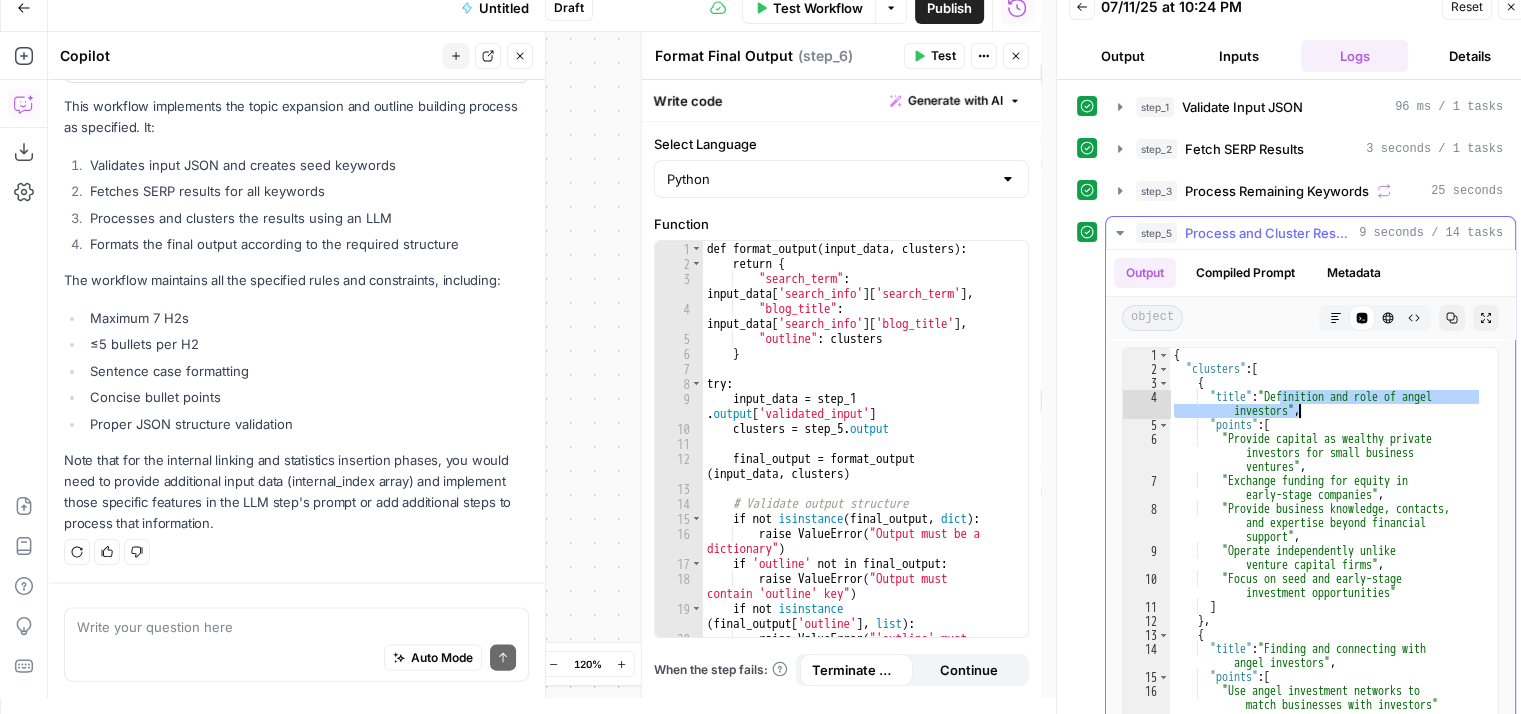 click on "{    "clusters" :  [      {         "title" :  "Definition and role of angel             investors" ,         "points" :  [           "Provide capital as wealthy private               investors for small business               ventures" ,           "Exchange funding for equity in               early-stage companies" ,           "Offer business knowledge, contacts,               and expertise beyond financial               support" ,           "Operate independently unlike               venture capital firms" ,           "Focus on seed and early-stage               investment opportunities"         ]      } ,      {         "title" :  "Finding and connecting with             angel investors" ,         "points" :  [           "Use angel investment networks to               match businesses with investors"              ,           "Search specialized platforms like  investors" ," at bounding box center [1326, 573] 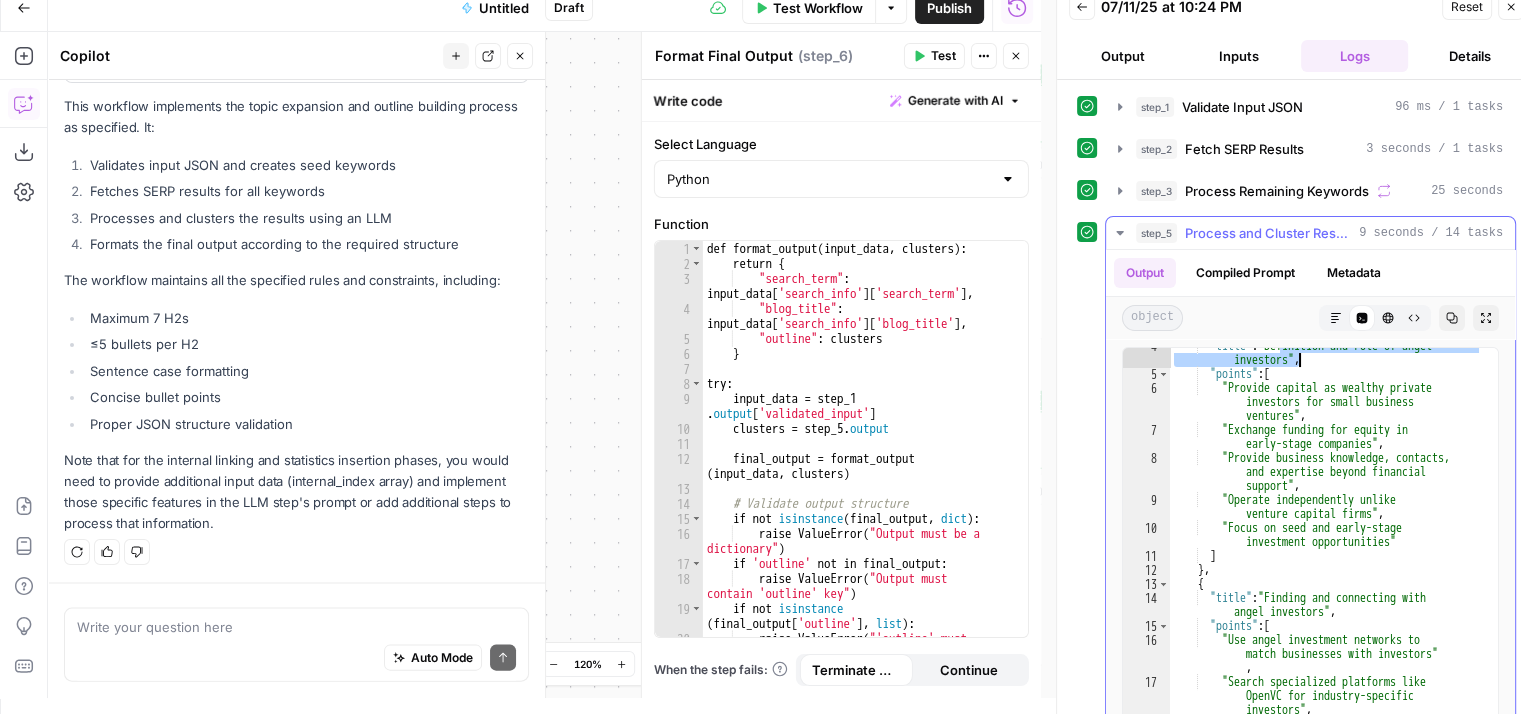 scroll, scrollTop: 60, scrollLeft: 0, axis: vertical 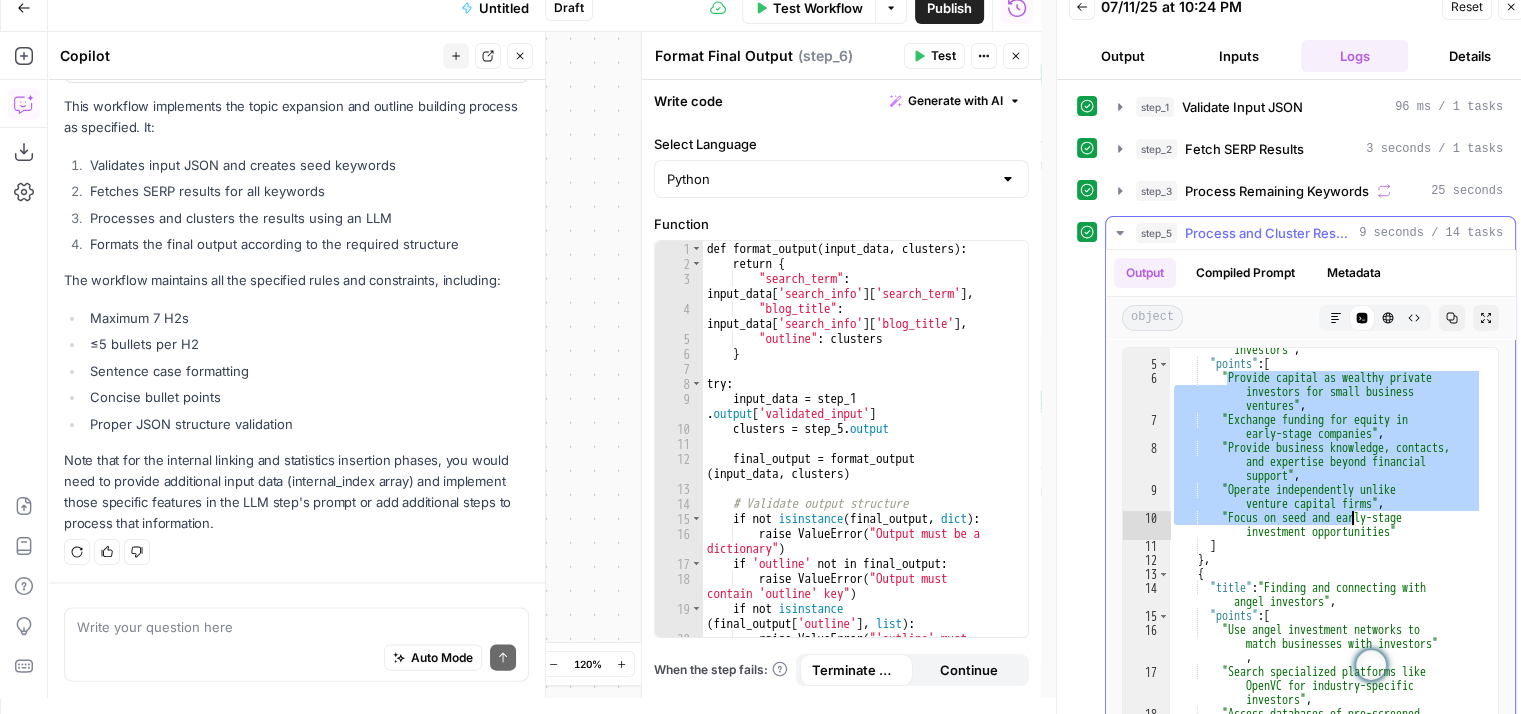 drag, startPoint x: 1227, startPoint y: 381, endPoint x: 1374, endPoint y: 543, distance: 218.75328 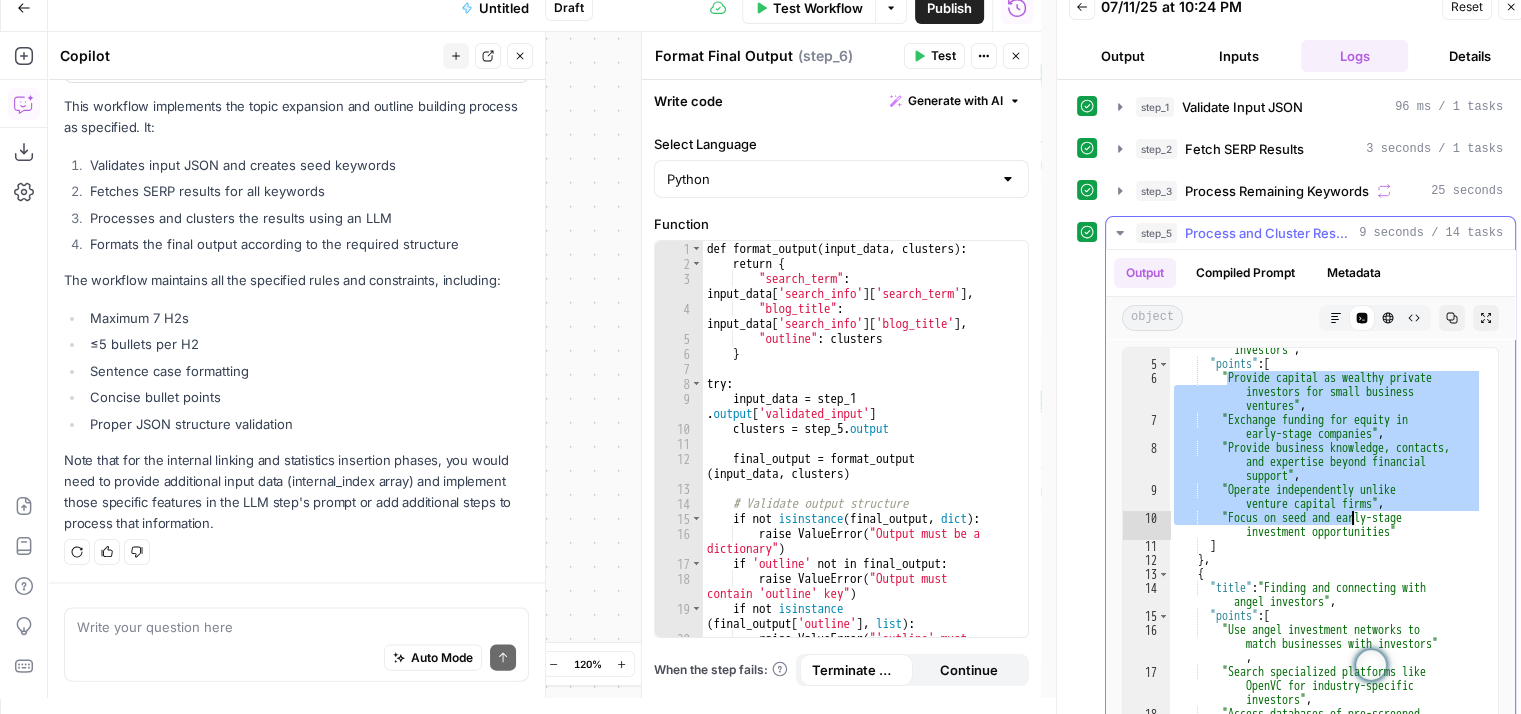 click on ""title" :  "Definition and role of angel             investors" ,         "points" :  [           "Provide capital as wealthy private               investors for small business               ventures" ,           "Exchange funding for equity in               early-stage companies" ,           "Offer business knowledge, contacts,               and expertise beyond financial               support" ,           "Operate independently unlike               venture capital firms" ,           "Focus on seed and early-stage               investment opportunities"         ]      } ,      {         "title" :  "Finding and connecting with             angel investors" ,         "points" :  [           "Use angel investment networks to               match businesses with investors"              ,           "Search specialized platforms like               investors" ," at bounding box center [1326, 561] 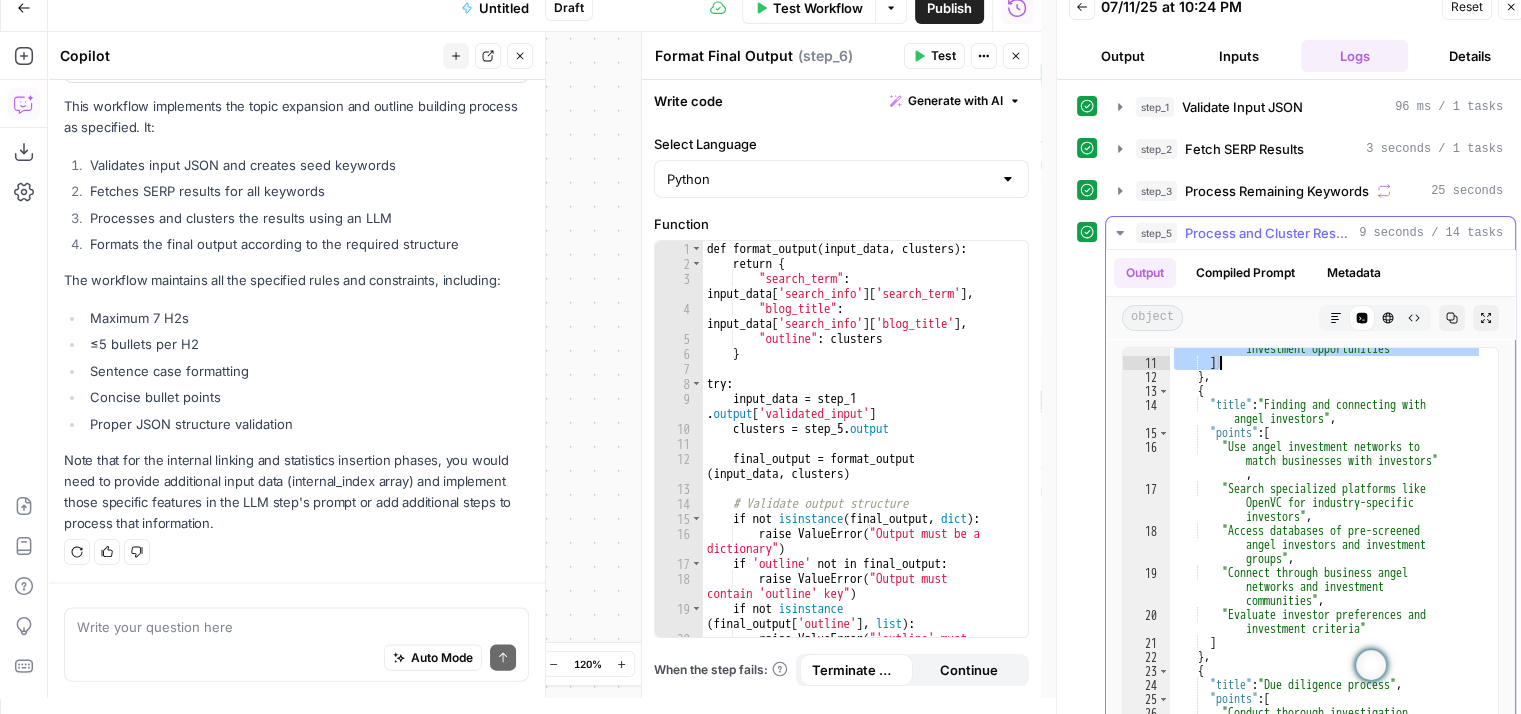 scroll, scrollTop: 244, scrollLeft: 0, axis: vertical 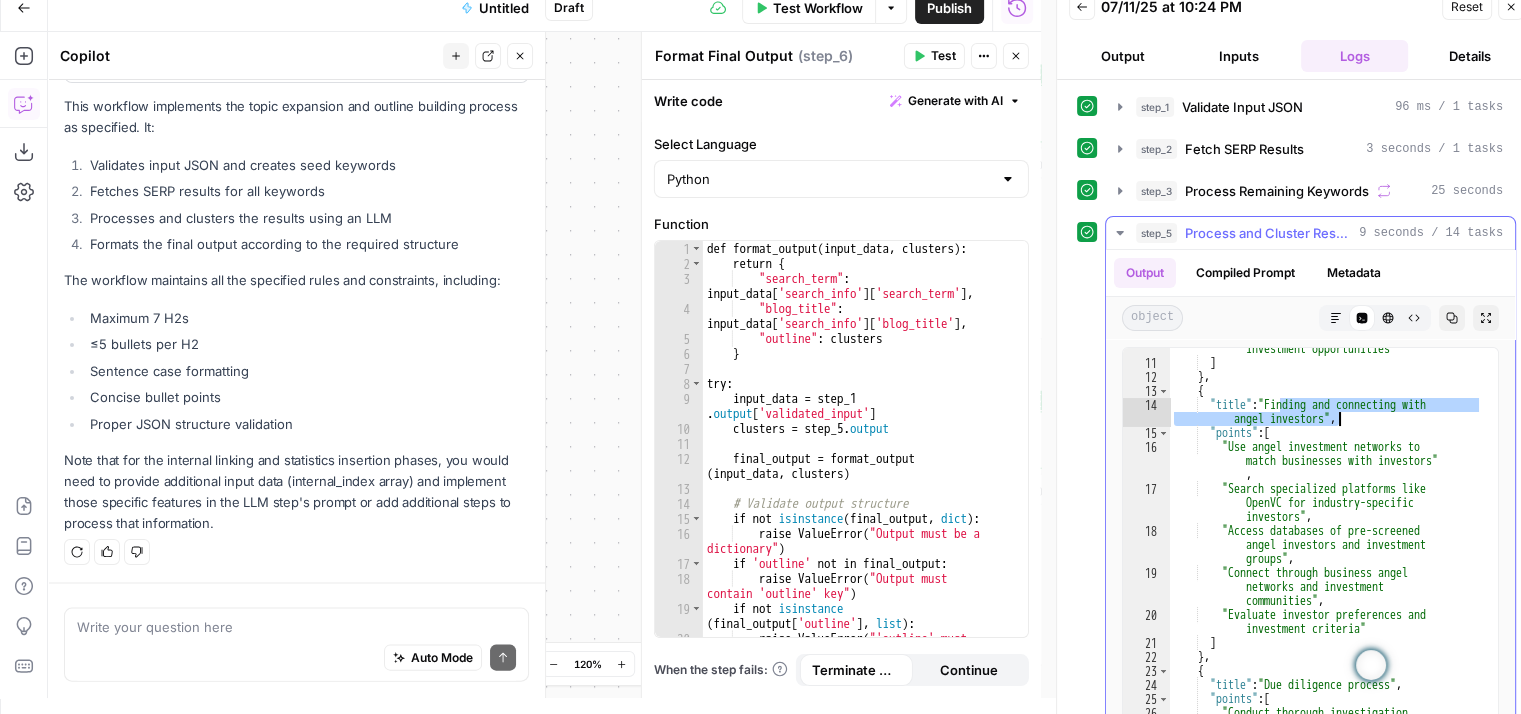drag, startPoint x: 1276, startPoint y: 399, endPoint x: 1340, endPoint y: 413, distance: 65.51336 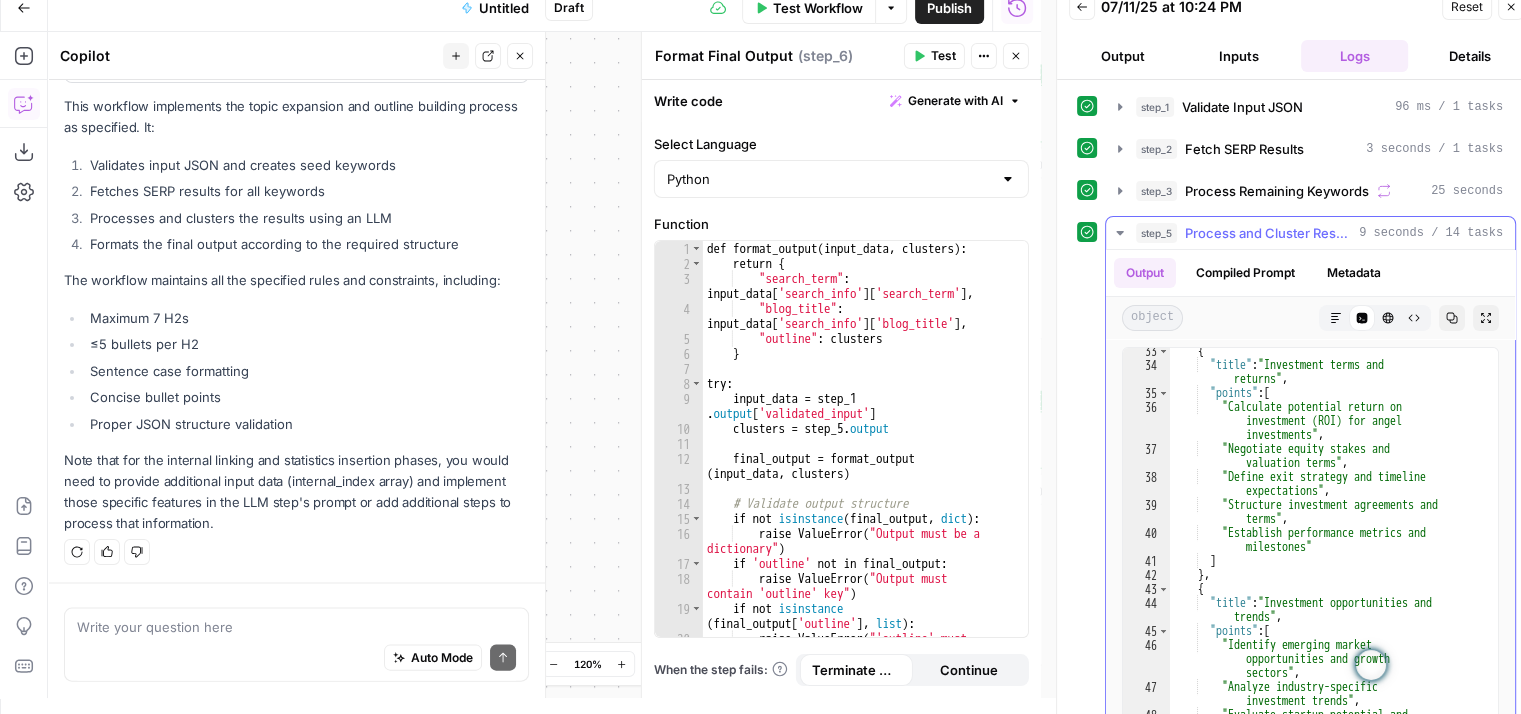 scroll, scrollTop: 893, scrollLeft: 0, axis: vertical 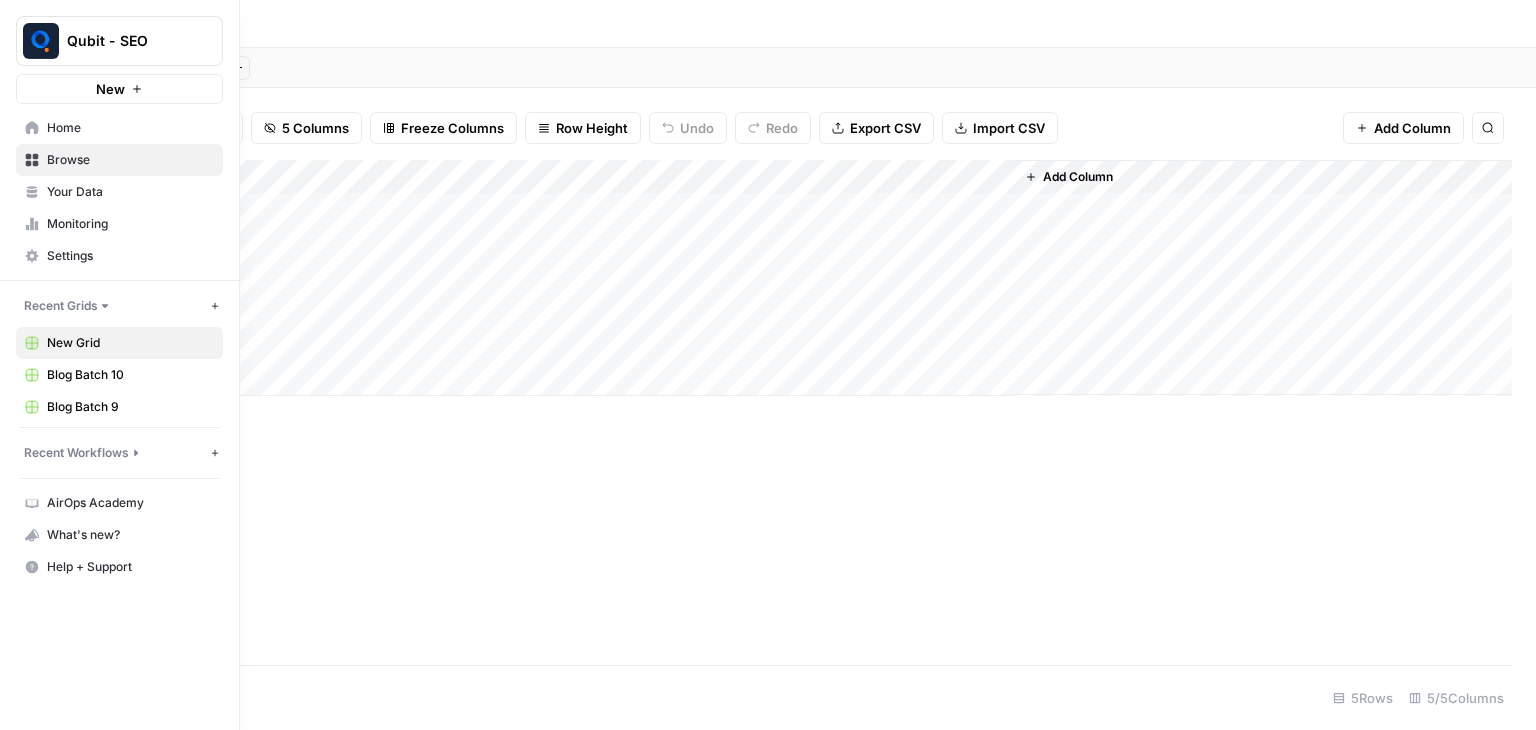 click on "Home" at bounding box center (130, 128) 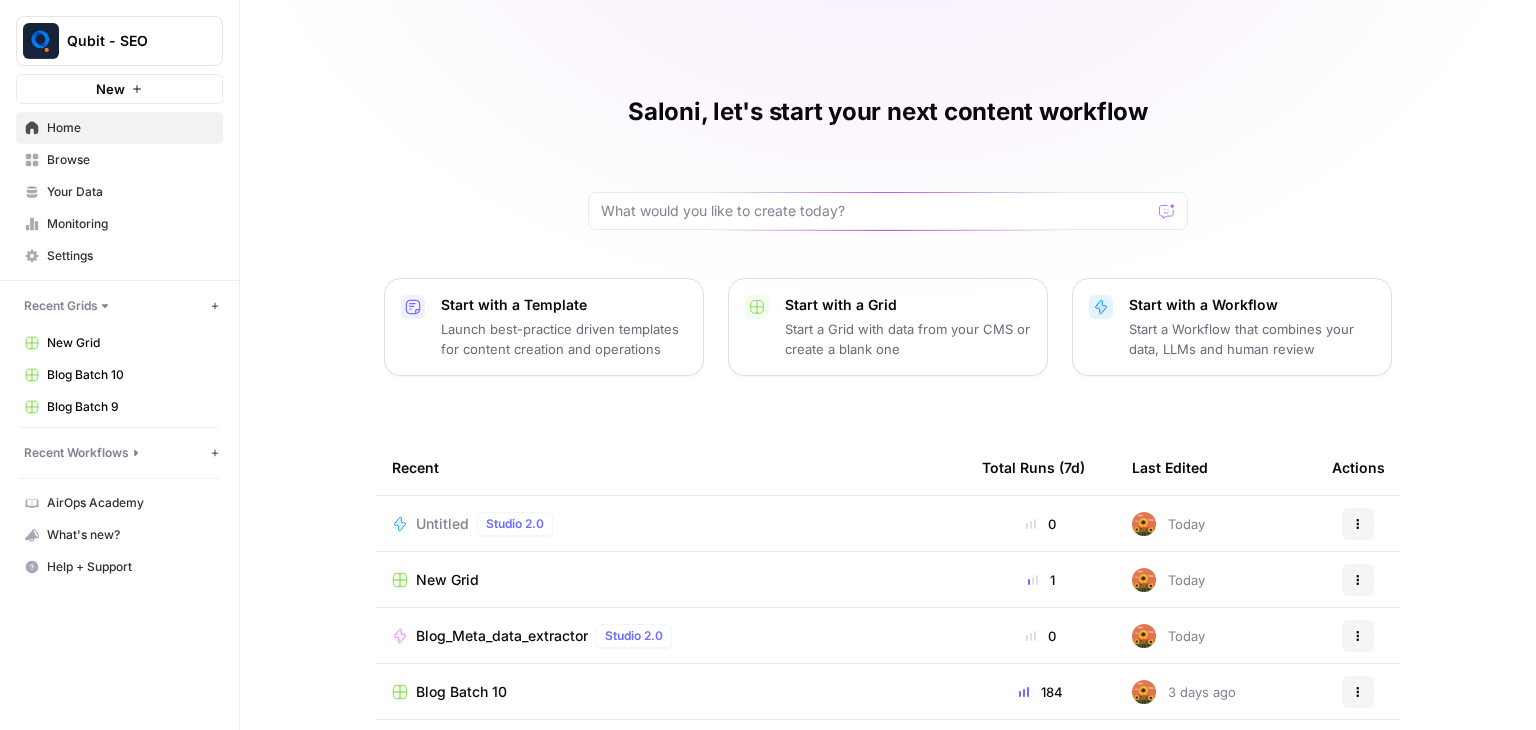 scroll, scrollTop: 189, scrollLeft: 0, axis: vertical 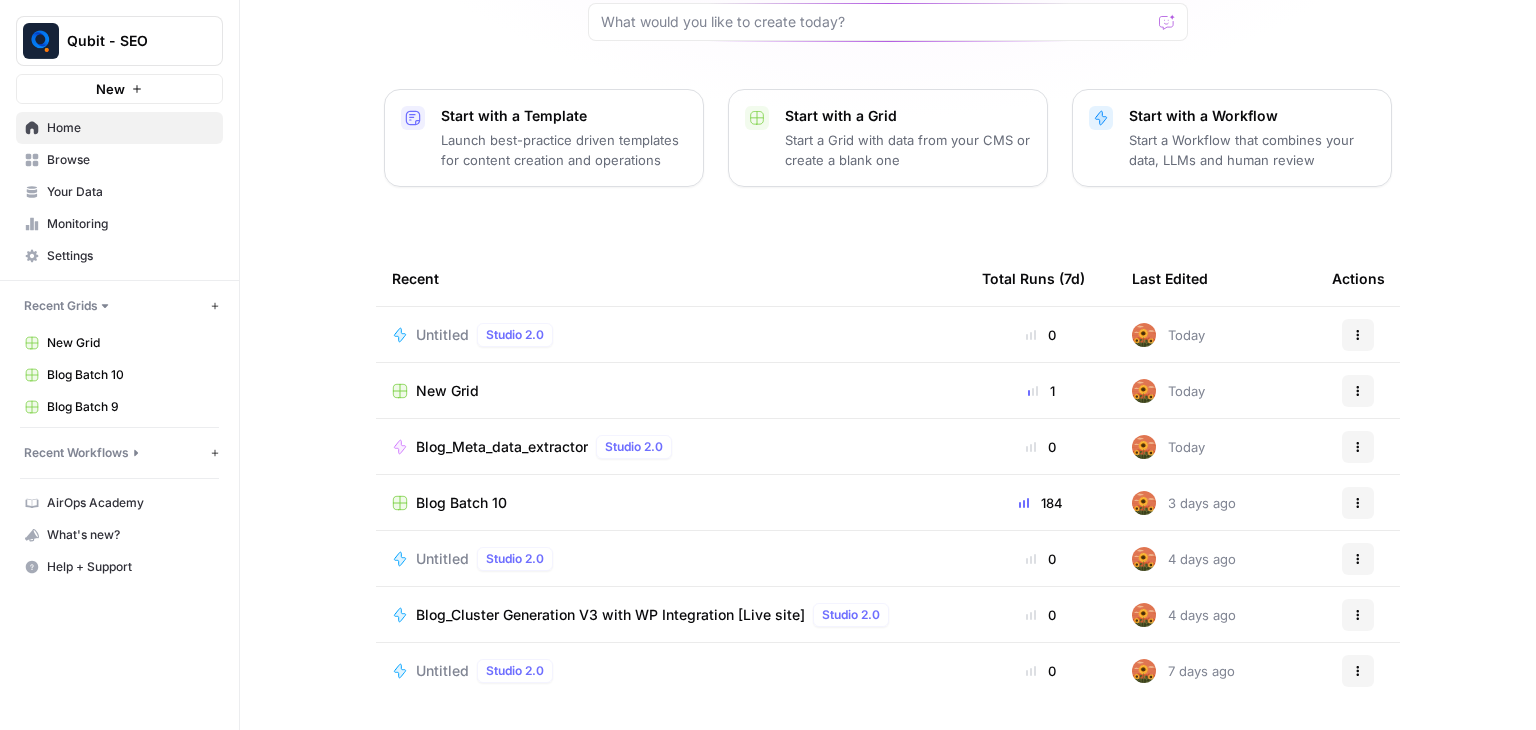 click on "Blog Batch 10" at bounding box center [461, 503] 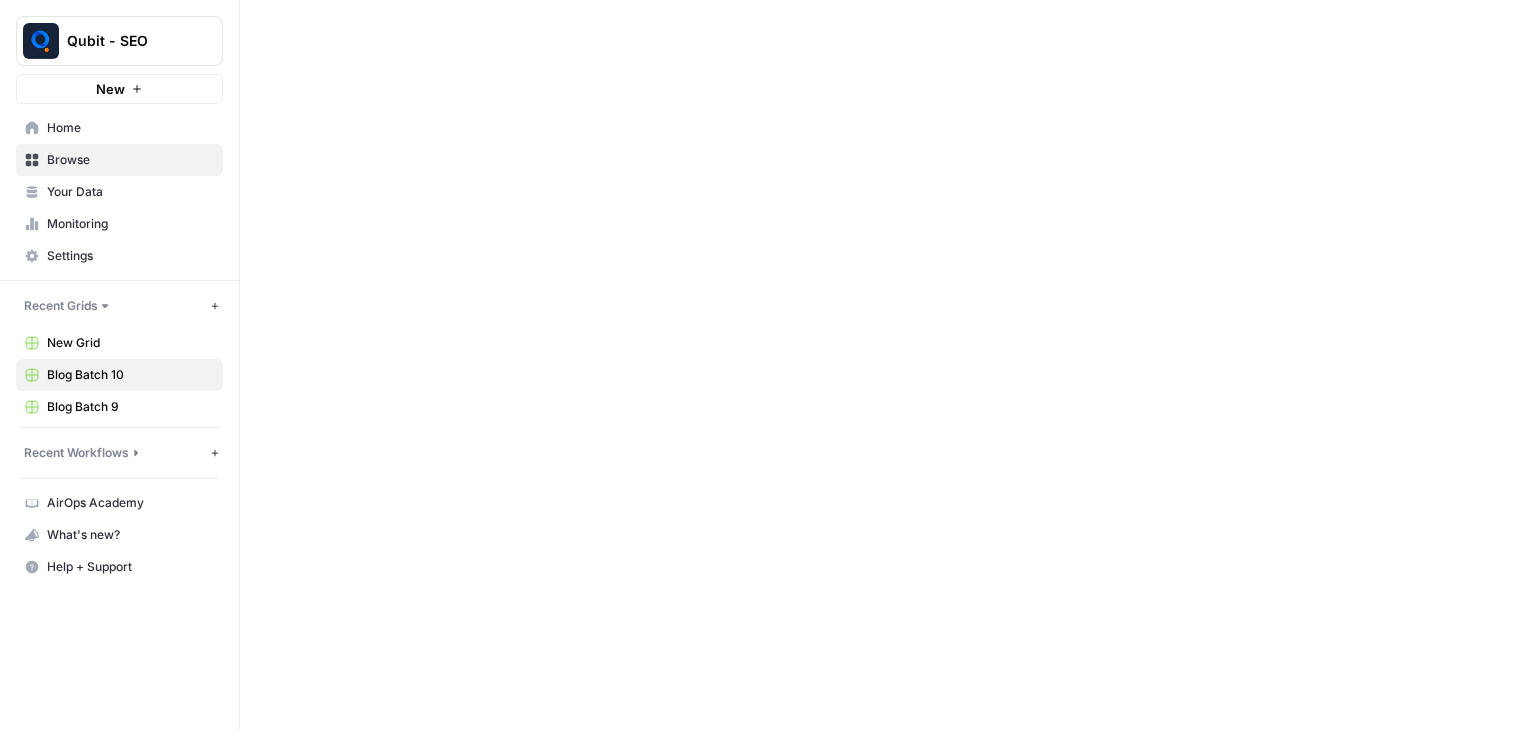 scroll, scrollTop: 0, scrollLeft: 0, axis: both 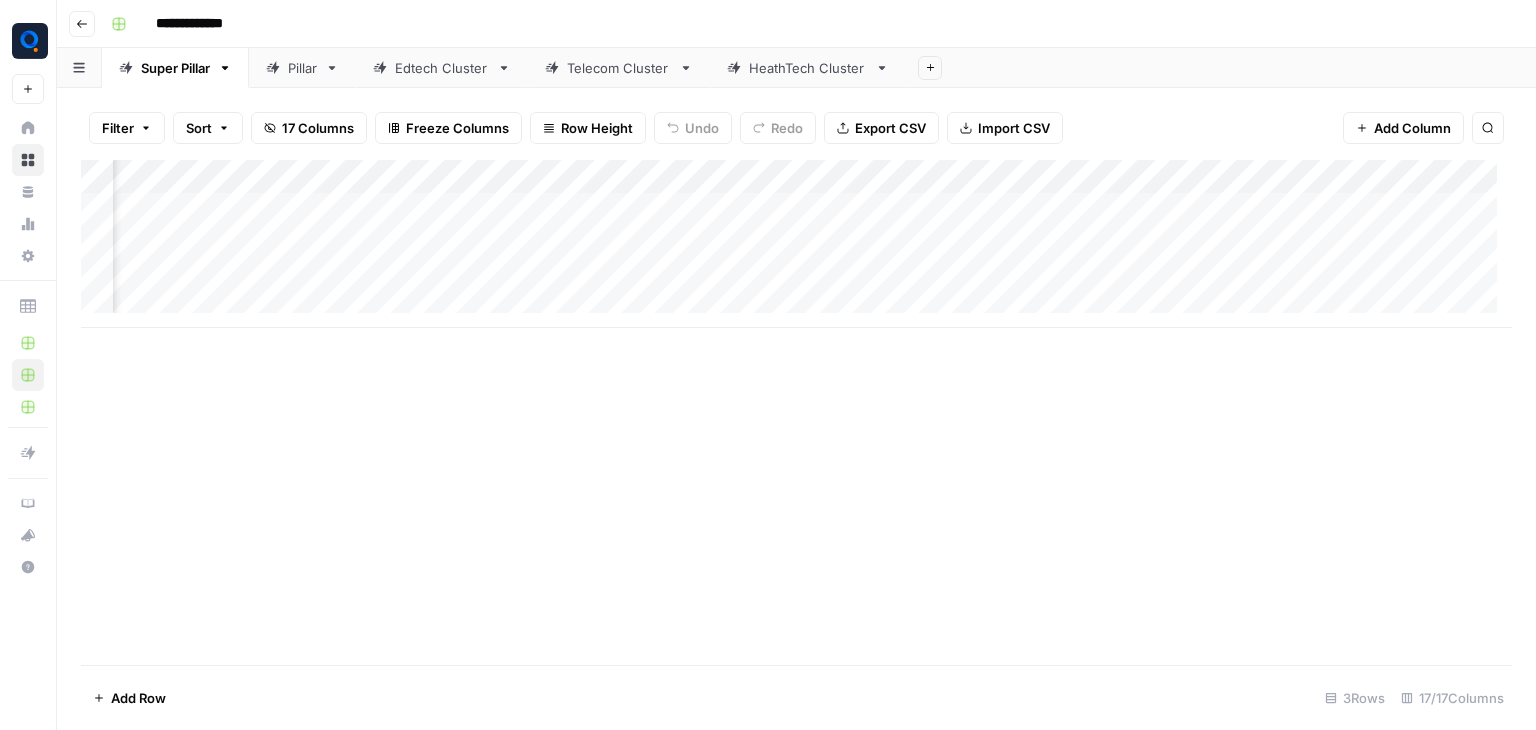 click on "Add Column" at bounding box center [796, 244] 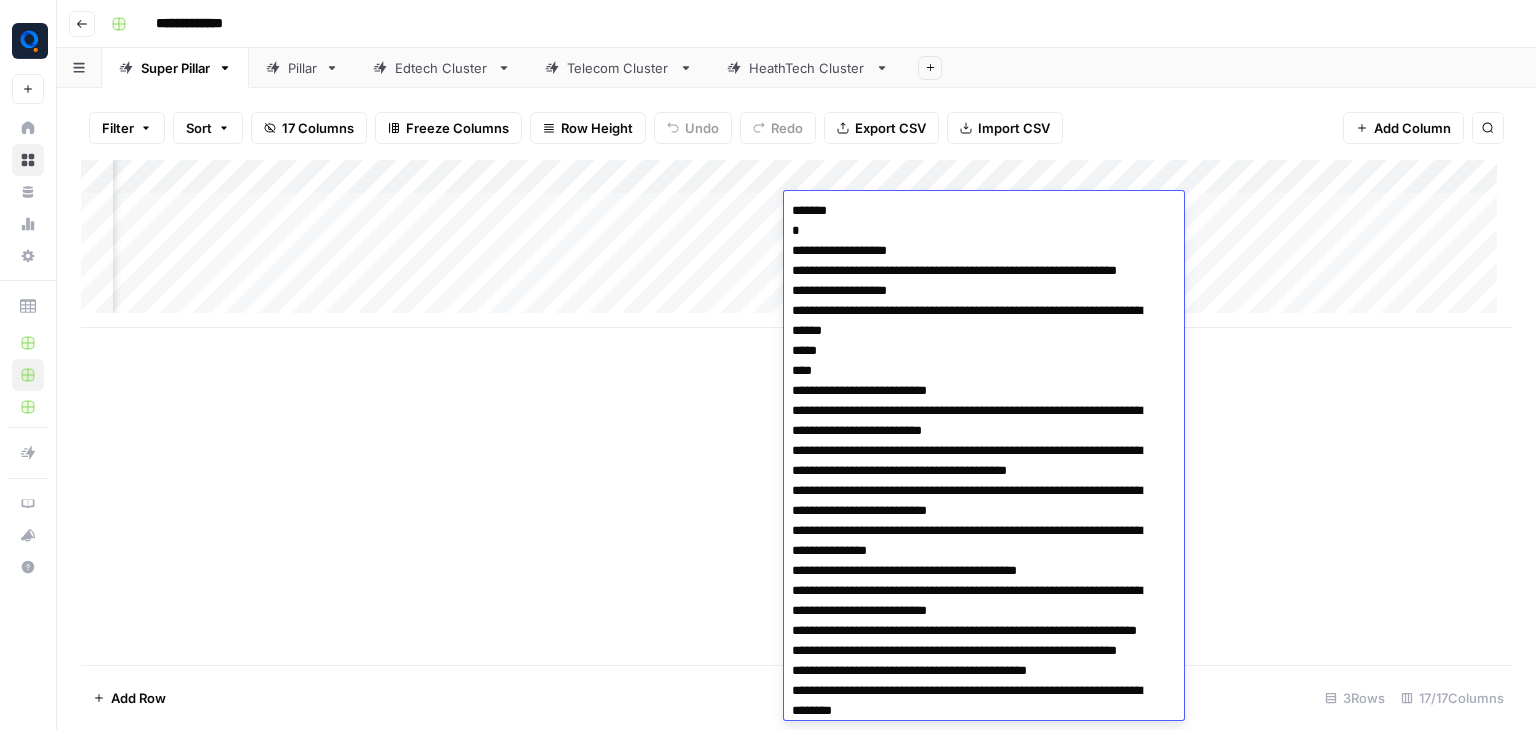 click at bounding box center [976, 8661] 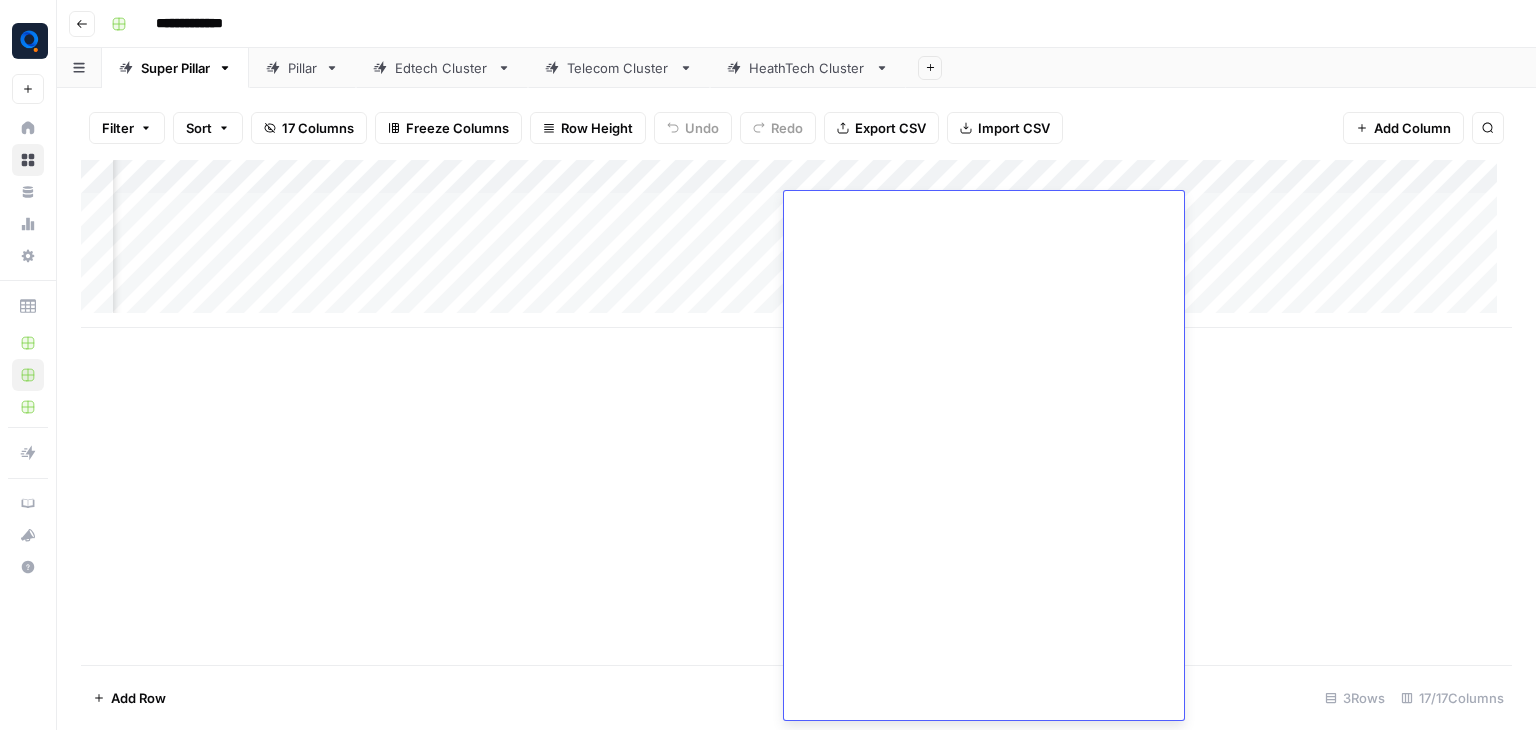 scroll, scrollTop: 15900, scrollLeft: 0, axis: vertical 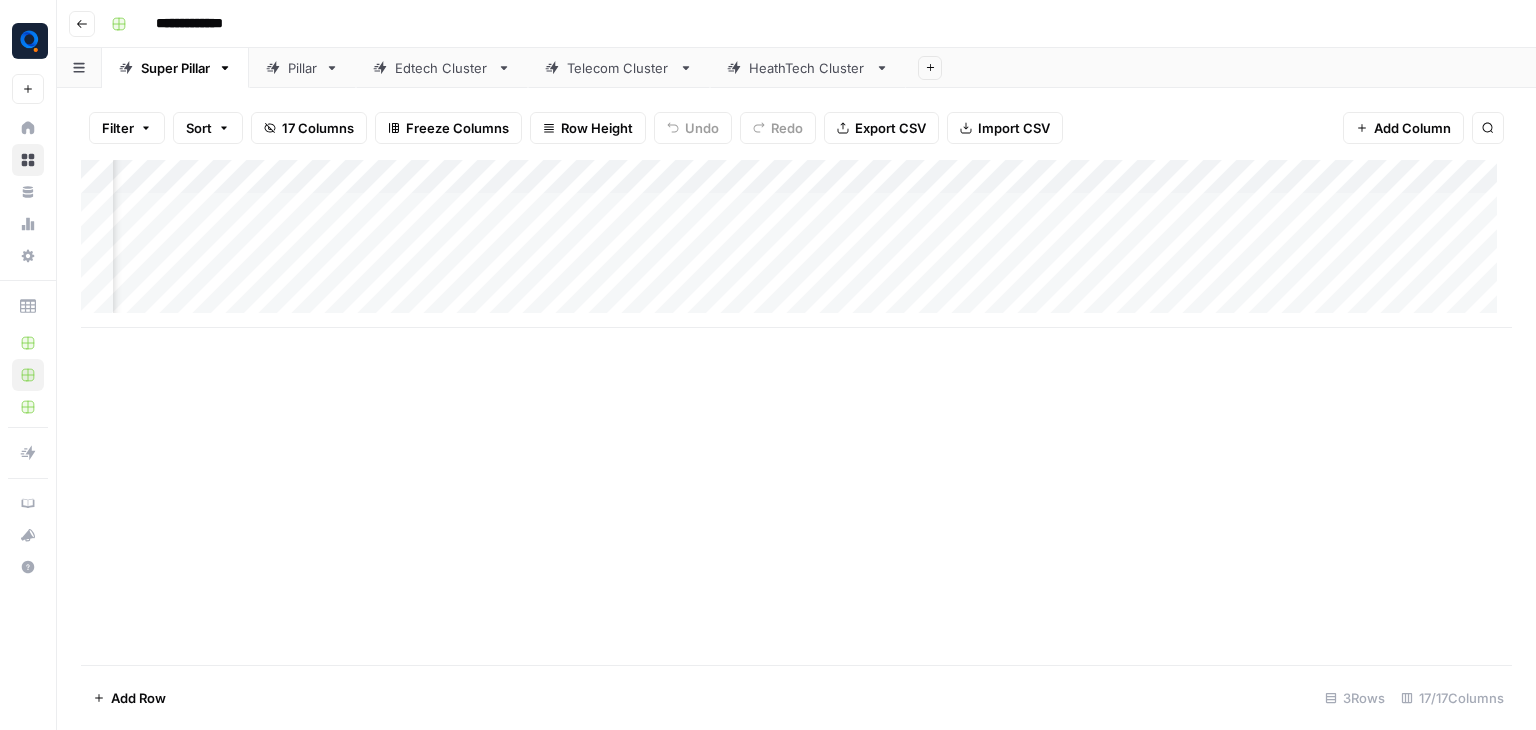 click on "Add Column" at bounding box center [796, 412] 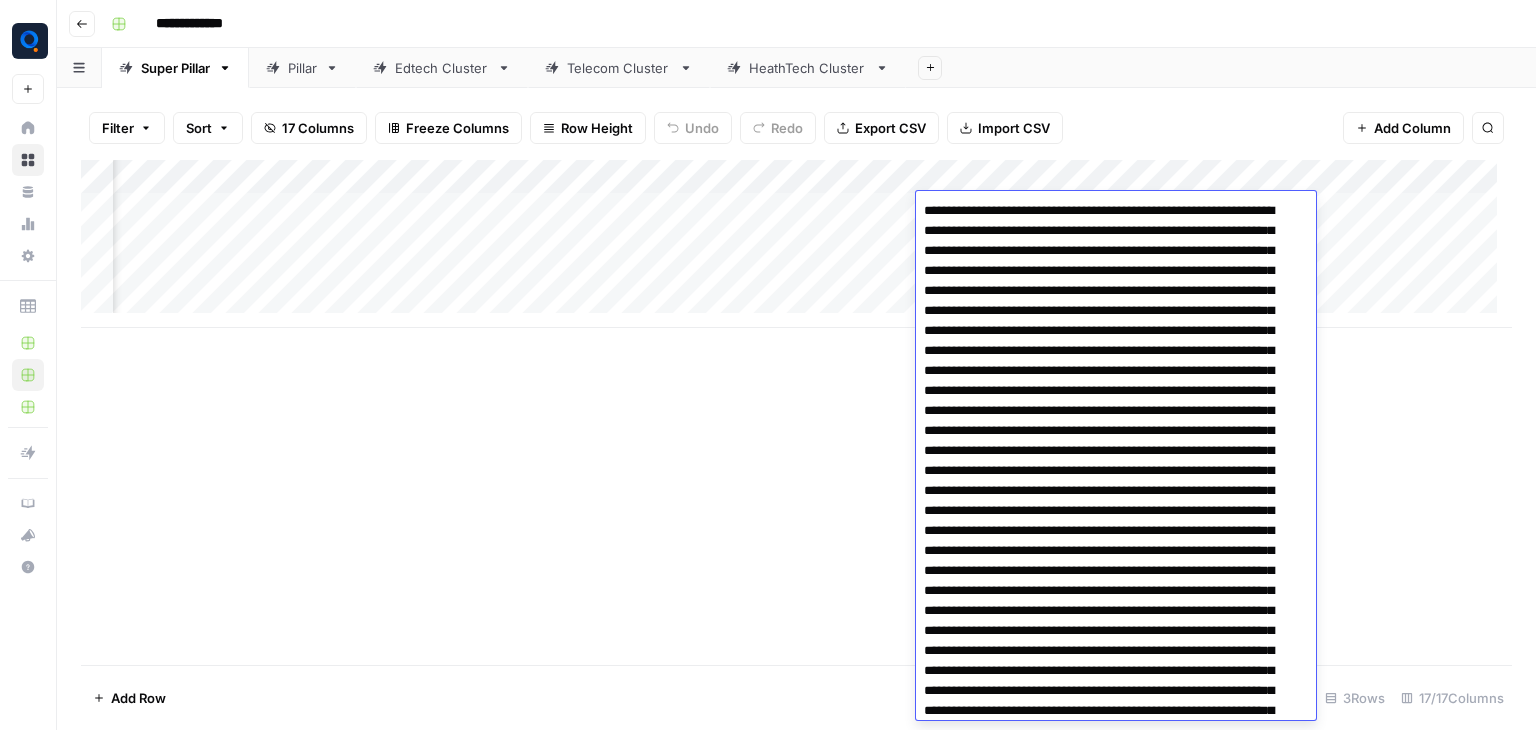 click at bounding box center [1108, 4731] 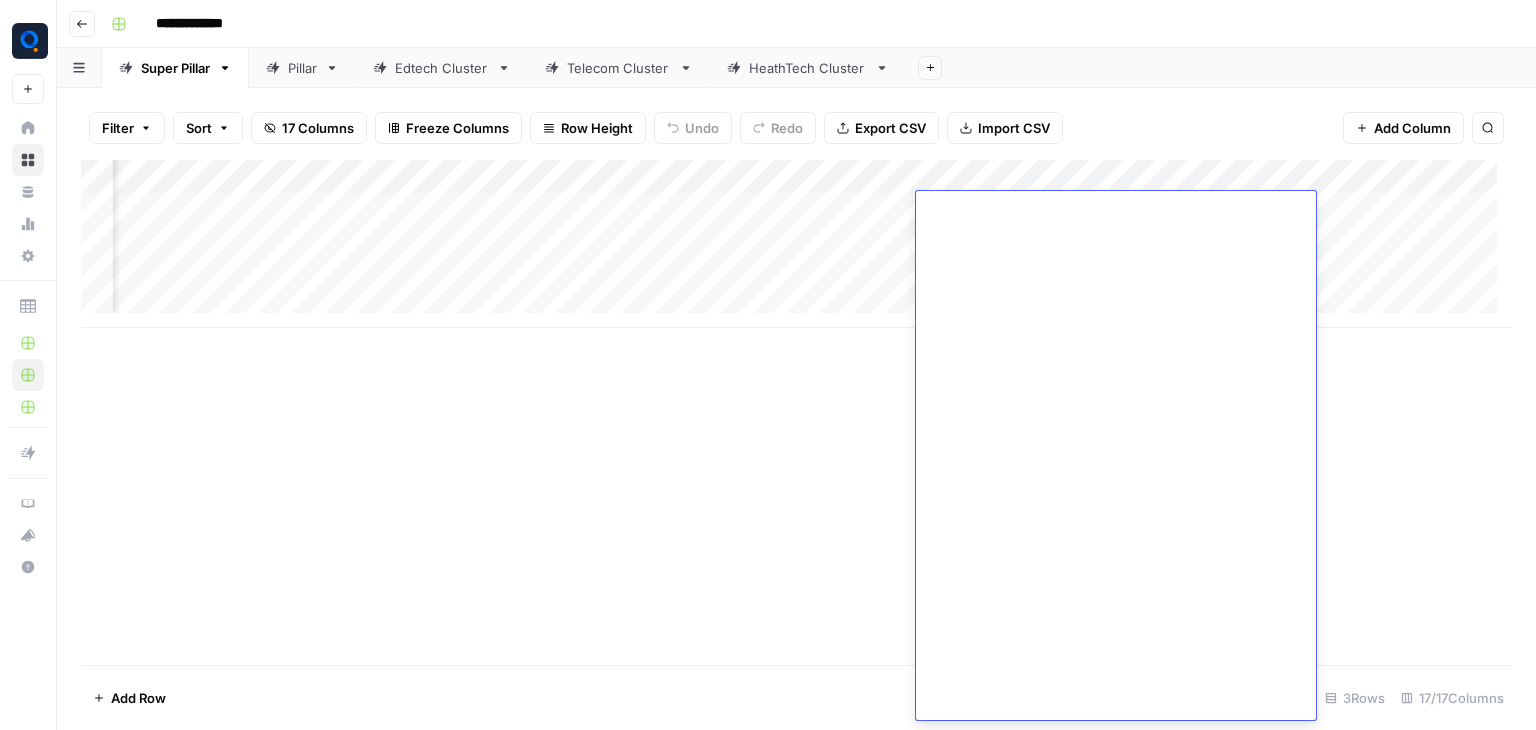scroll, scrollTop: 8545, scrollLeft: 0, axis: vertical 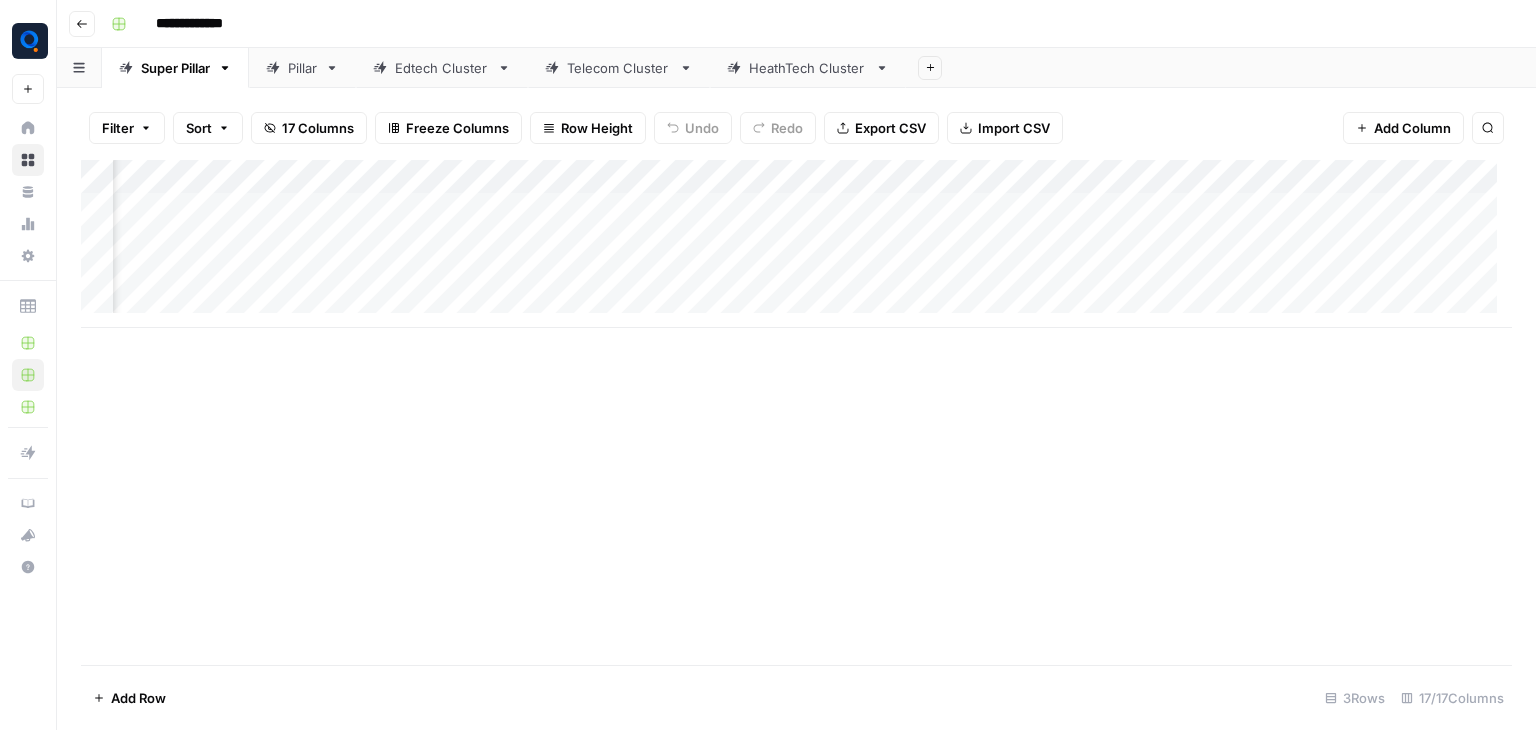 click on "Add Column" at bounding box center [796, 412] 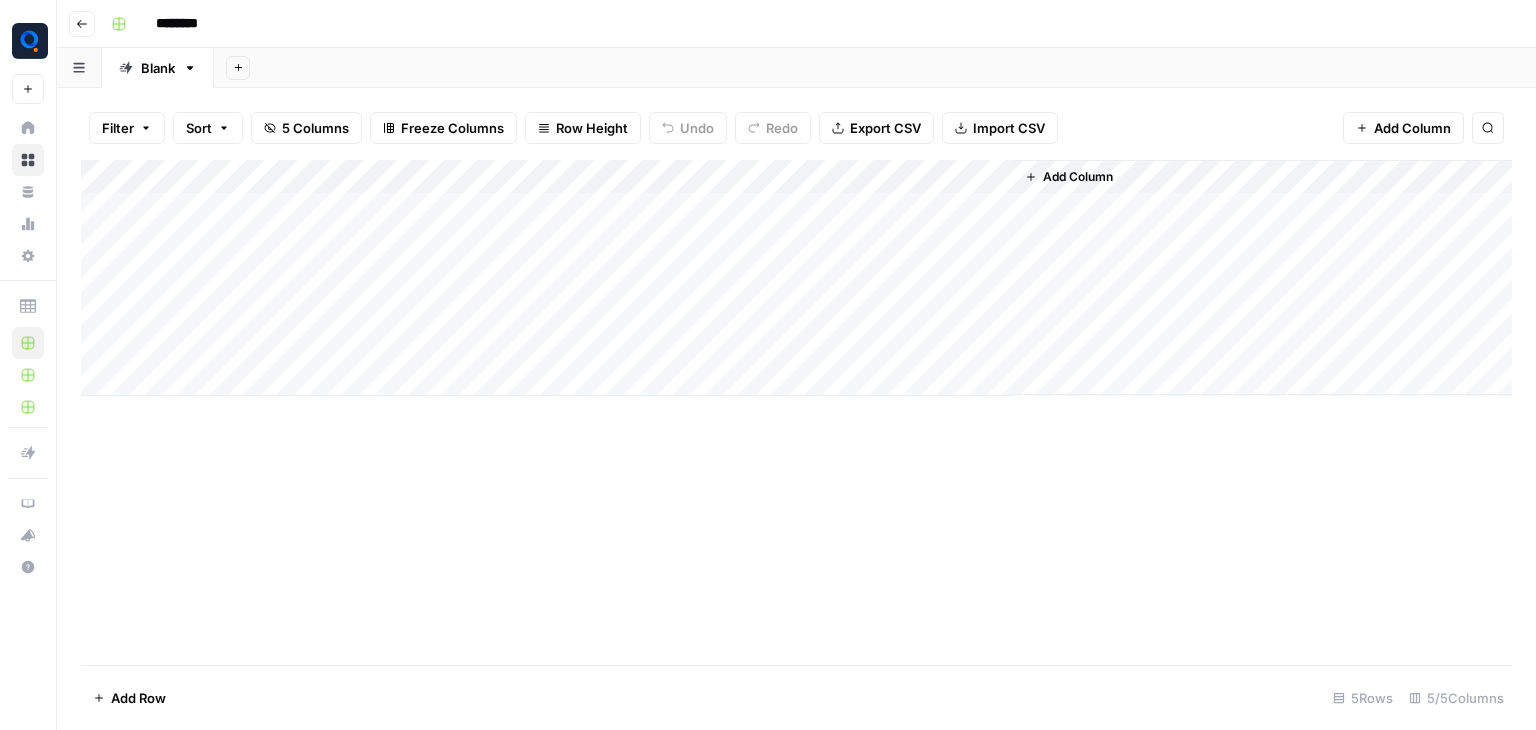 scroll, scrollTop: 0, scrollLeft: 0, axis: both 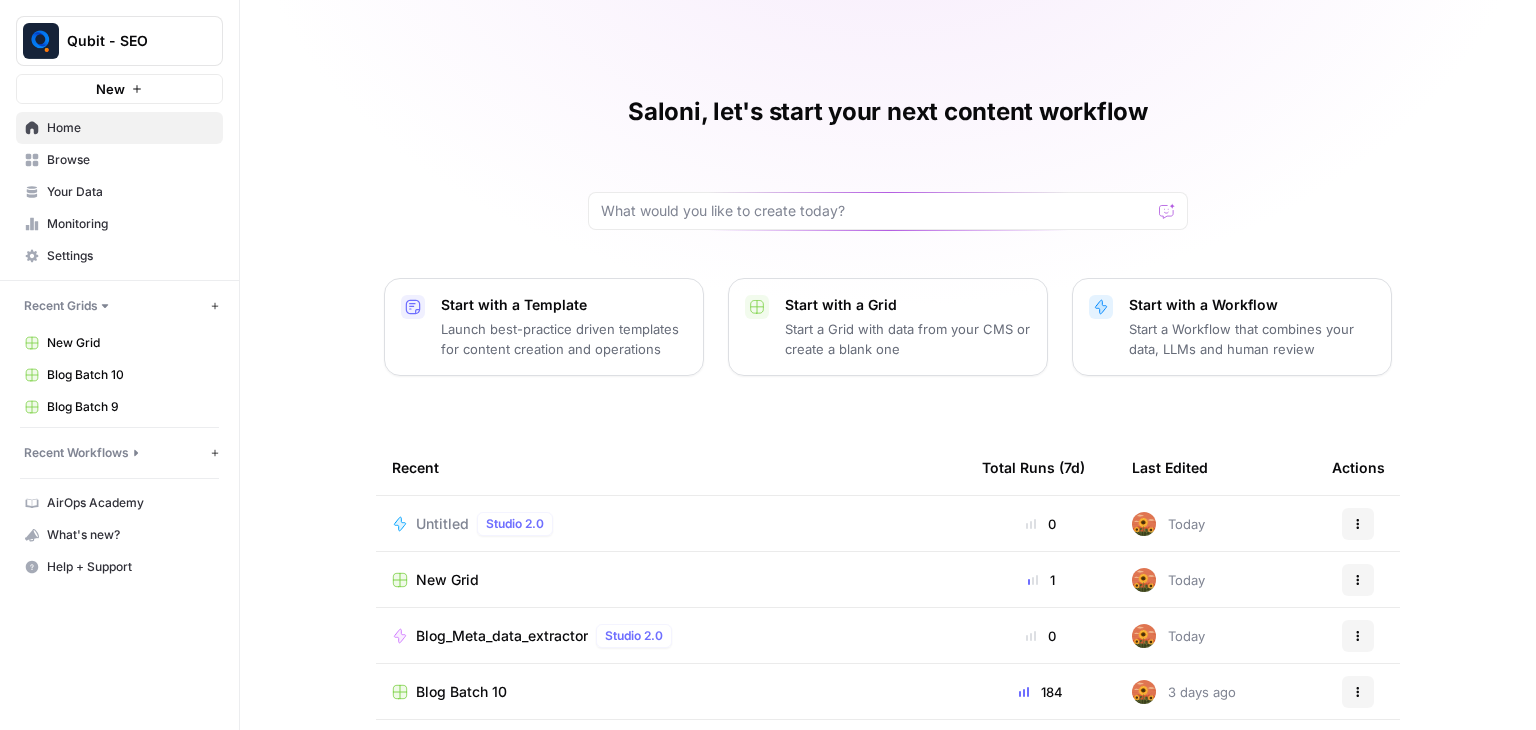 click on "Browse" at bounding box center (130, 160) 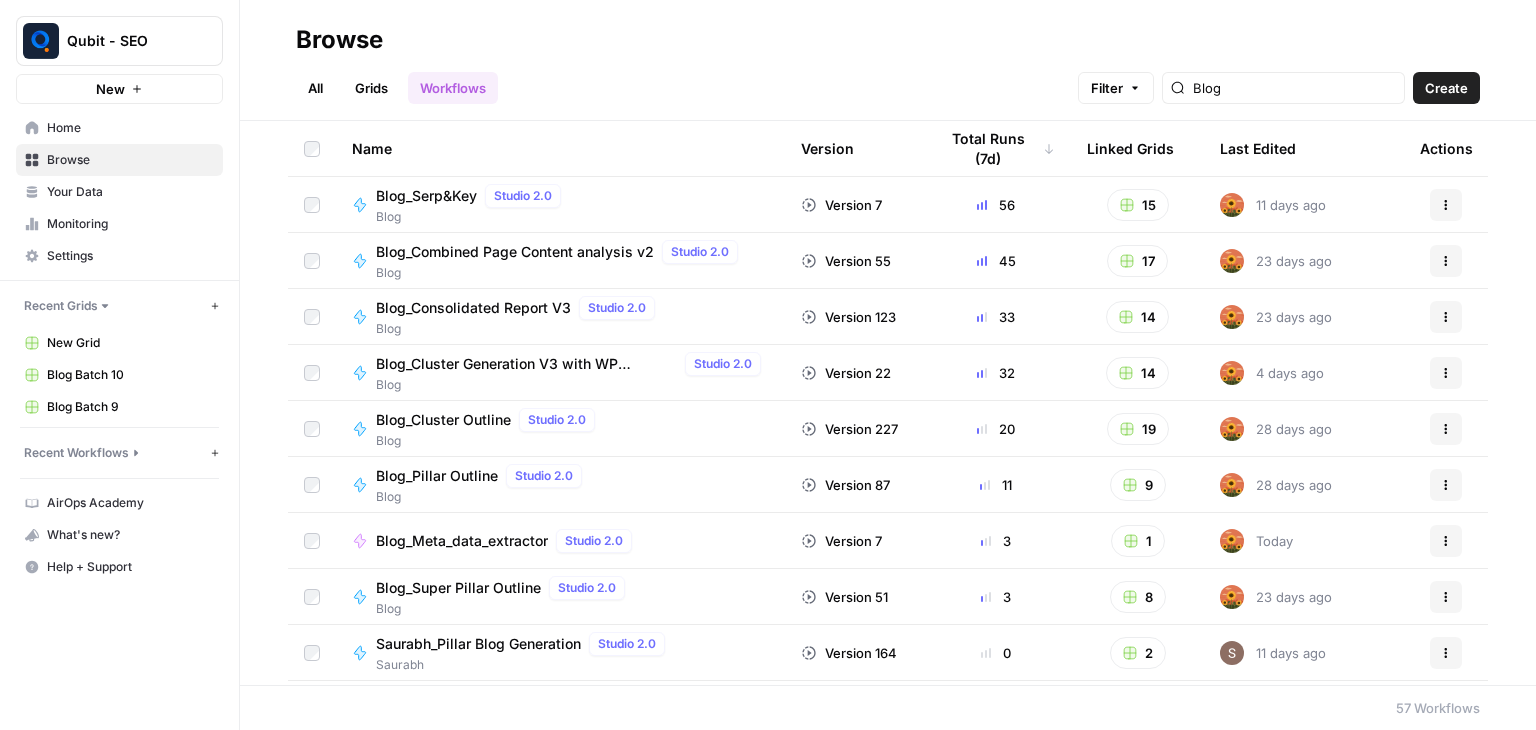 click on "Home" at bounding box center (130, 128) 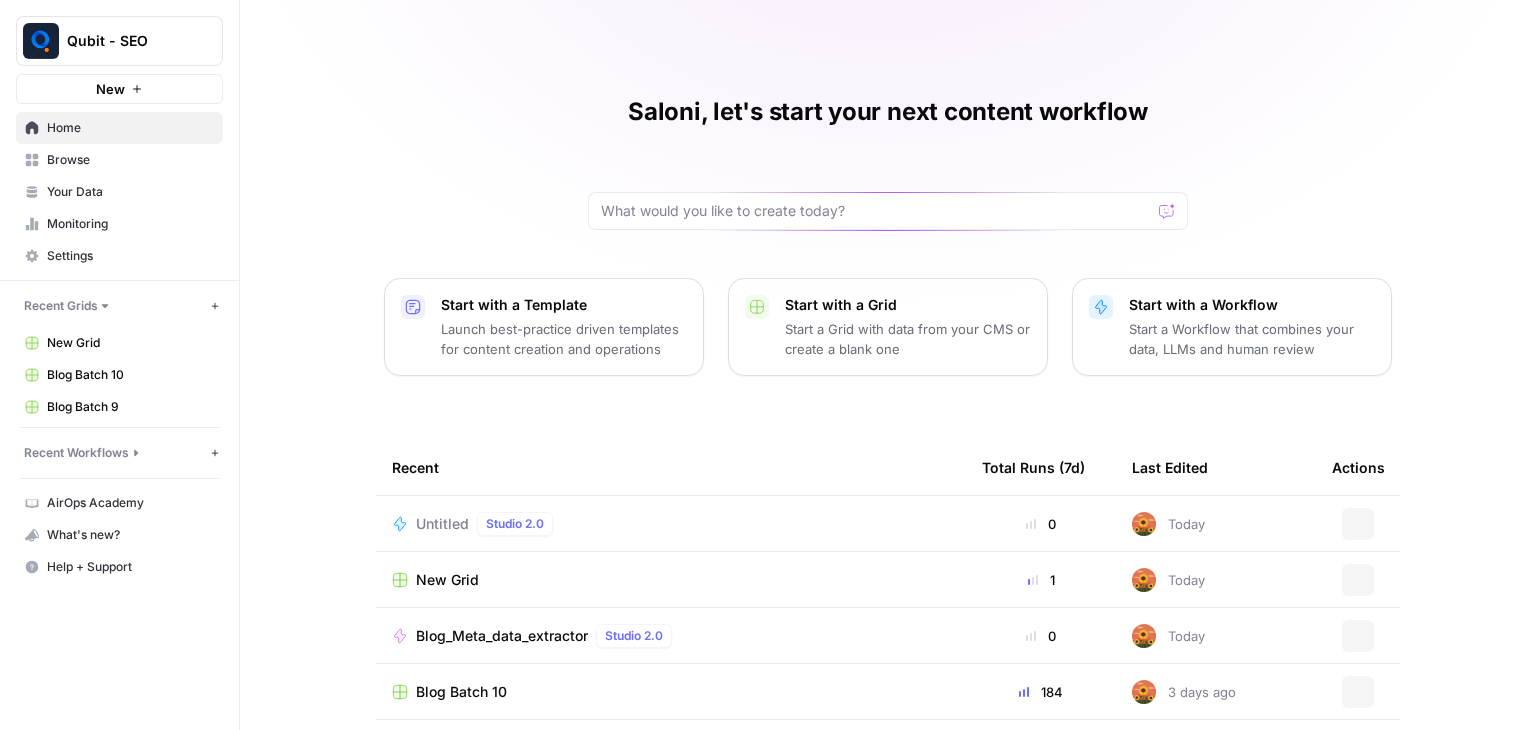 click on "New" at bounding box center [119, 89] 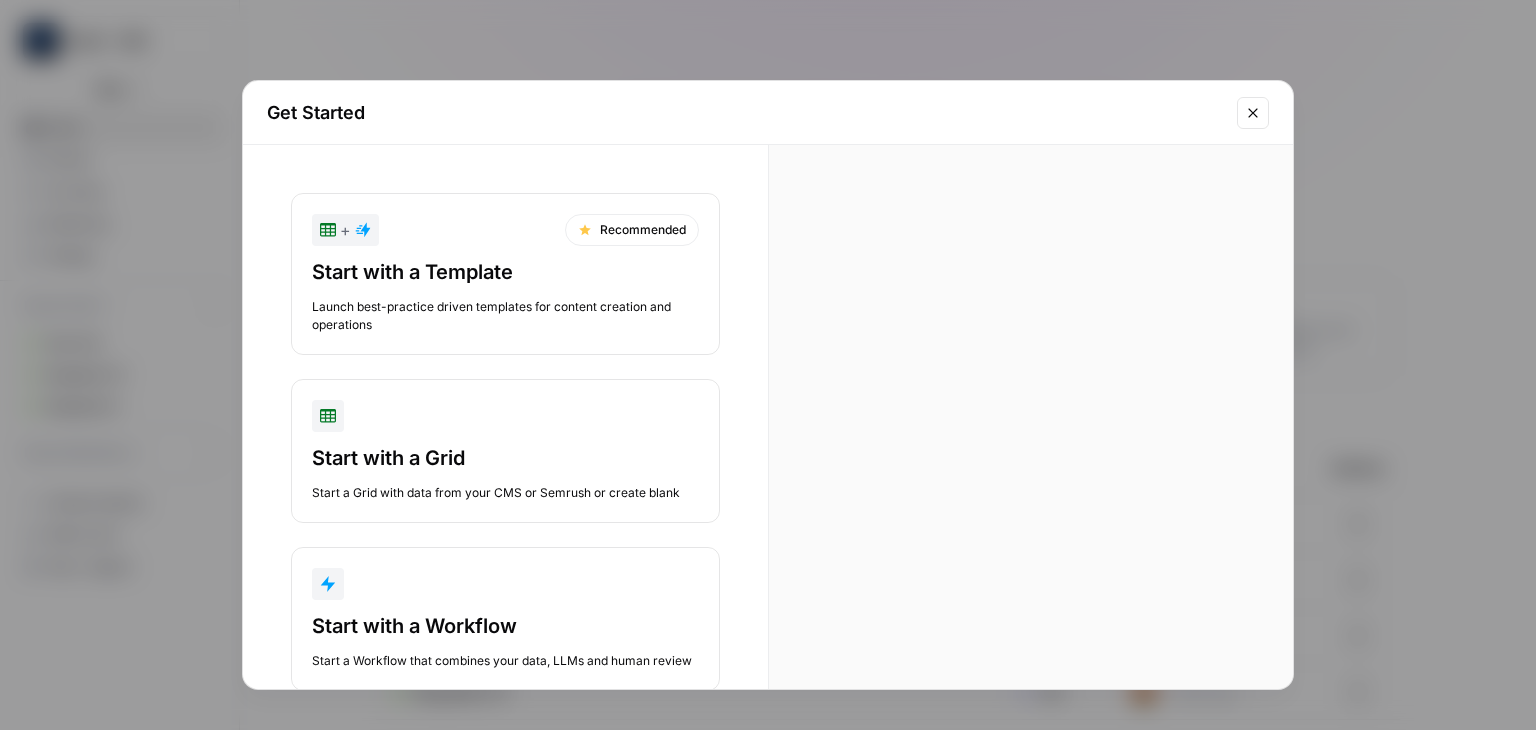 scroll, scrollTop: 48, scrollLeft: 0, axis: vertical 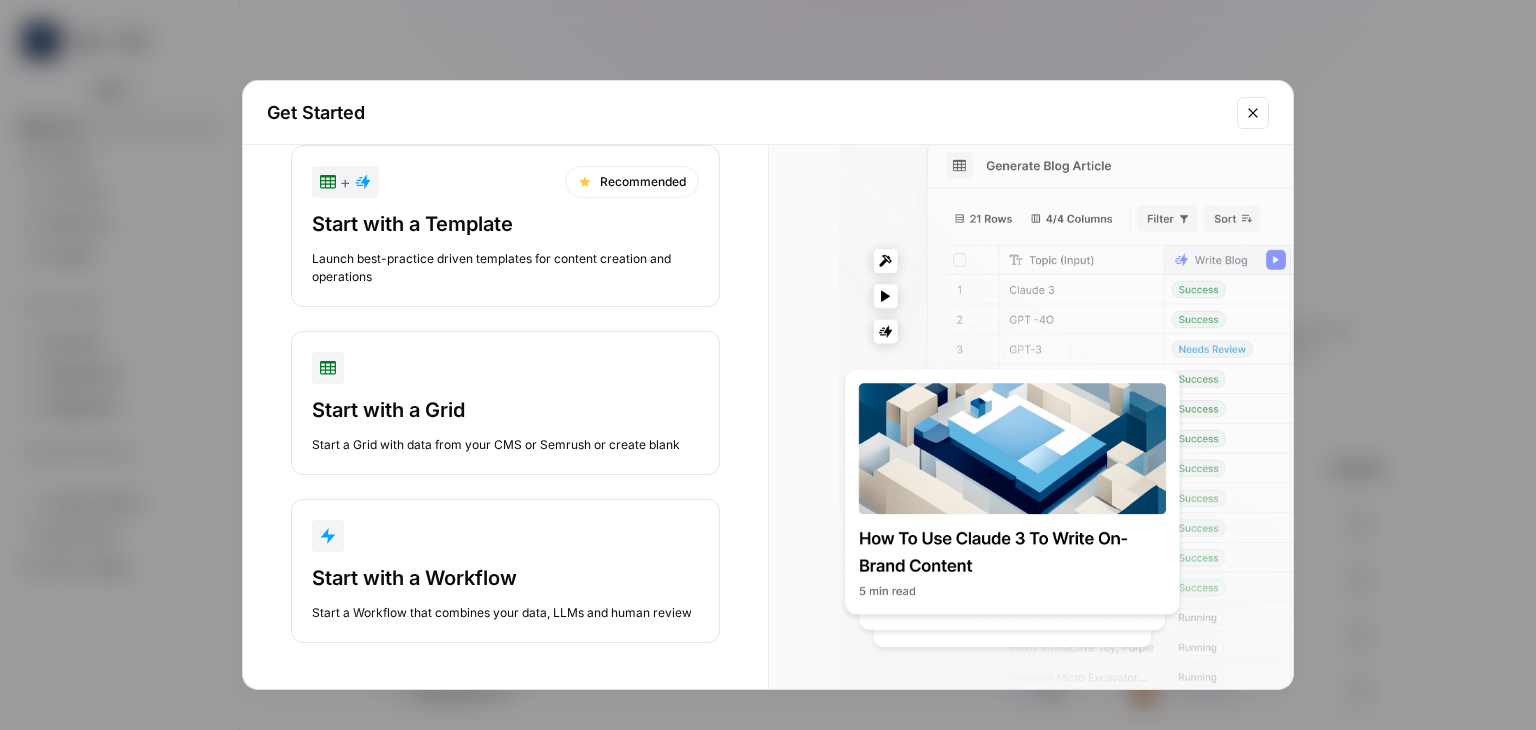 click on "Get Started + Recommended Start with a Template Launch best-practice driven templates for content creation and operations Start with a Grid Start a Grid with data from your CMS or Semrush or create blank Start with a Workflow Start a Workflow that combines your data, LLMs and human review" at bounding box center (768, 365) 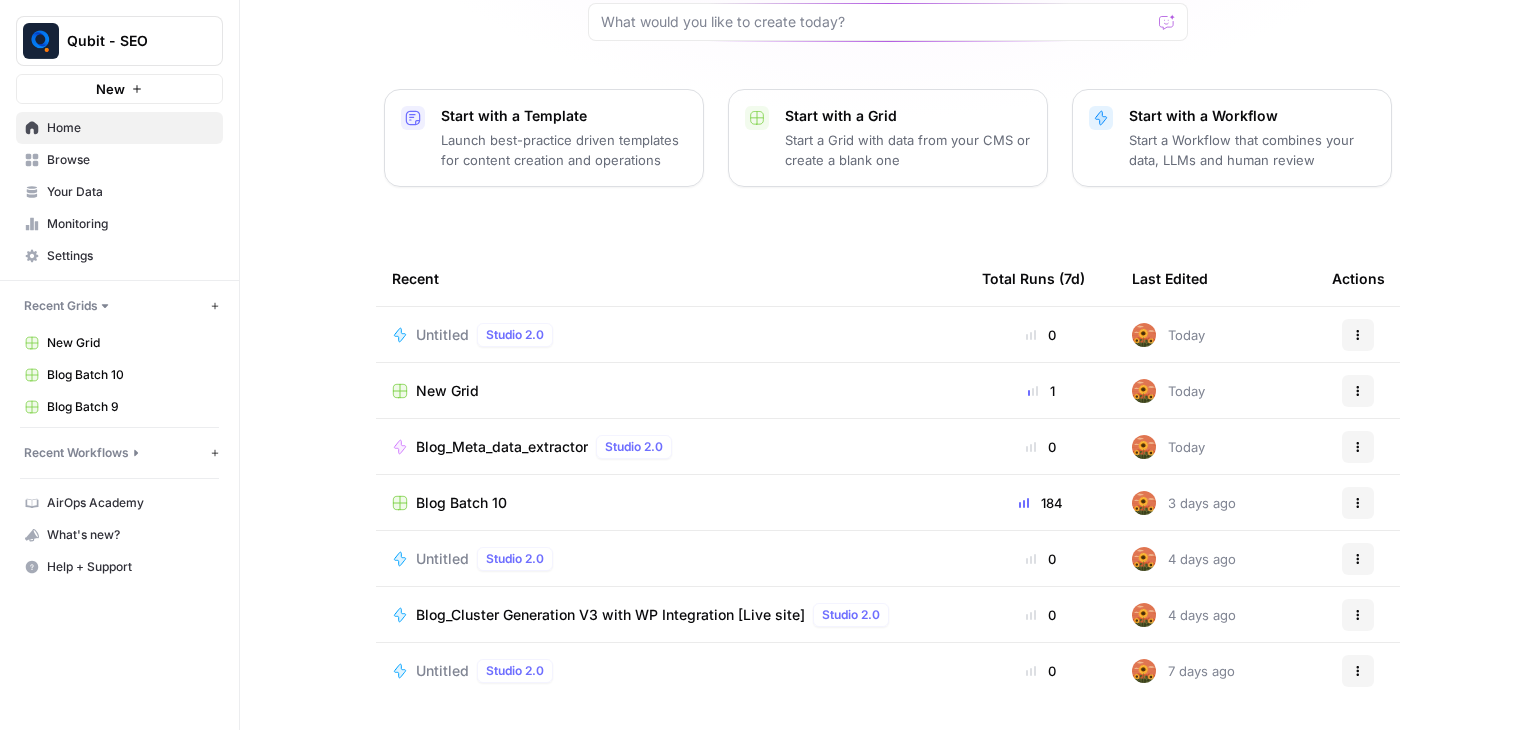 scroll, scrollTop: 0, scrollLeft: 0, axis: both 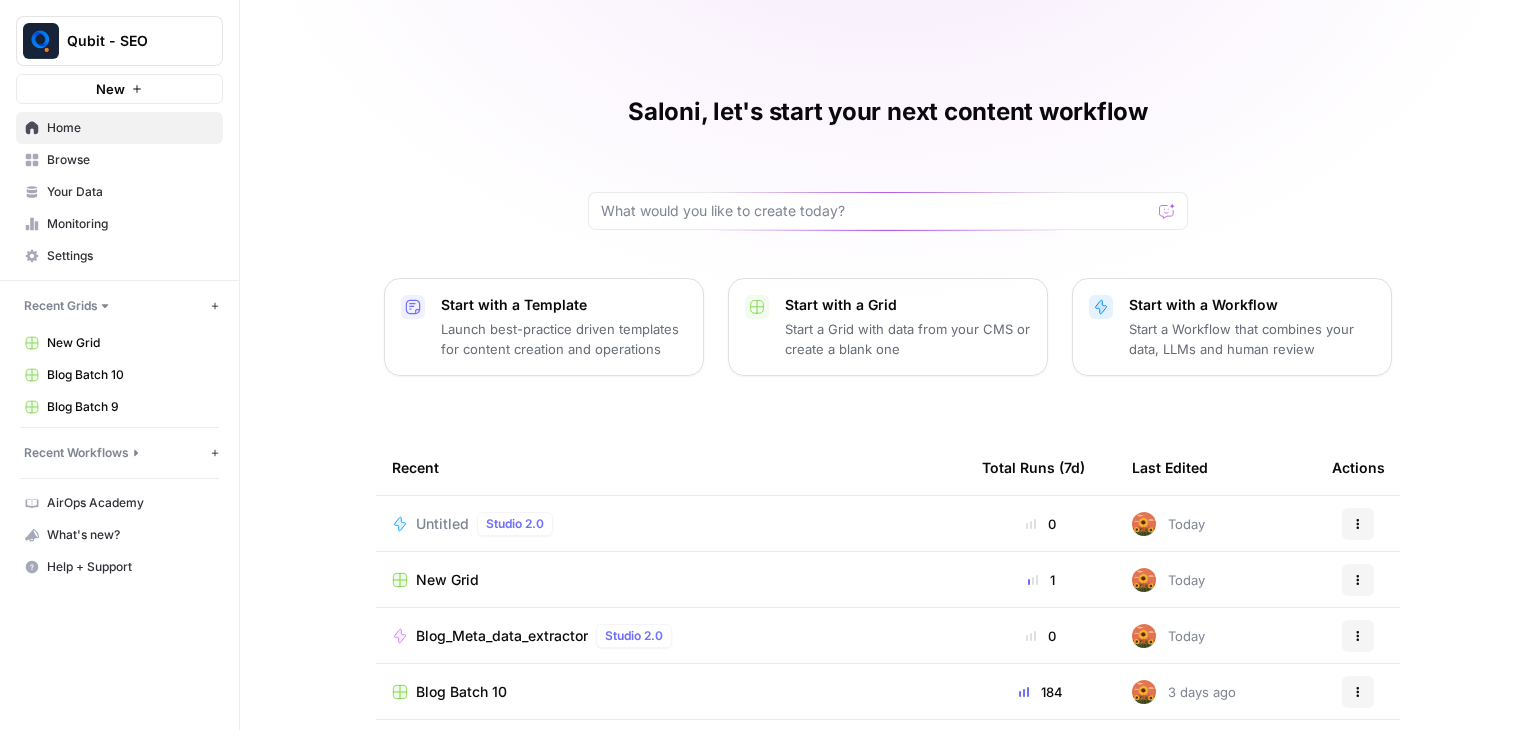 click on "Browse" at bounding box center [130, 160] 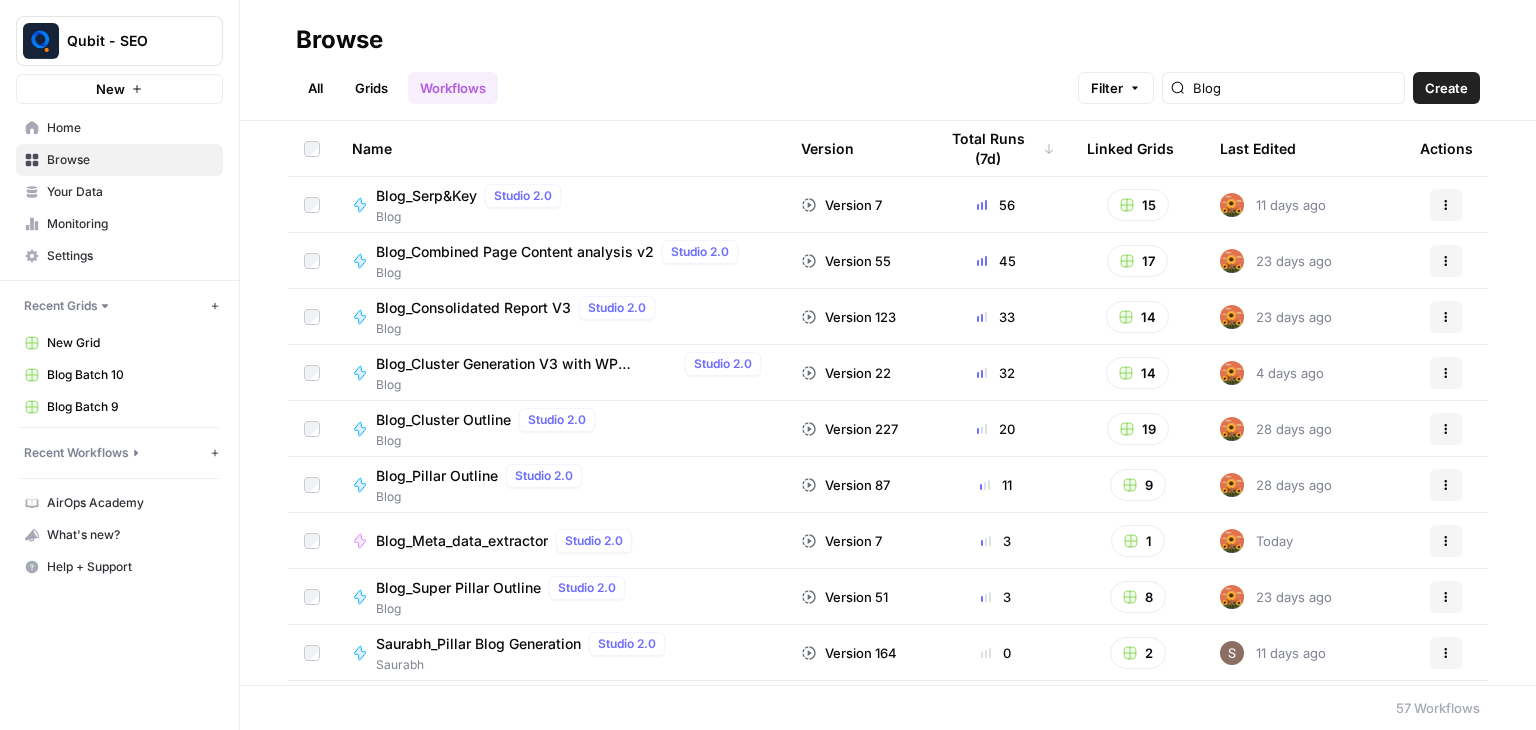 click on "Grids" at bounding box center [371, 88] 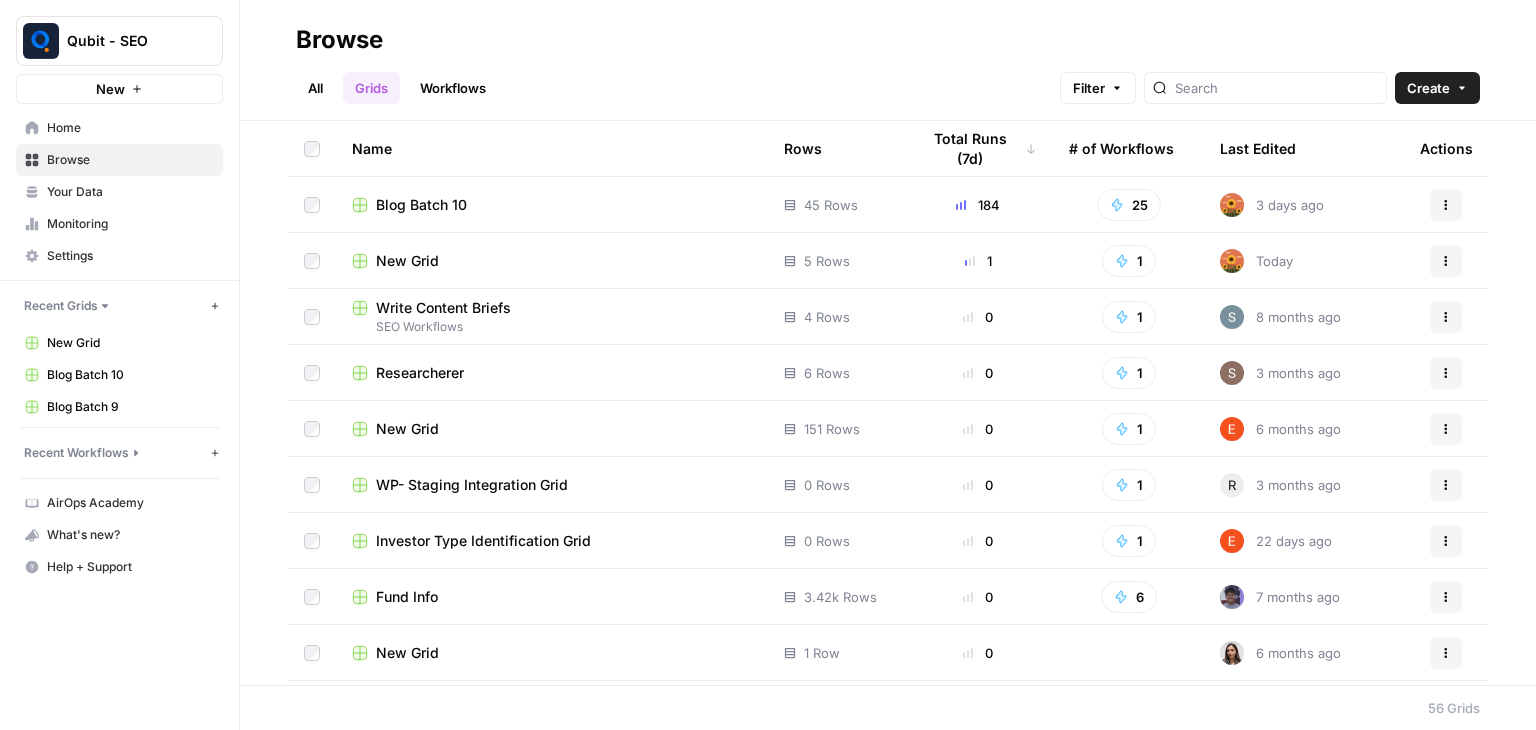 click on "All" at bounding box center [315, 88] 